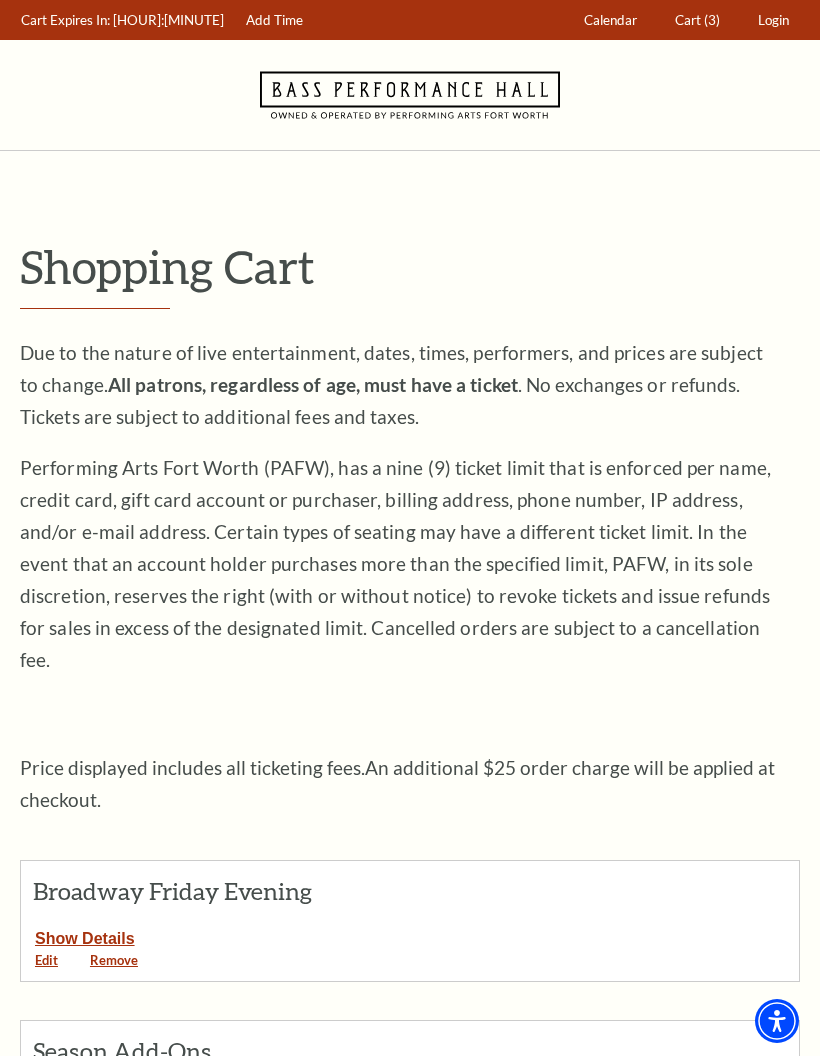 scroll, scrollTop: 209, scrollLeft: 0, axis: vertical 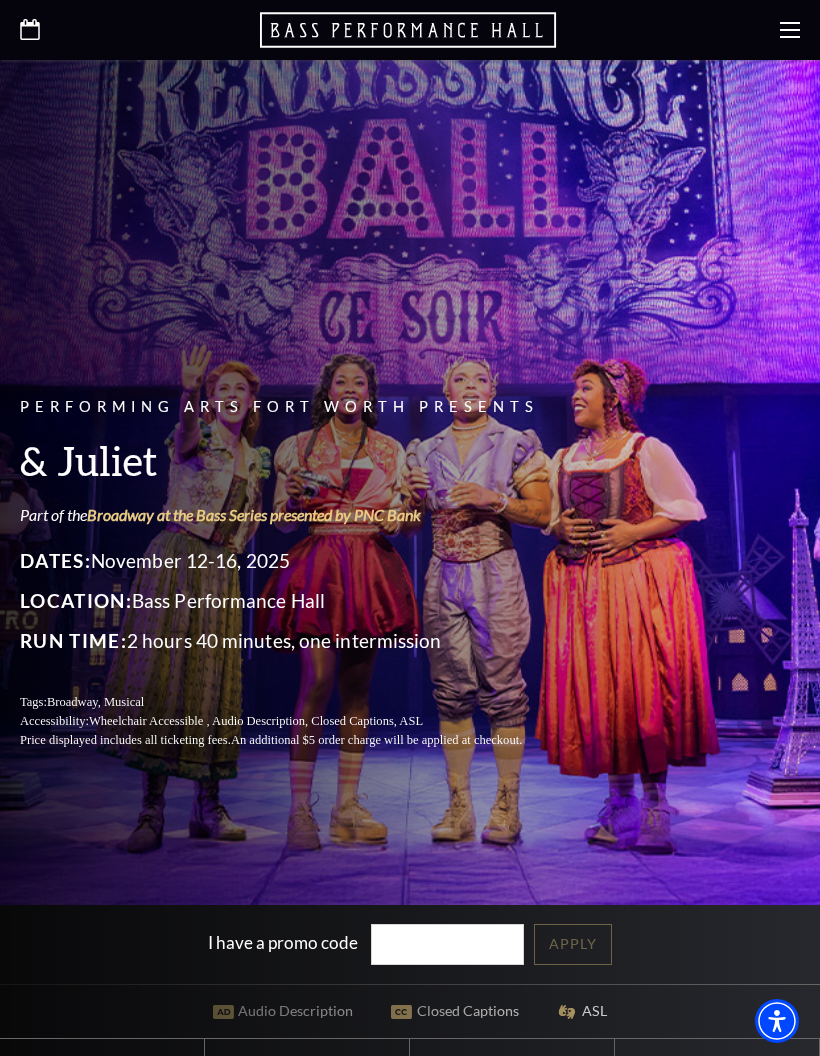 click 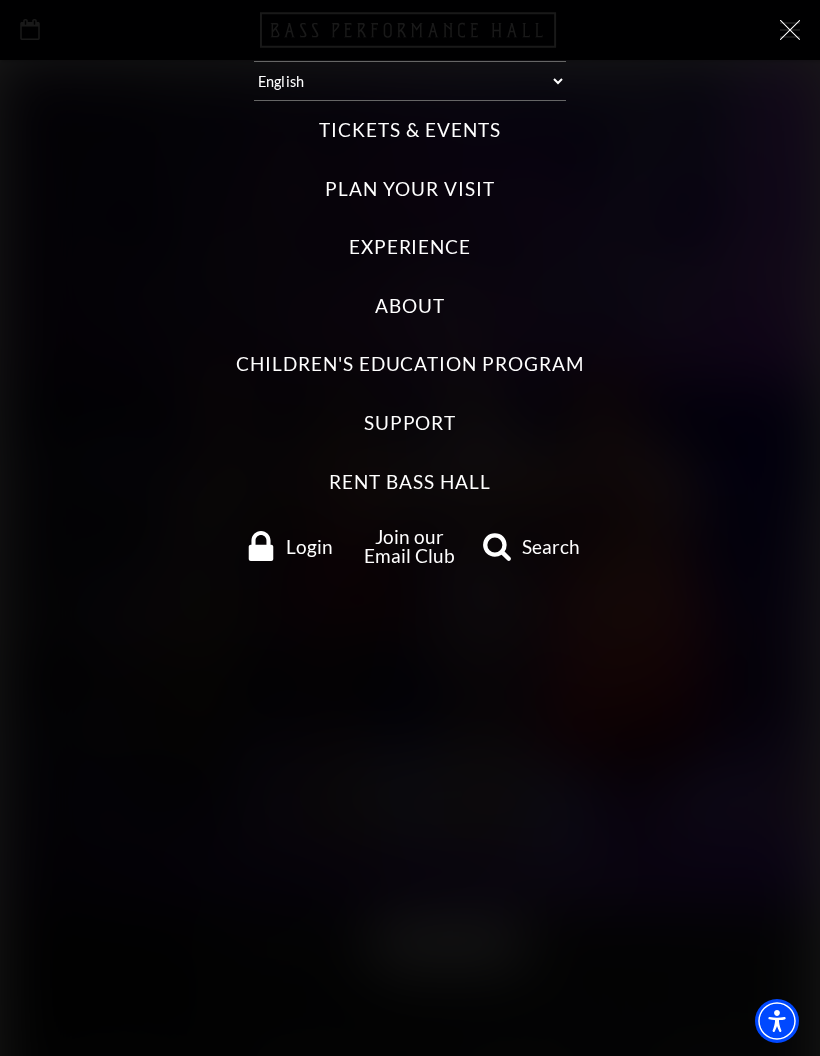 click on "Tickets & Events" at bounding box center (409, 130) 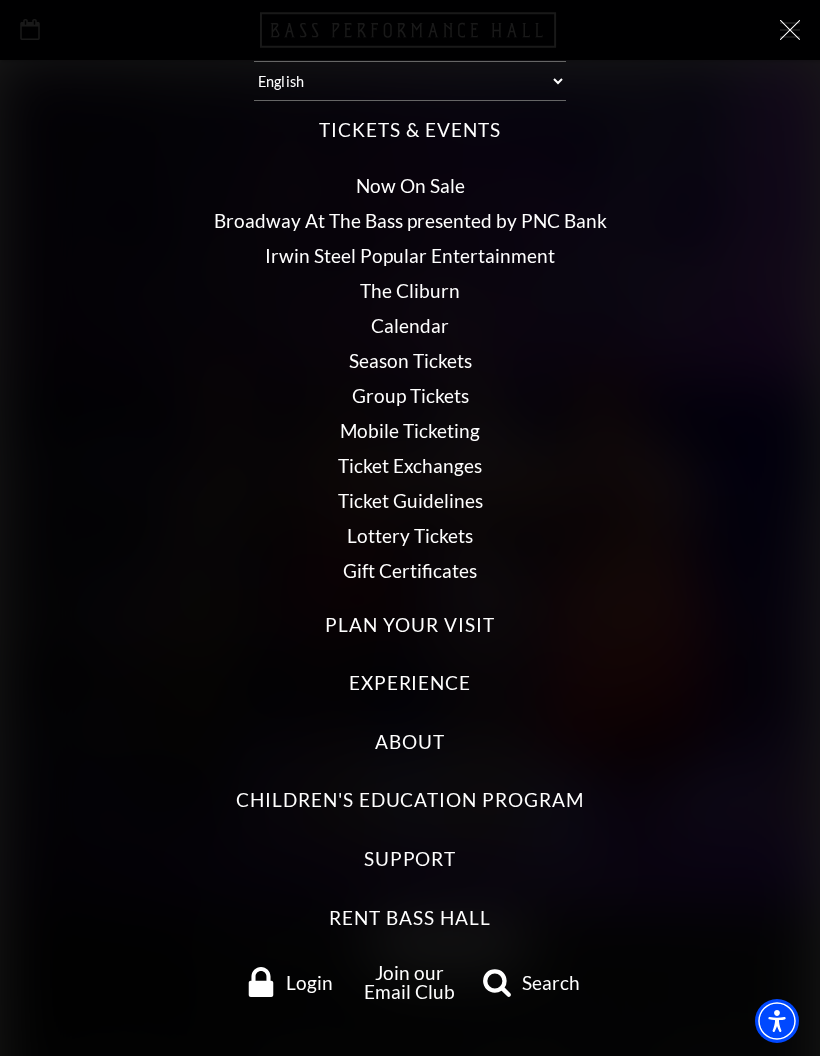 click on "Season Tickets" at bounding box center (410, 360) 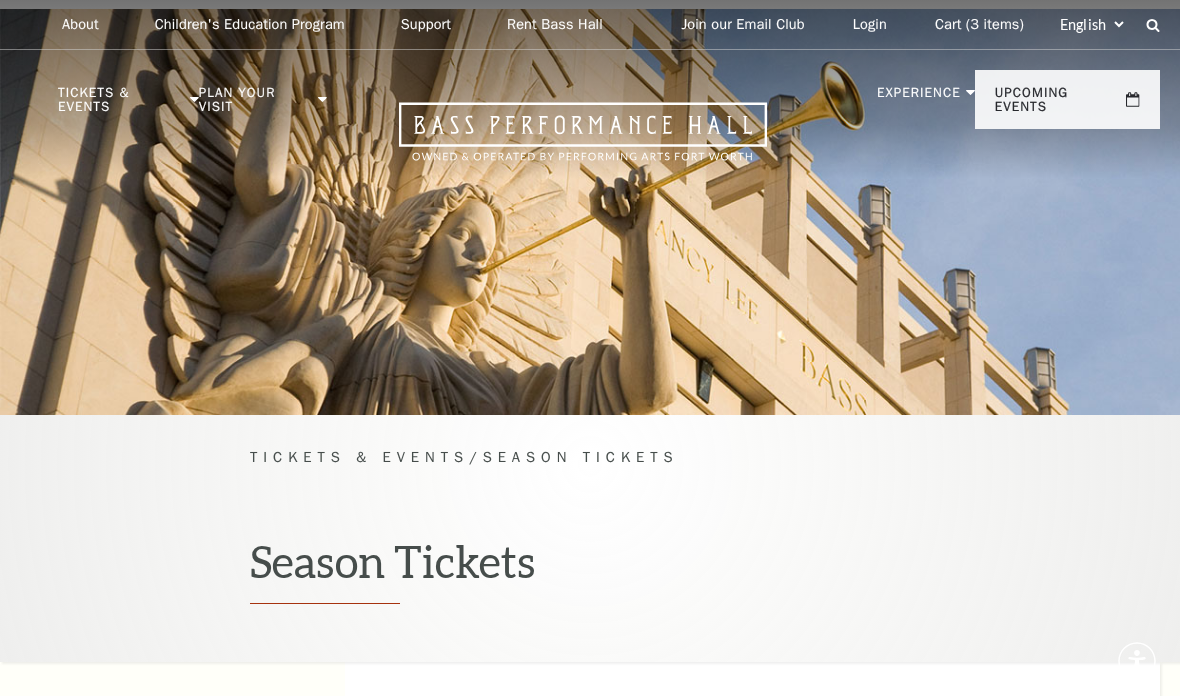 scroll, scrollTop: 0, scrollLeft: 0, axis: both 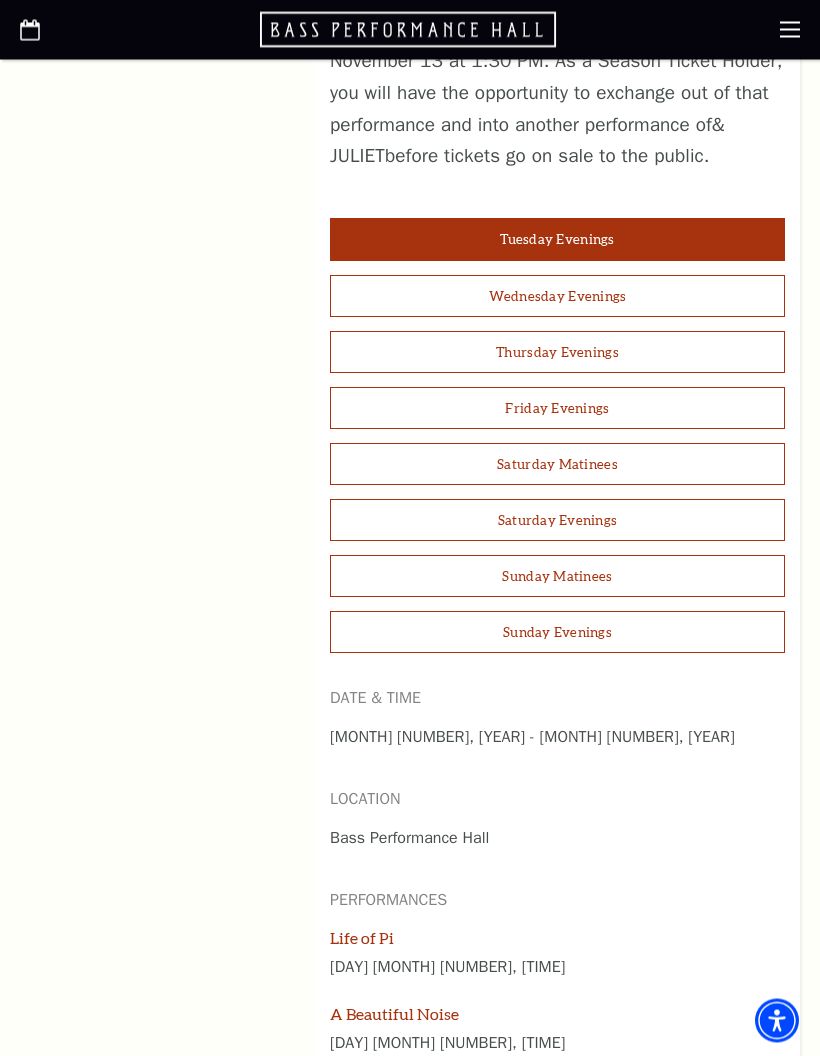 click on "Friday Evenings" at bounding box center (557, 409) 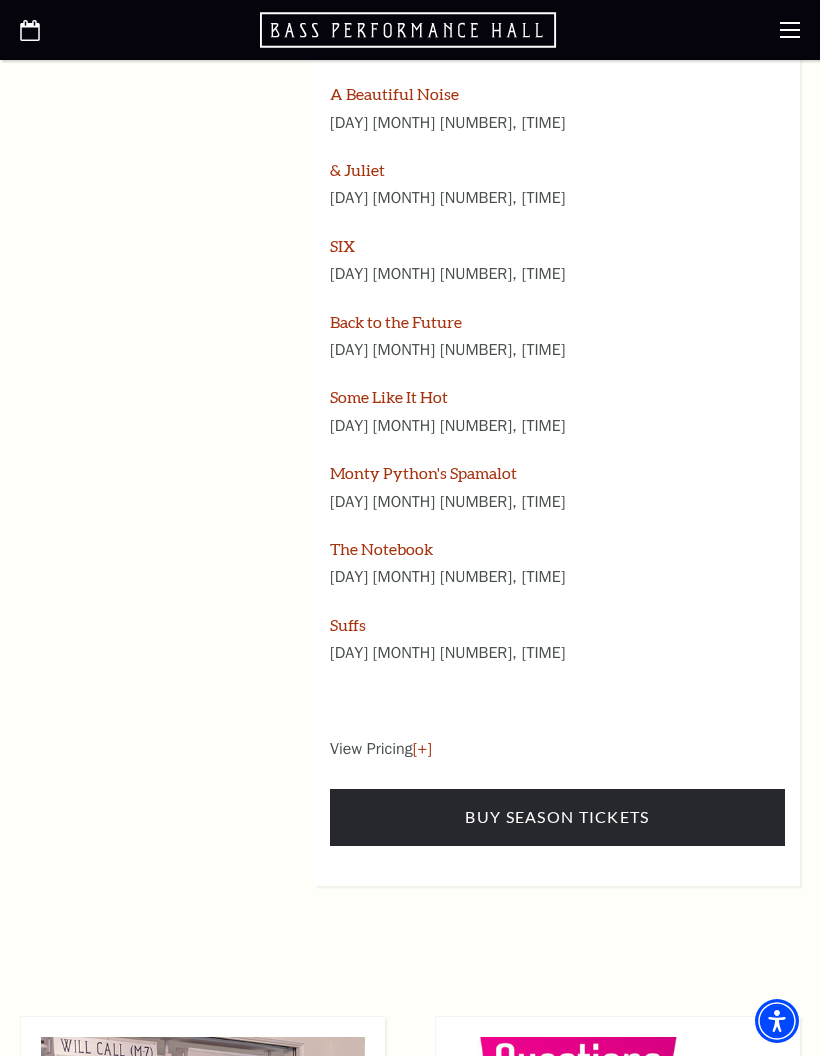 scroll, scrollTop: 2532, scrollLeft: 0, axis: vertical 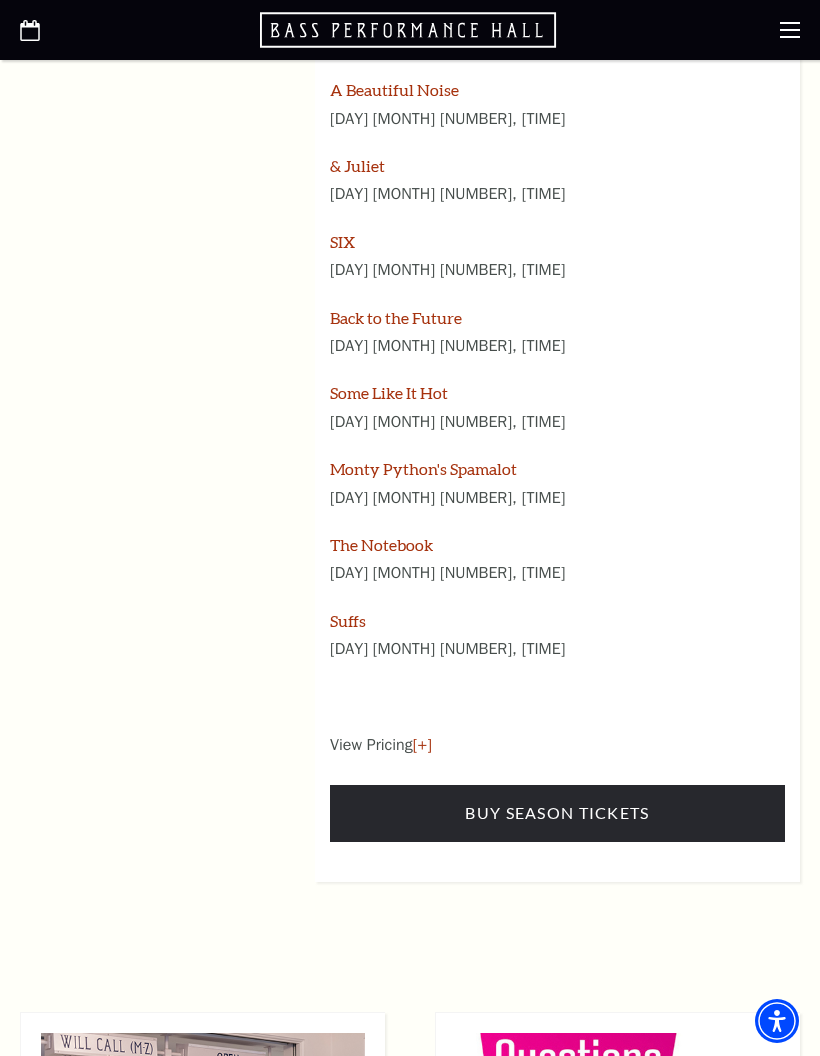 click on "Buy Season Tickets" at bounding box center [557, 813] 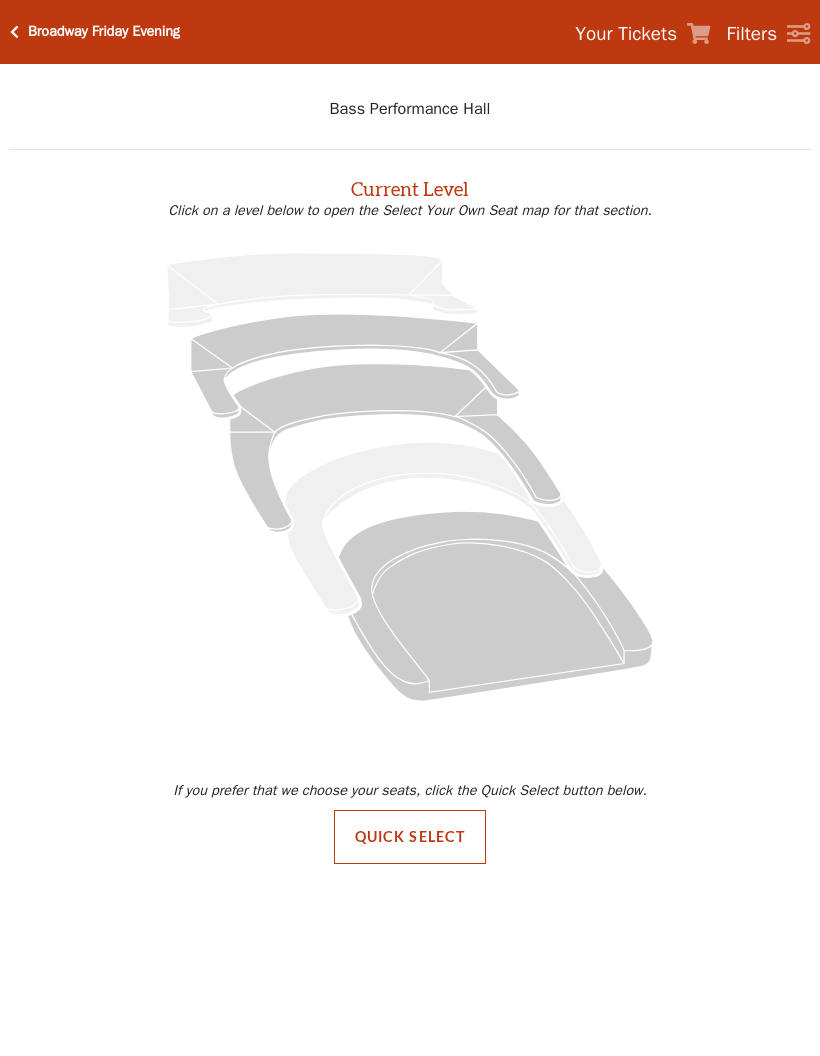 scroll, scrollTop: 0, scrollLeft: 0, axis: both 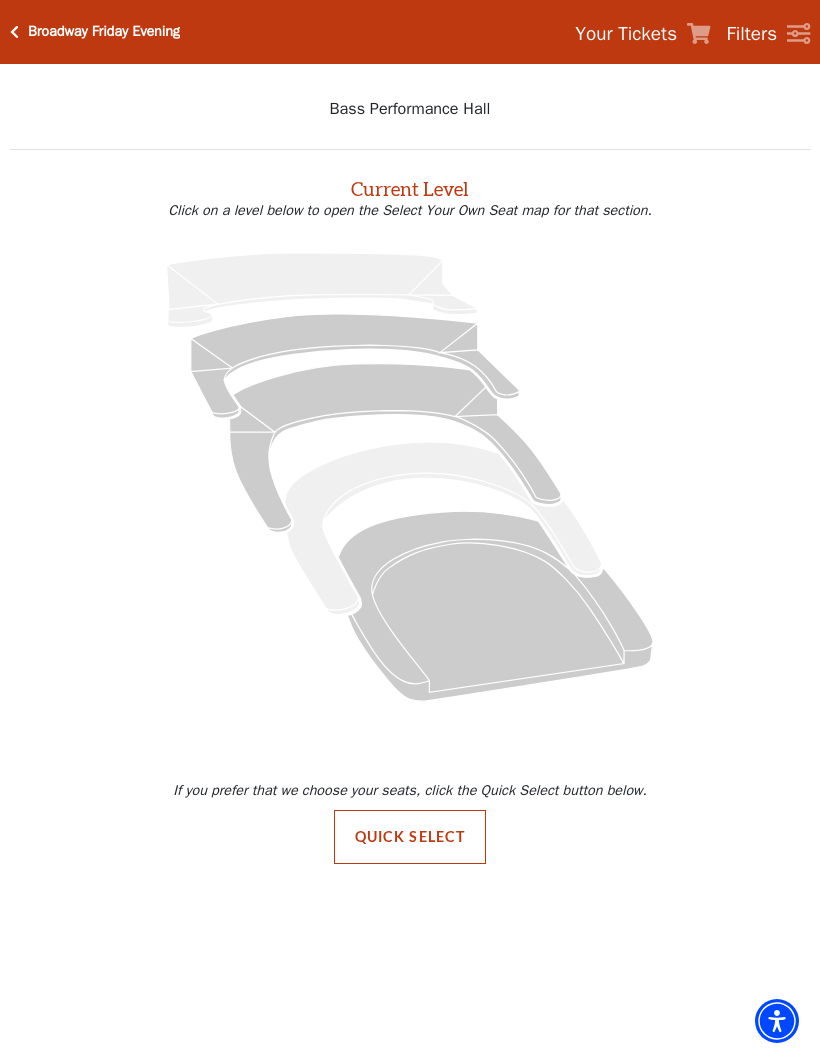click 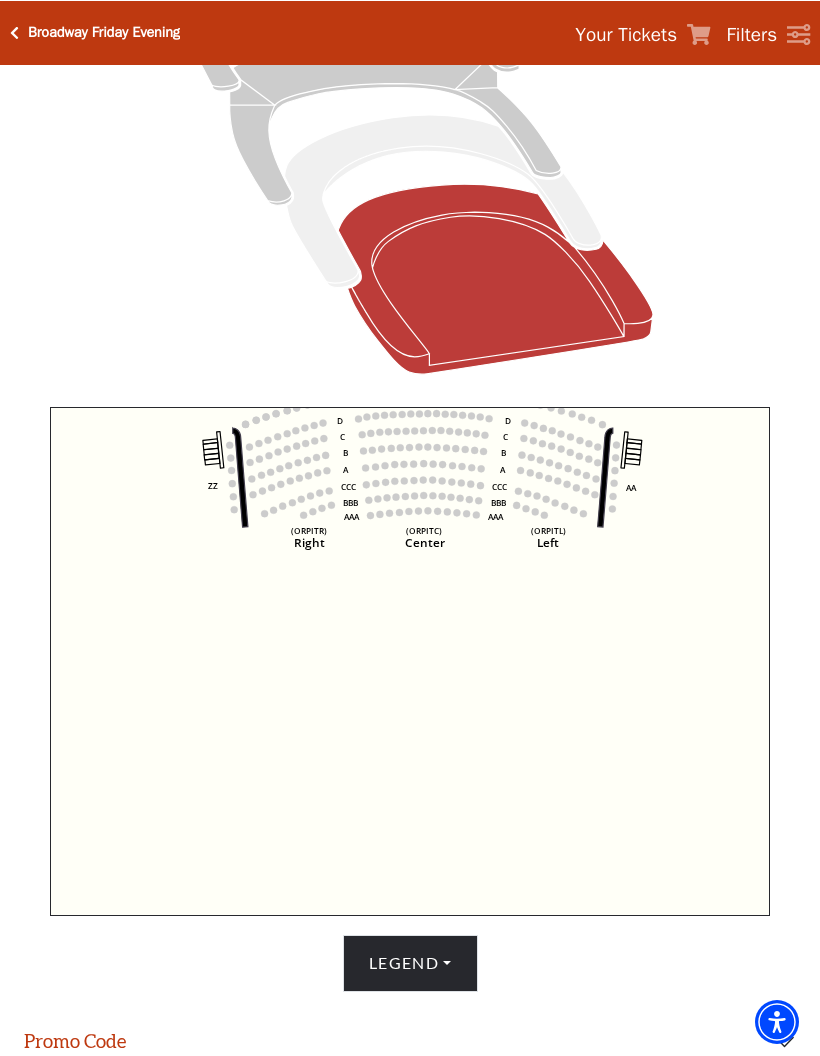 scroll, scrollTop: 360, scrollLeft: 0, axis: vertical 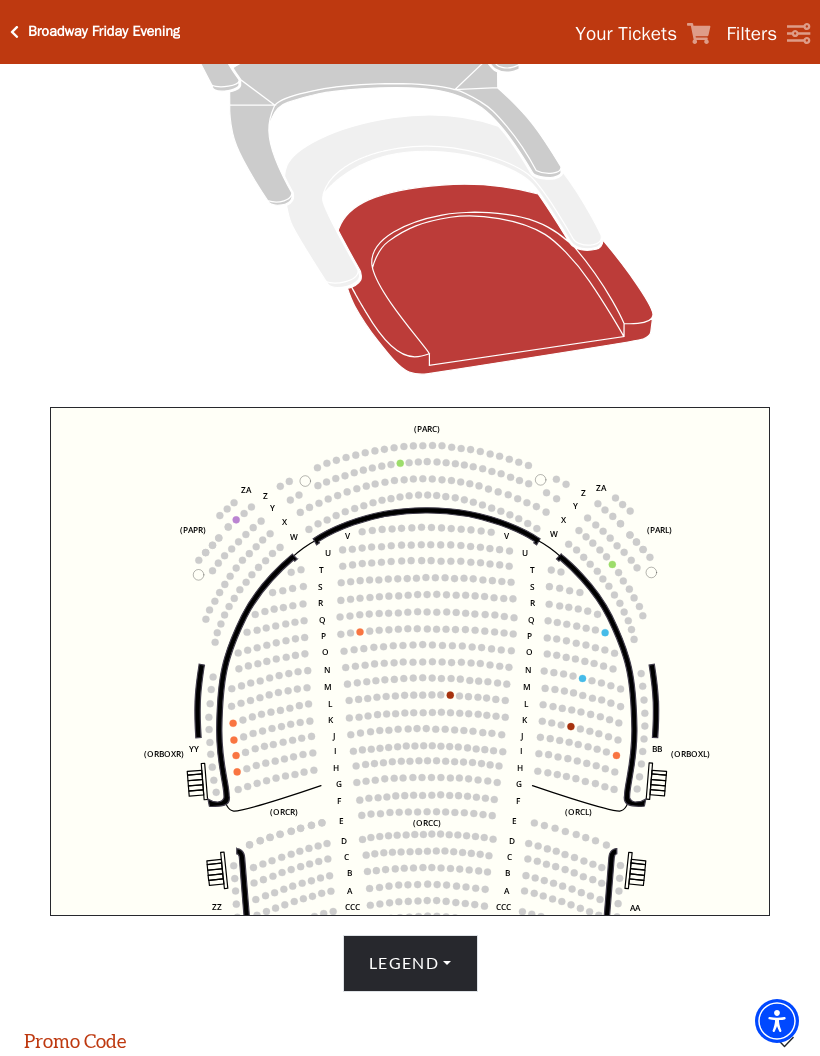 click on "Legend" at bounding box center [410, 963] 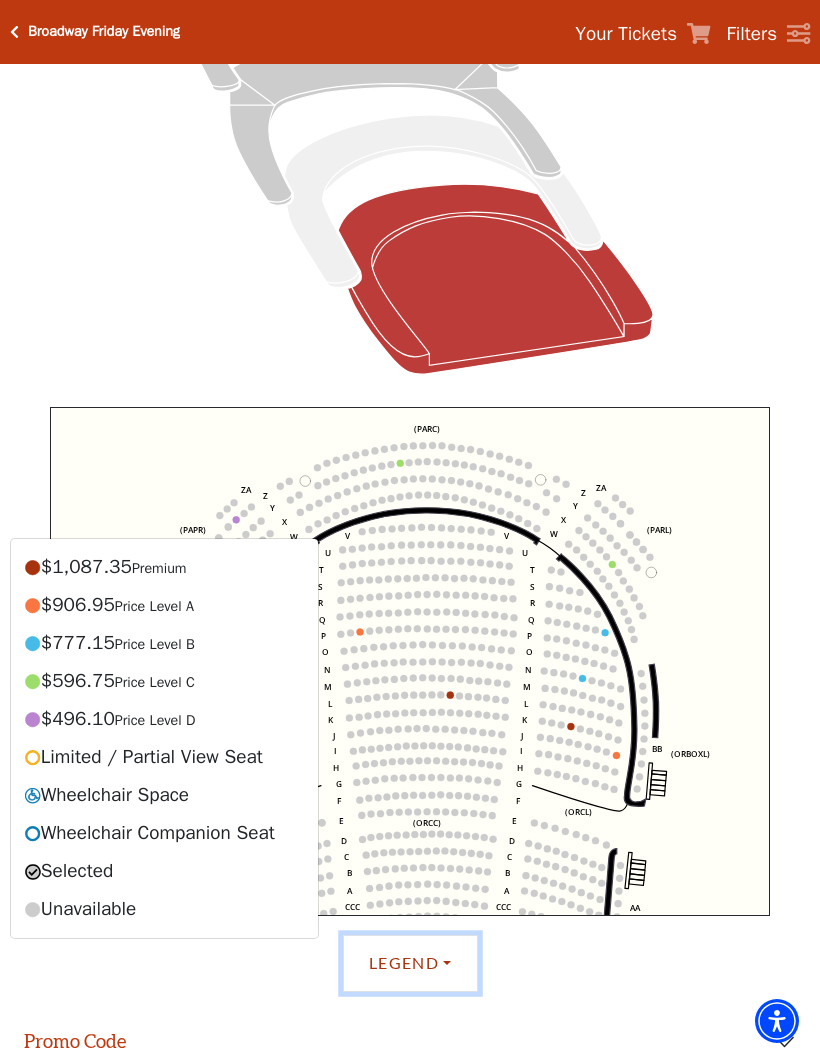click on "Left   (ORPITL)   Right   (ORPITR)   Center   (ORPITC)   ZZ   AA   YY   BB   ZA   ZA   (ORCL)   (ORCR)   (ORCC)   (ORBOXL)   (ORBOXR)   (PARL)   (PAPR)   (PARC)   Z   Y   X   W   Z   Y   X   W   V   U   T   S   R   Q   P   O   N   M   L   K   J   I   H   G   F   E   D   C   B   A   CCC   BBB   AAA   V   U   T   S   R   Q   P   O   N   M   L   K   J   I   H   G   F   E   D   C   B   A   CCC   BBB   AAA" 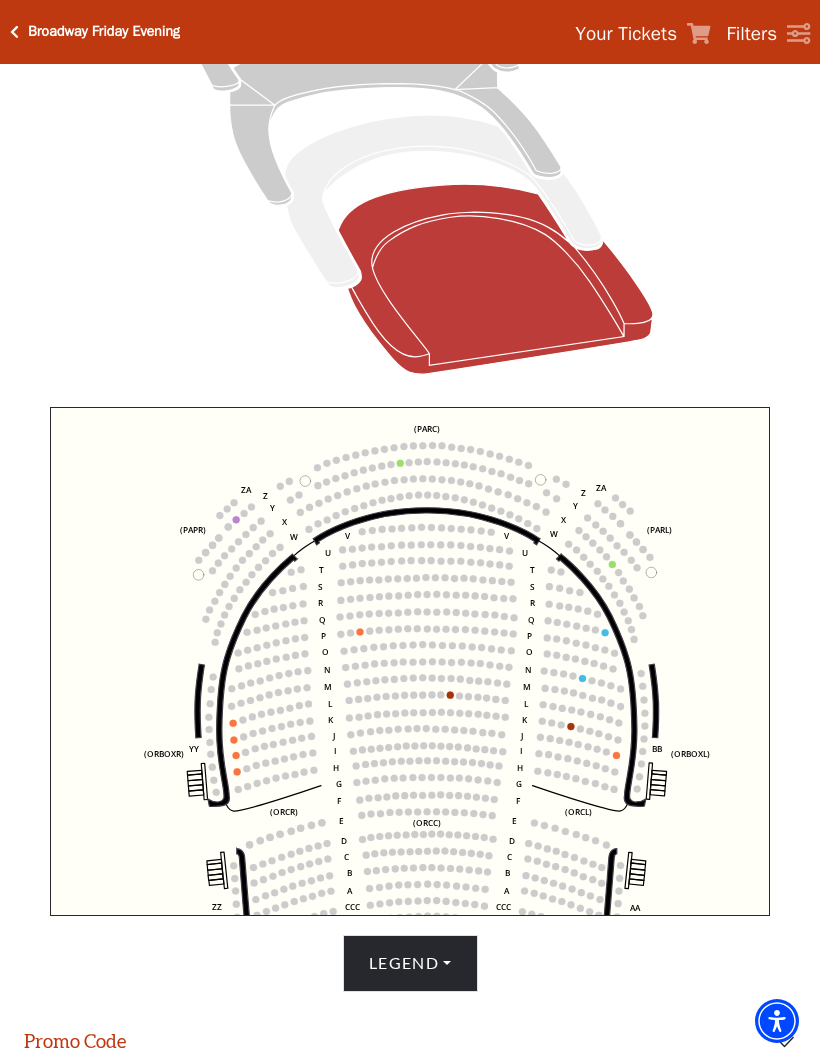 click on "Legend" at bounding box center [410, 963] 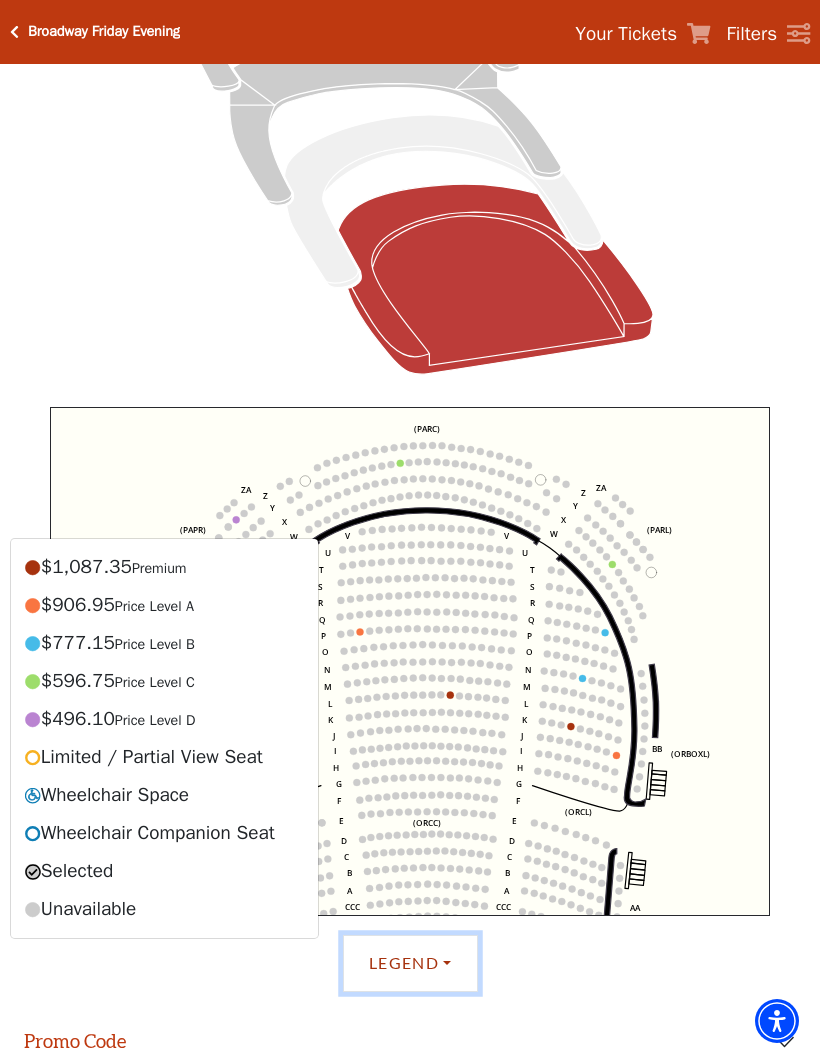 click on "Left   (ORPITL)   Right   (ORPITR)   Center   (ORPITC)   ZZ   AA   YY   BB   ZA   ZA   (ORCL)   (ORCR)   (ORCC)   (ORBOXL)   (ORBOXR)   (PARL)   (PAPR)   (PARC)   Z   Y   X   W   Z   Y   X   W   V   U   T   S   R   Q   P   O   N   M   L   K   J   I   H   G   F   E   D   C   B   A   CCC   BBB   AAA   V   U   T   S   R   Q   P   O   N   M   L   K   J   I   H   G   F   E   D   C   B   A   CCC   BBB   AAA" 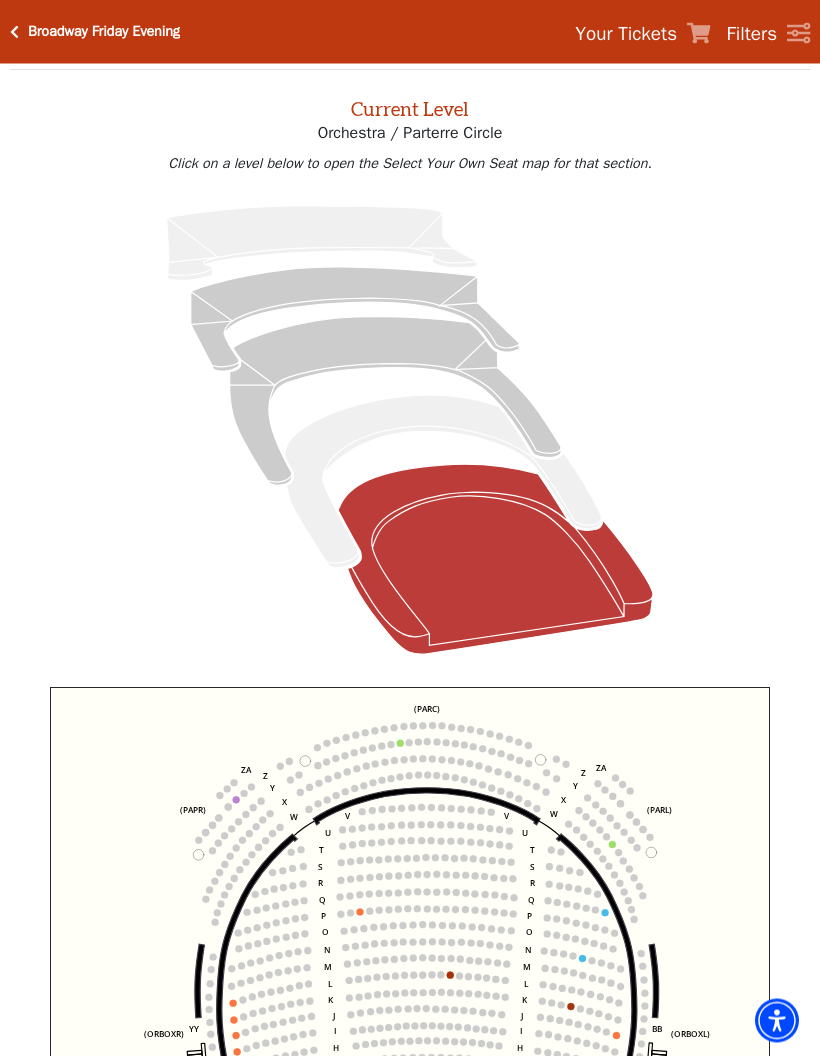 scroll, scrollTop: 80, scrollLeft: 0, axis: vertical 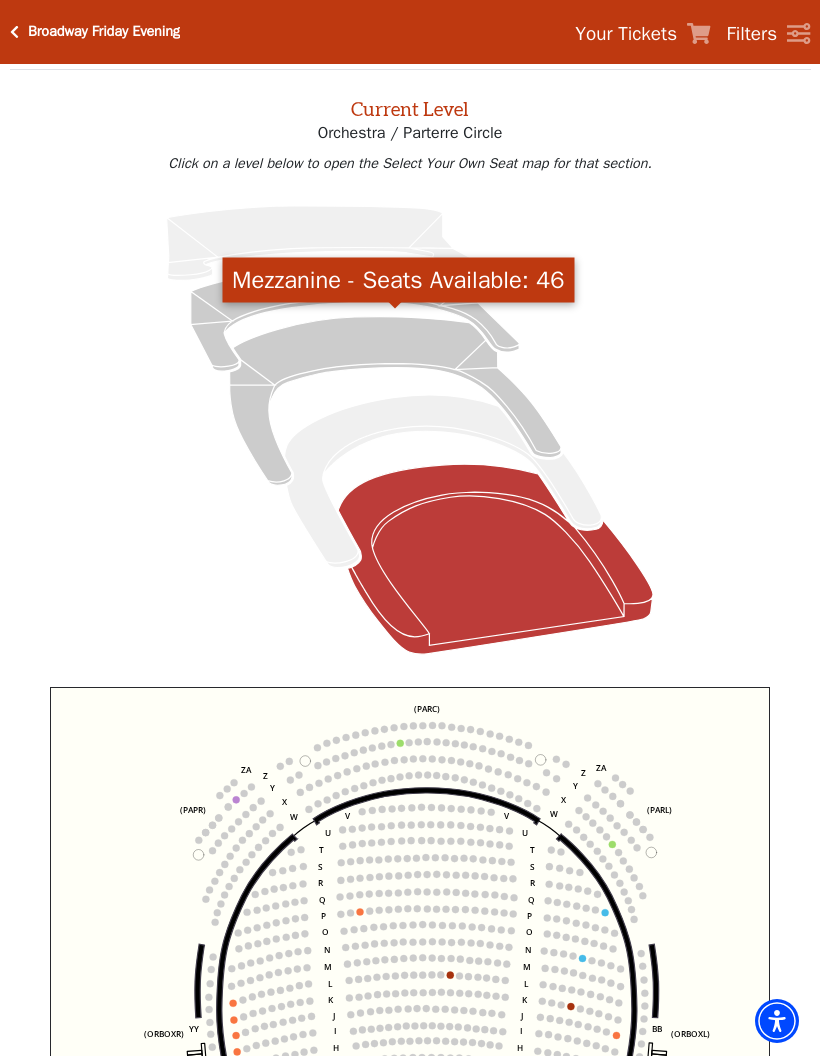 click 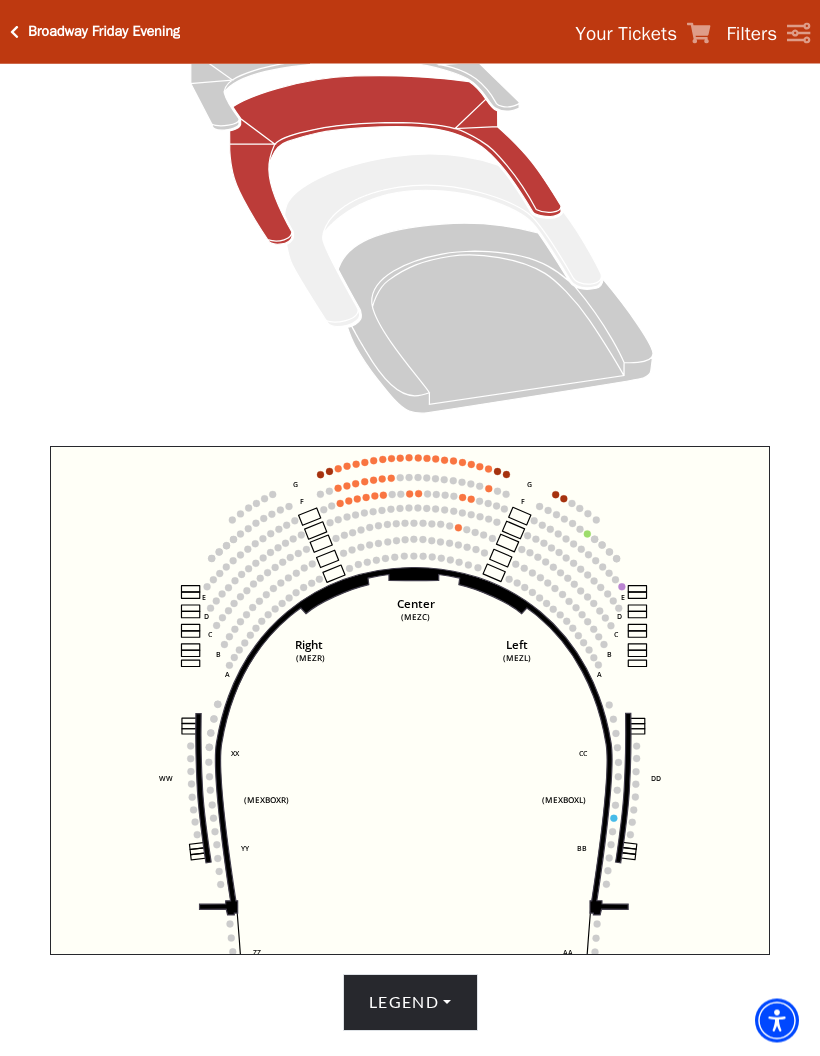 scroll, scrollTop: 321, scrollLeft: 0, axis: vertical 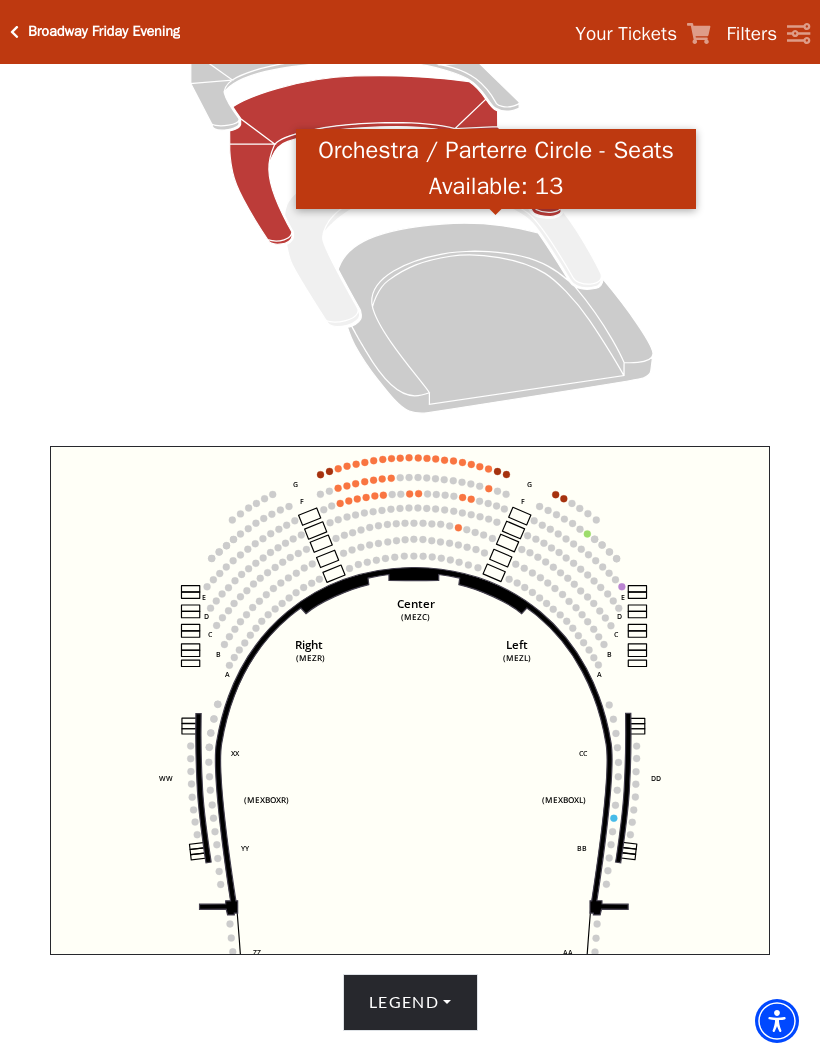 click 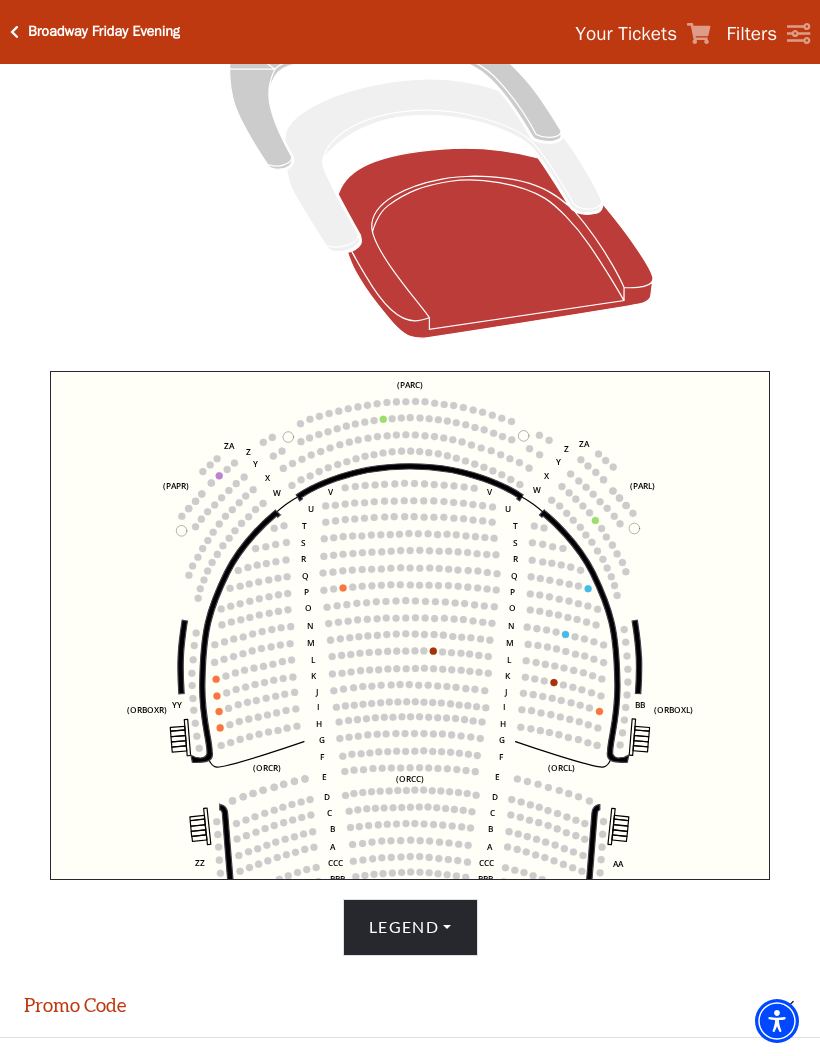 scroll, scrollTop: 411, scrollLeft: 0, axis: vertical 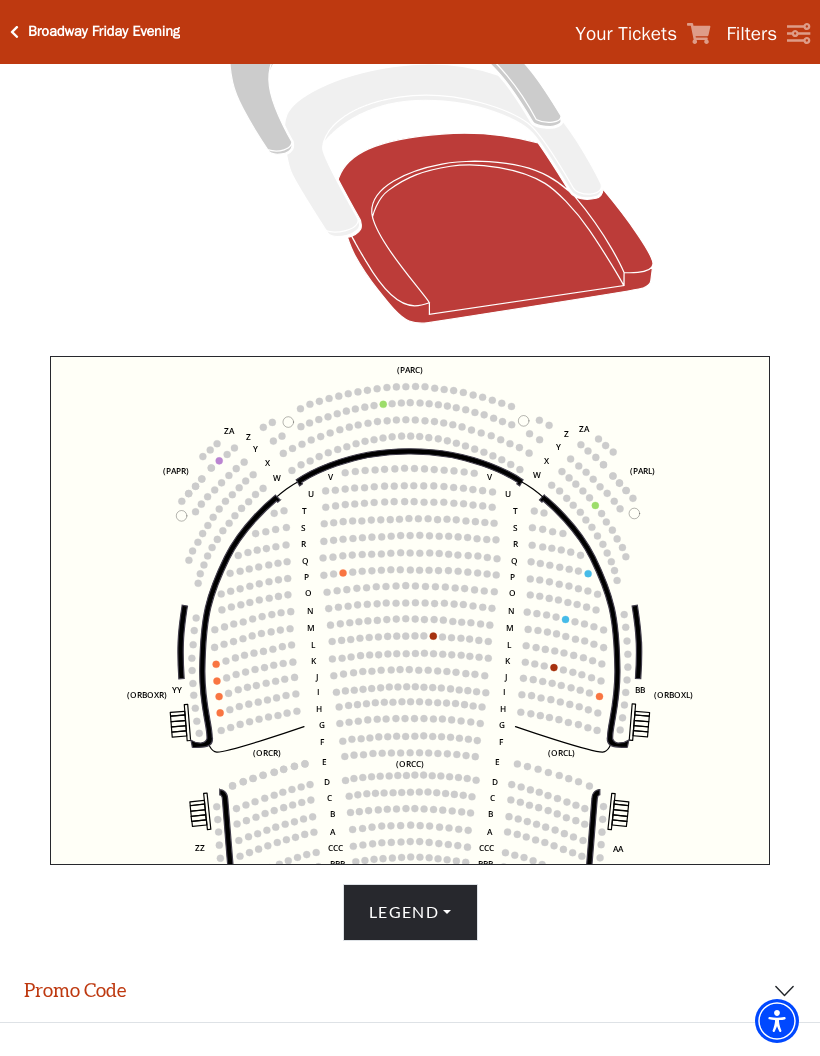click 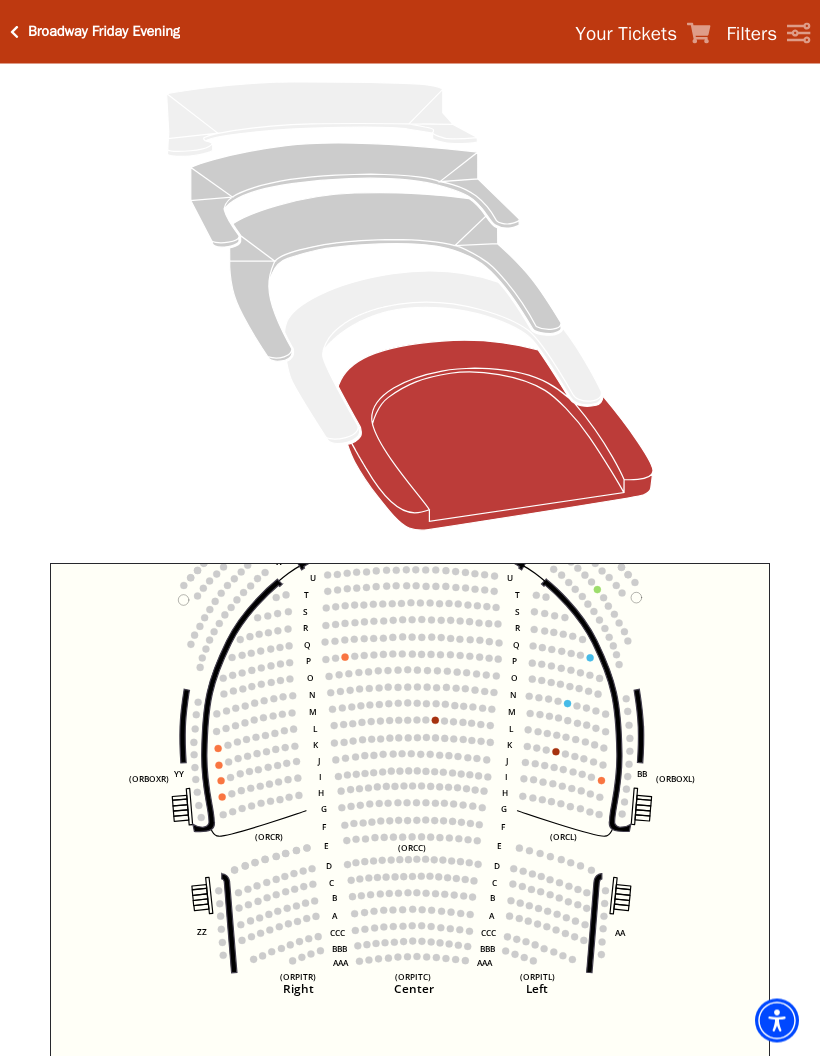 scroll, scrollTop: 204, scrollLeft: 0, axis: vertical 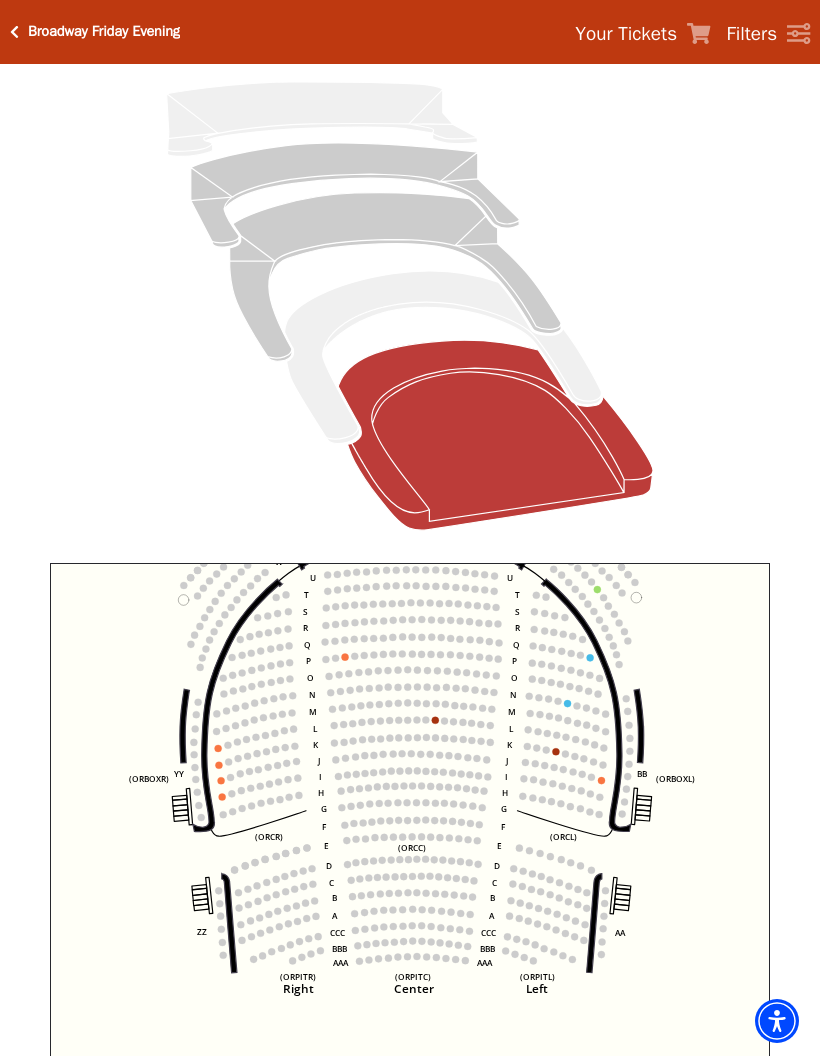 click 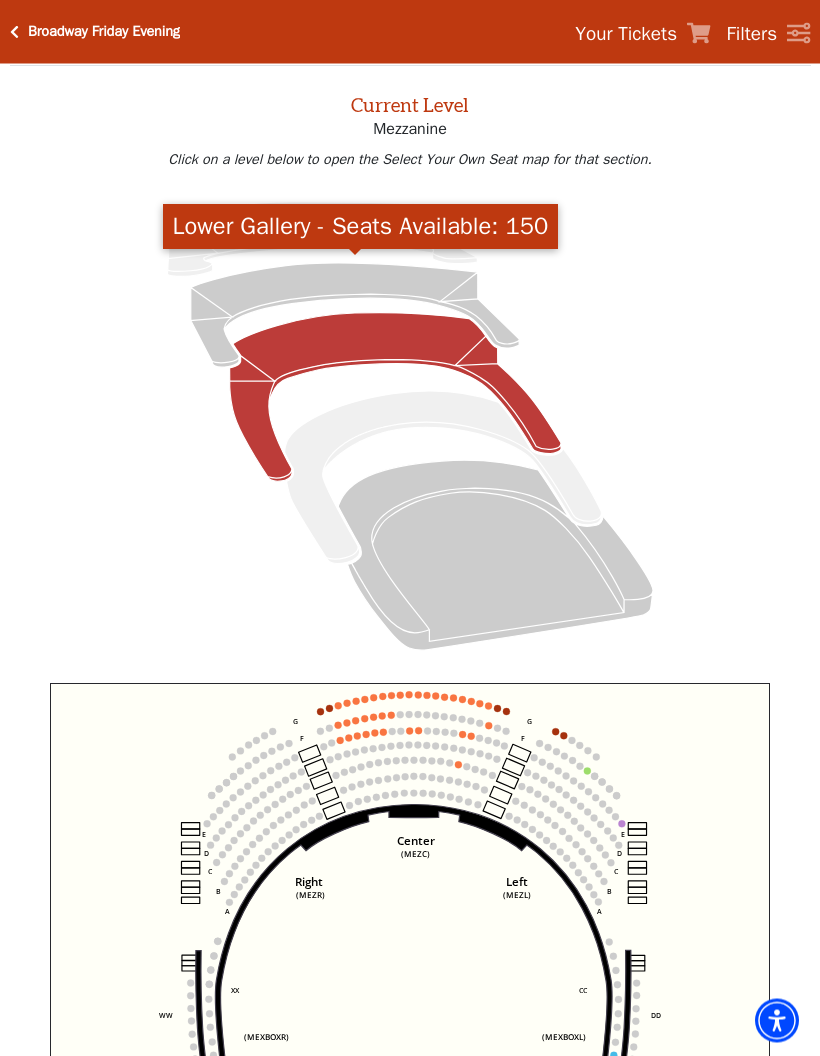 scroll, scrollTop: 84, scrollLeft: 0, axis: vertical 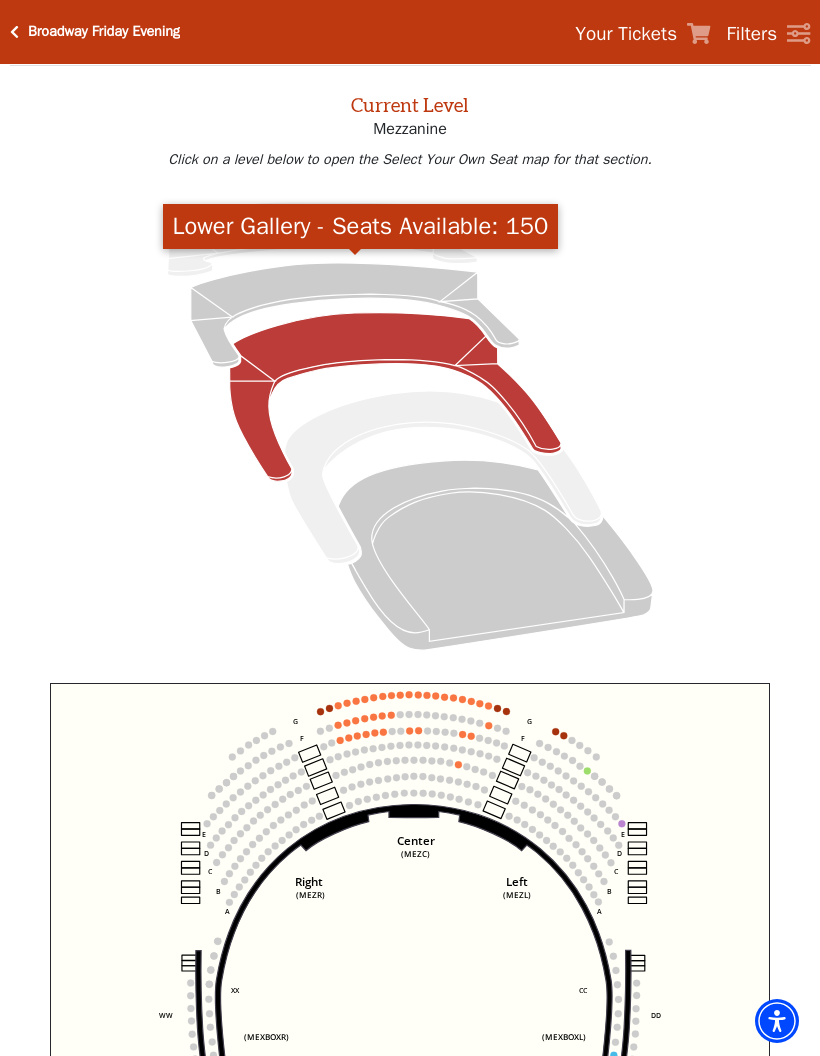 click 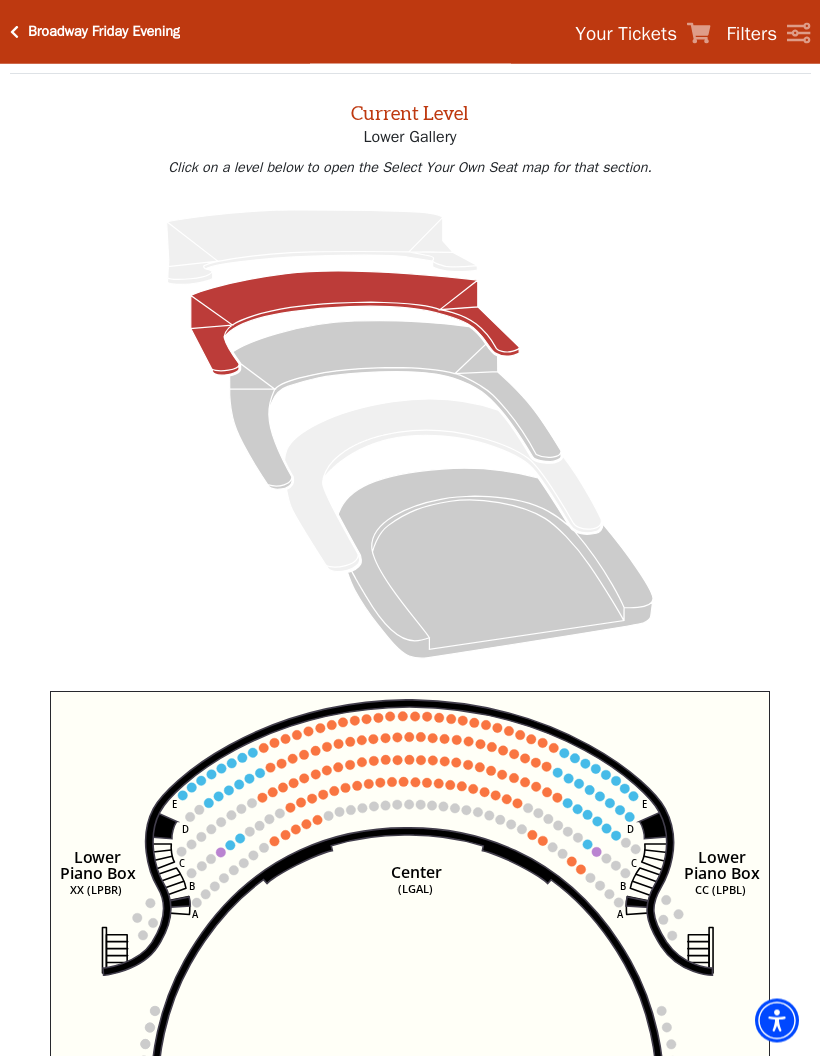 scroll, scrollTop: 76, scrollLeft: 0, axis: vertical 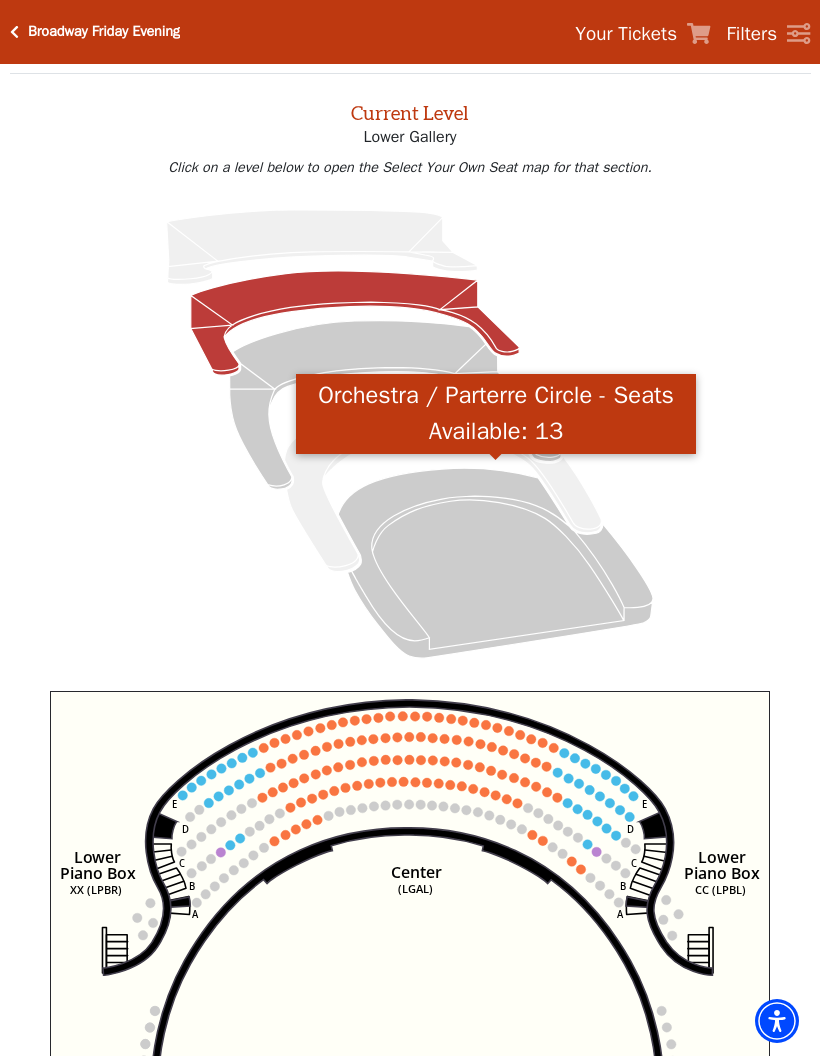 click 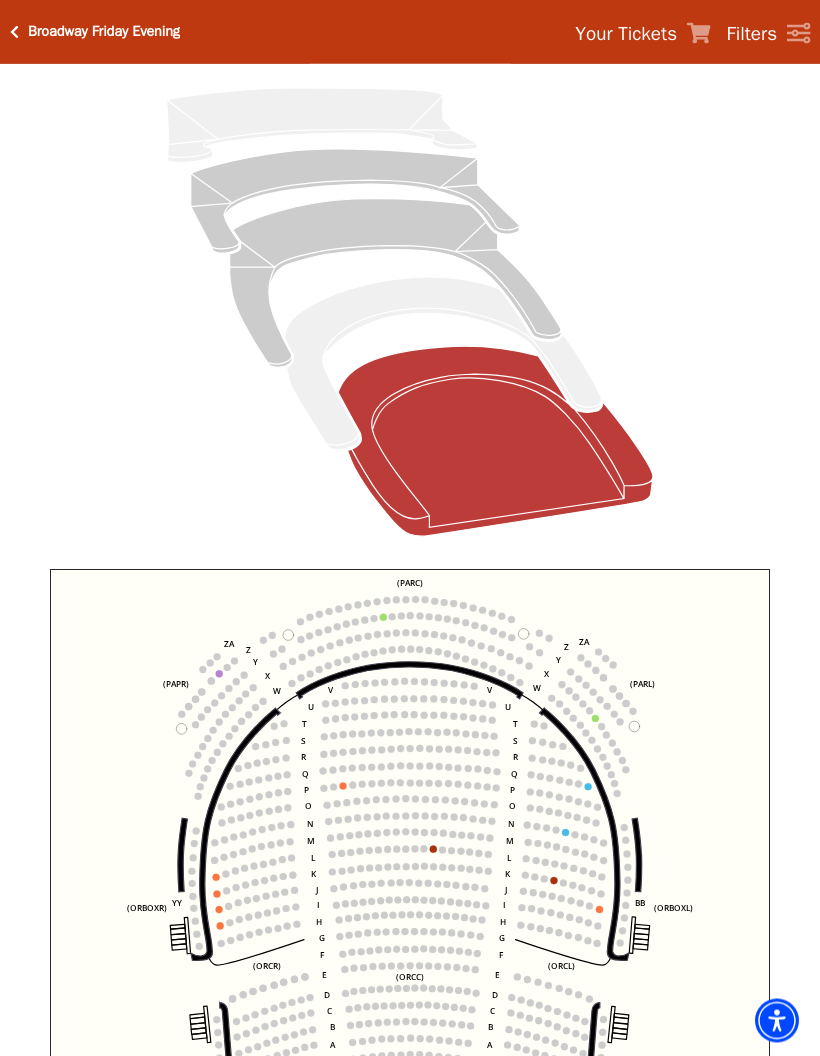 scroll, scrollTop: 198, scrollLeft: 0, axis: vertical 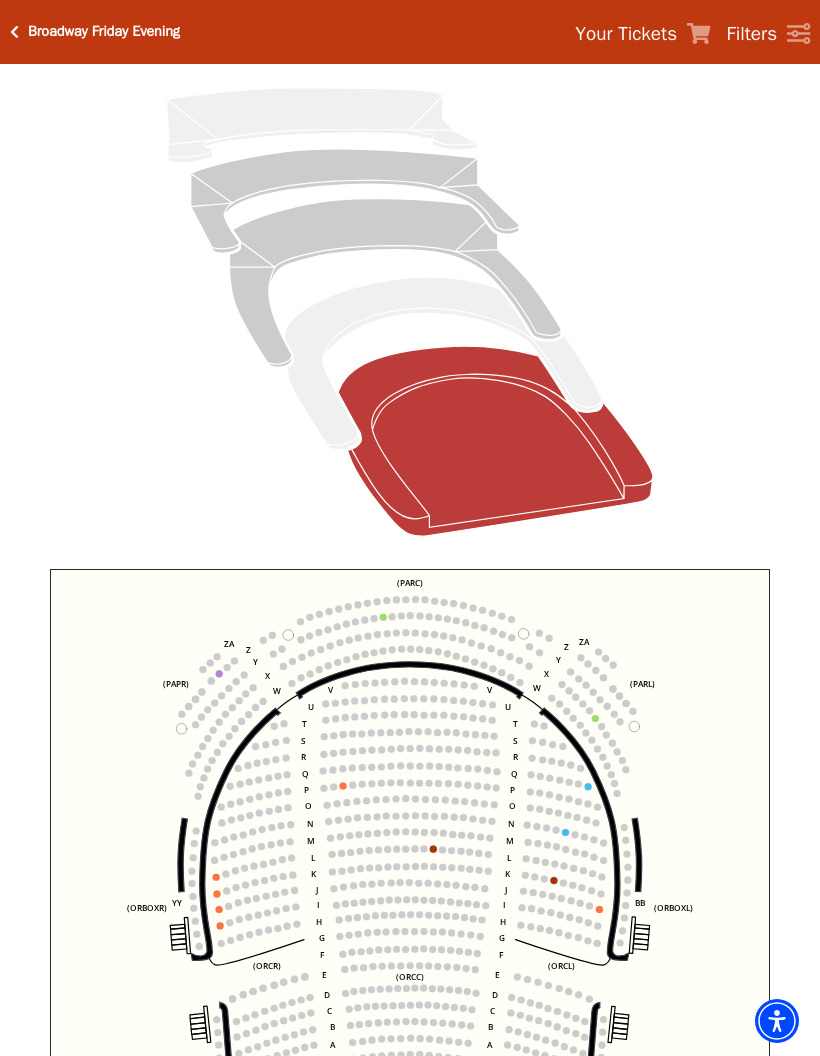 click 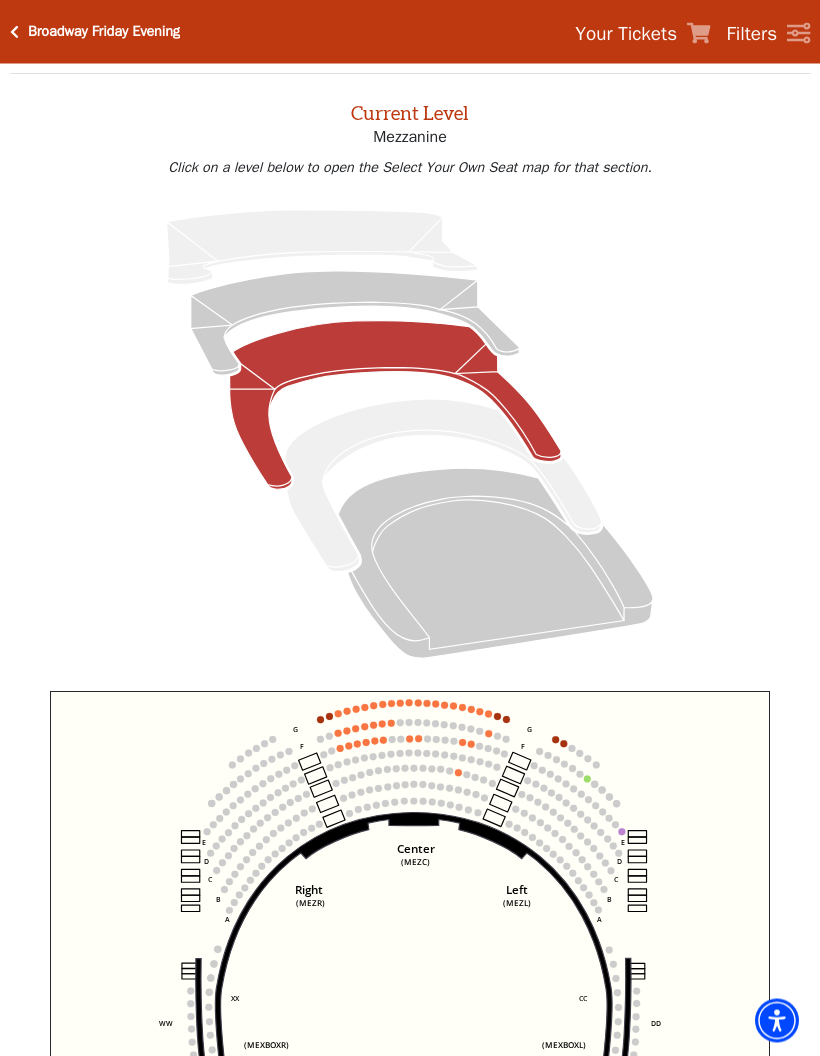 scroll, scrollTop: 76, scrollLeft: 0, axis: vertical 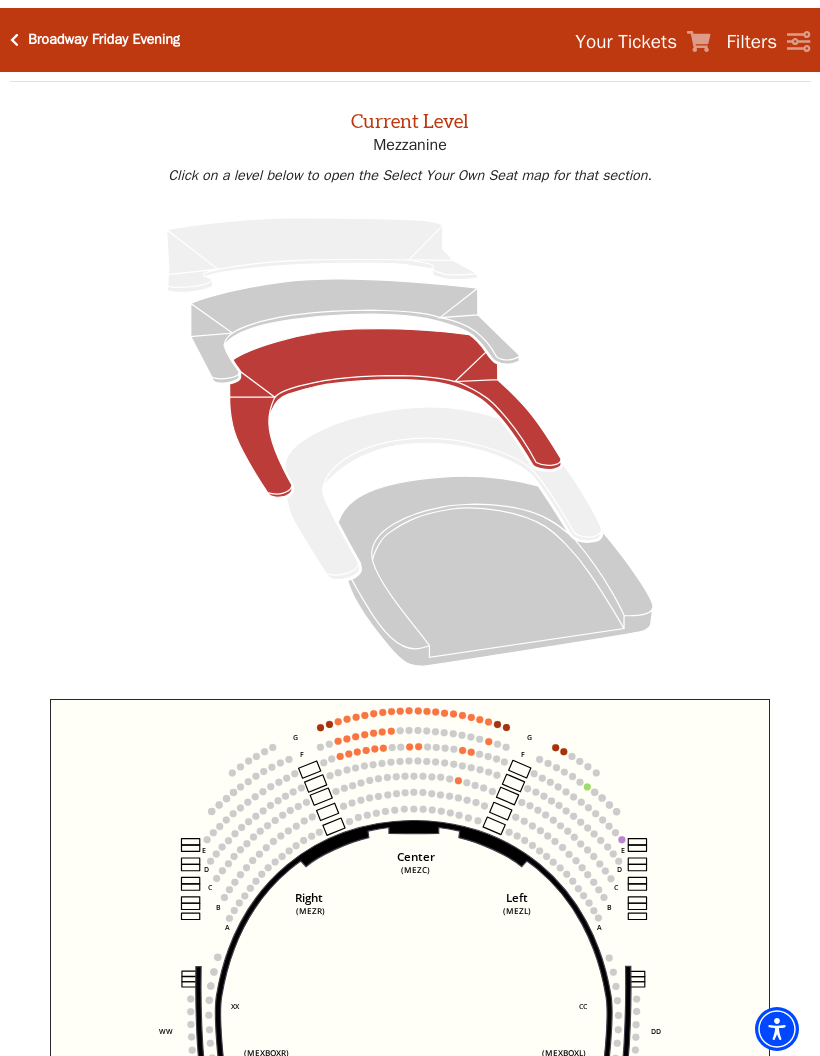 click 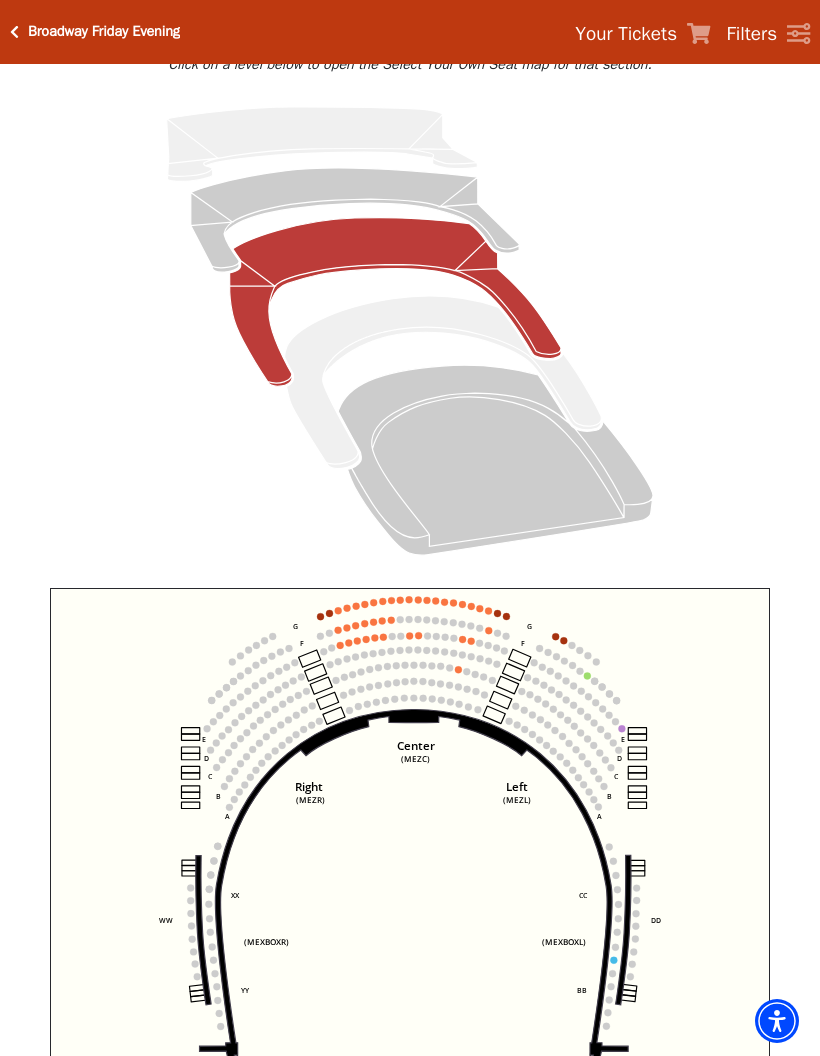 scroll, scrollTop: 182, scrollLeft: 0, axis: vertical 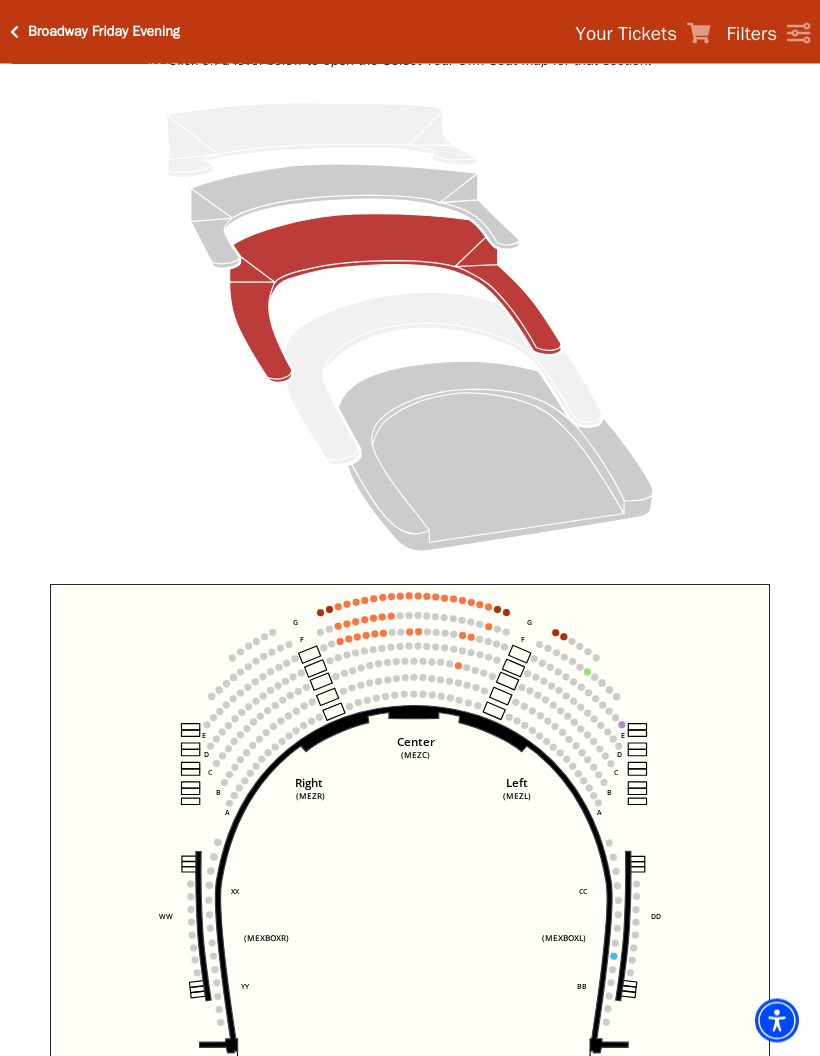 click on "Center   (MEZC)   Right   (MEZR)   Left   (MEZL)   (MEXBOXR)   (MEXBOXL)   XX   WW   CC   DD   YY   BB   ZZ   AA   G   F   E   D   G   F   C   B   A   E   D   C   B   A" 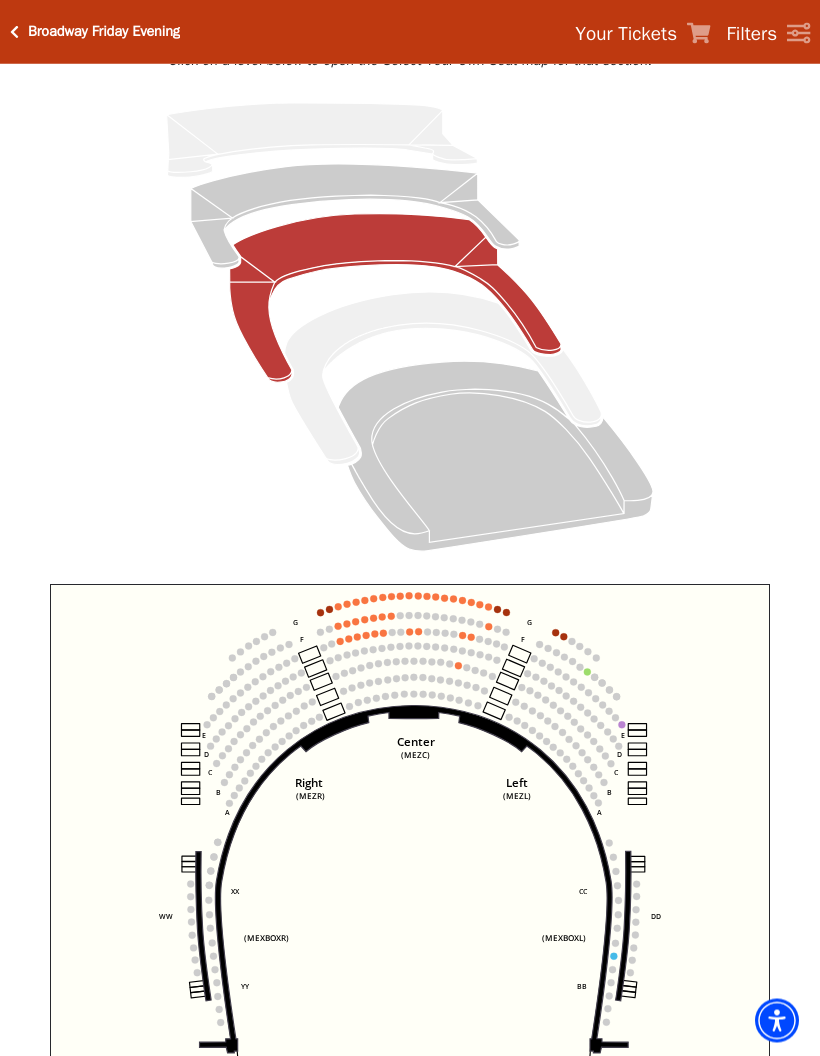 click 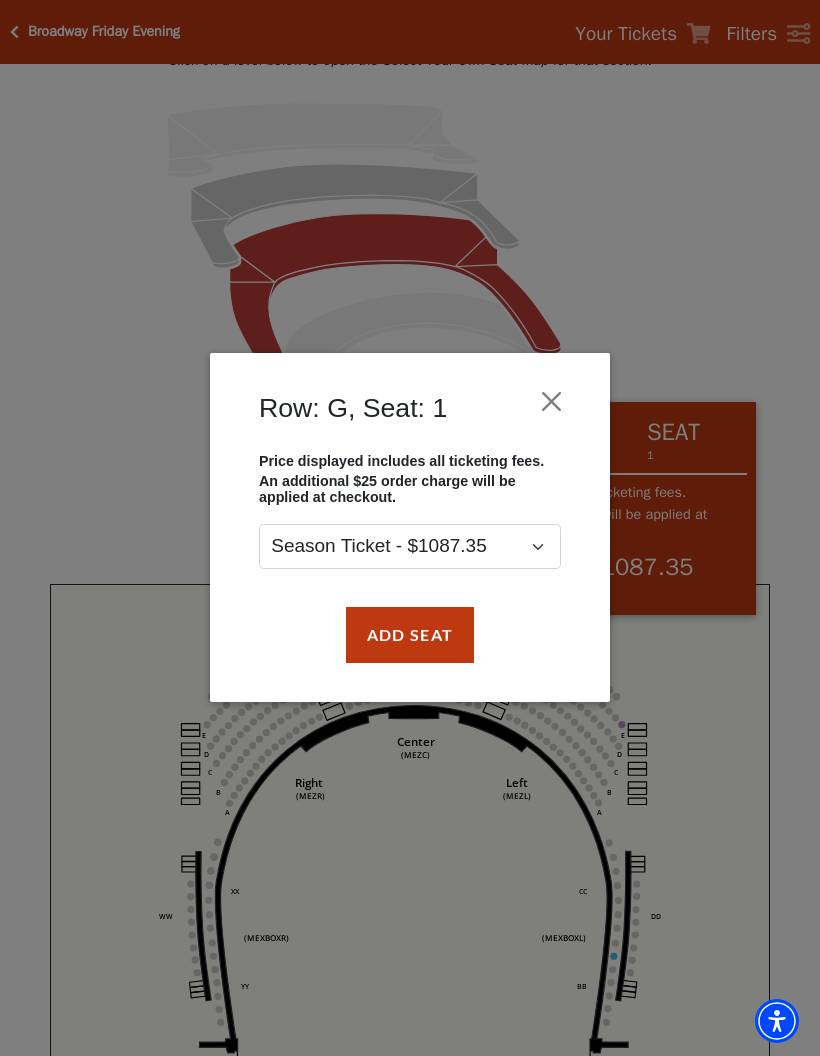click at bounding box center (552, 402) 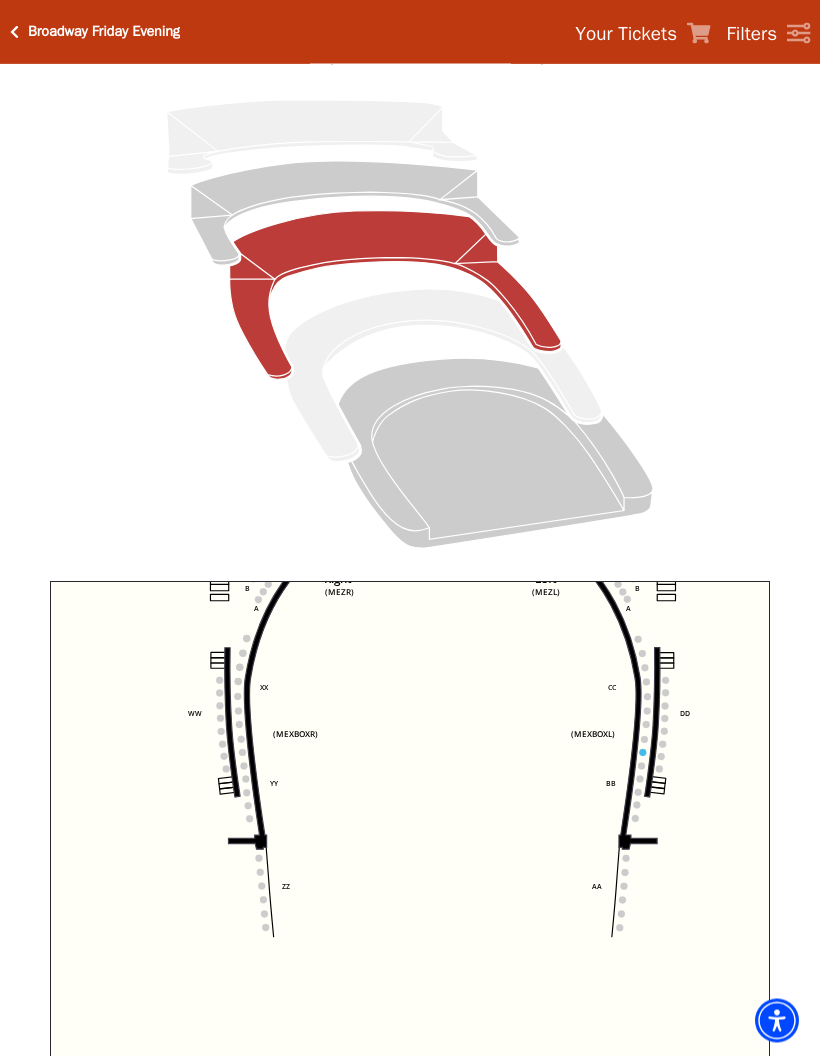 scroll, scrollTop: 186, scrollLeft: 0, axis: vertical 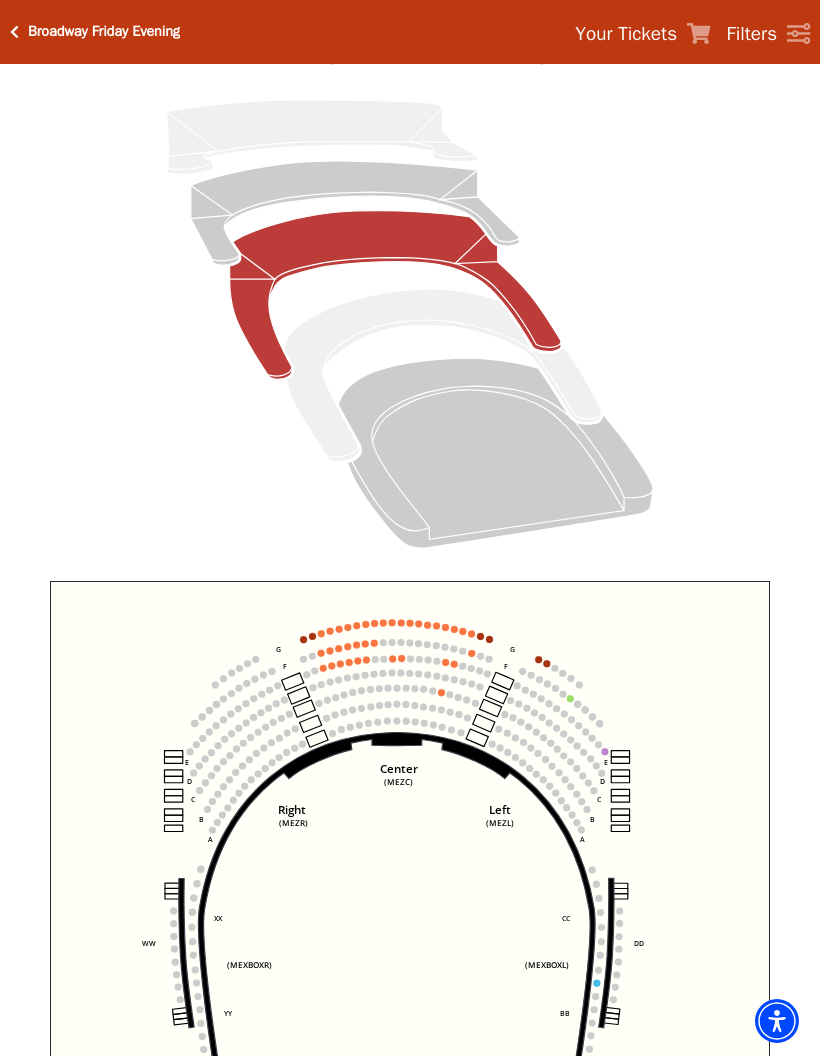 click 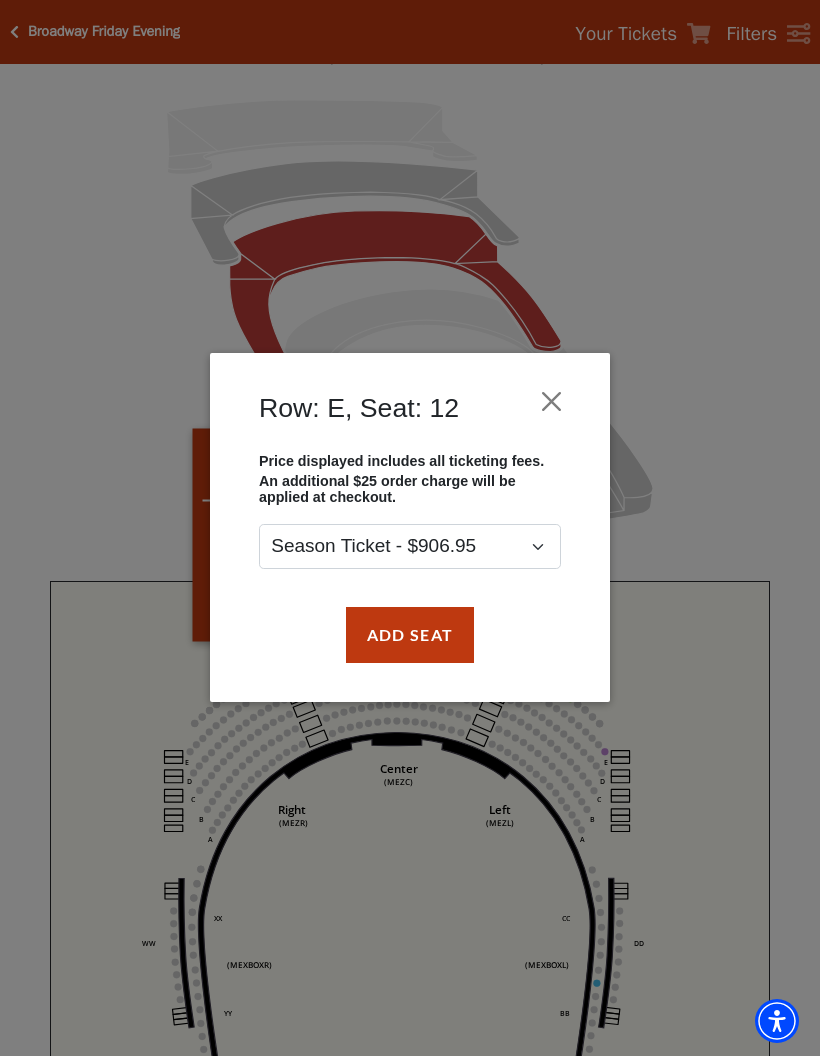 click on "Add Seat" at bounding box center [410, 635] 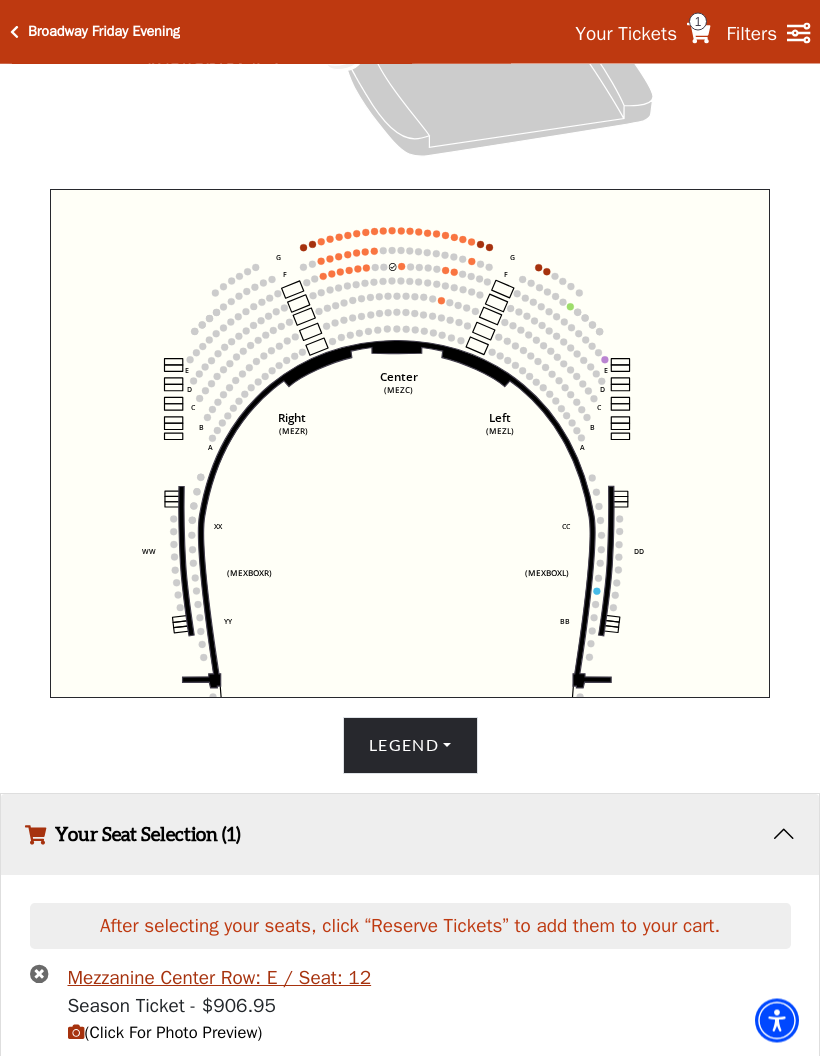 scroll, scrollTop: 610, scrollLeft: 0, axis: vertical 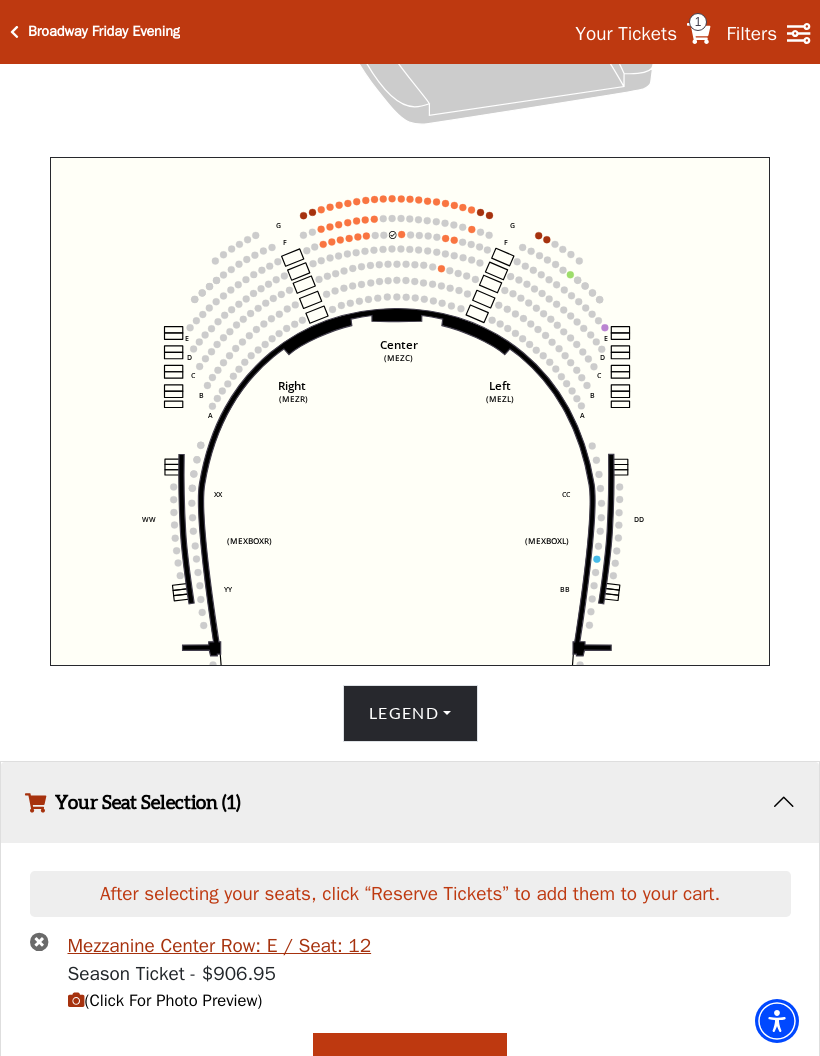 click 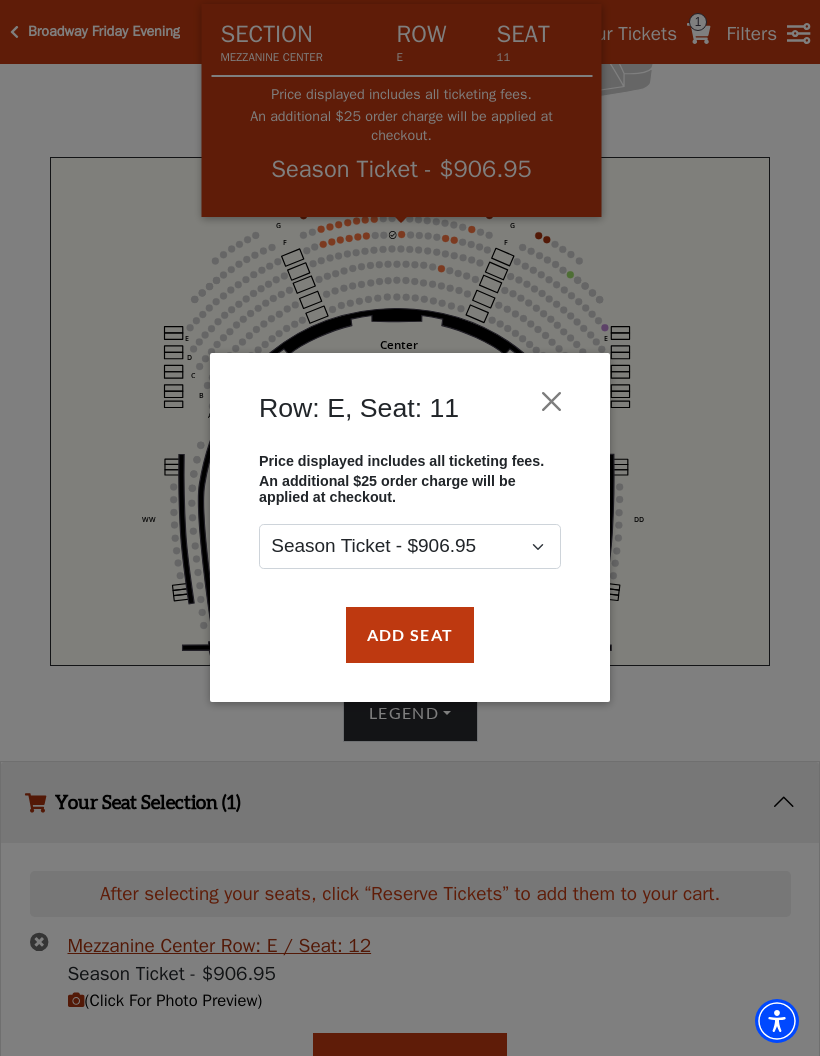 click on "Add Seat" at bounding box center [410, 635] 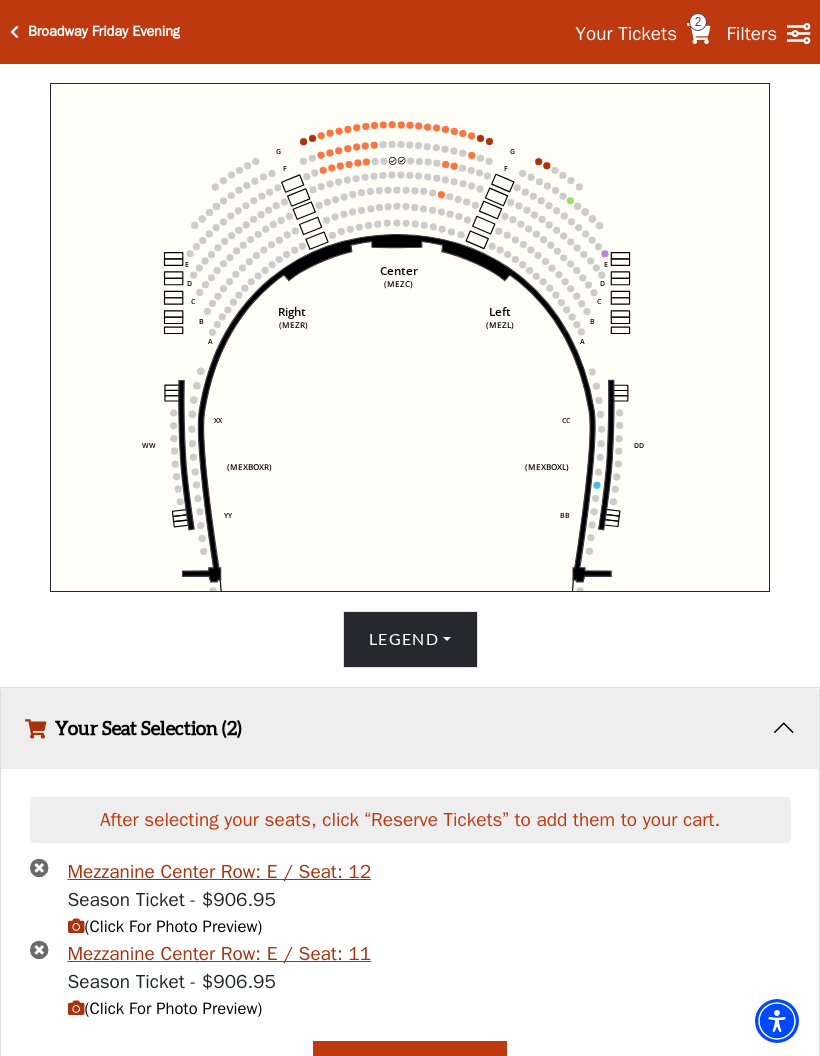 scroll, scrollTop: 690, scrollLeft: 0, axis: vertical 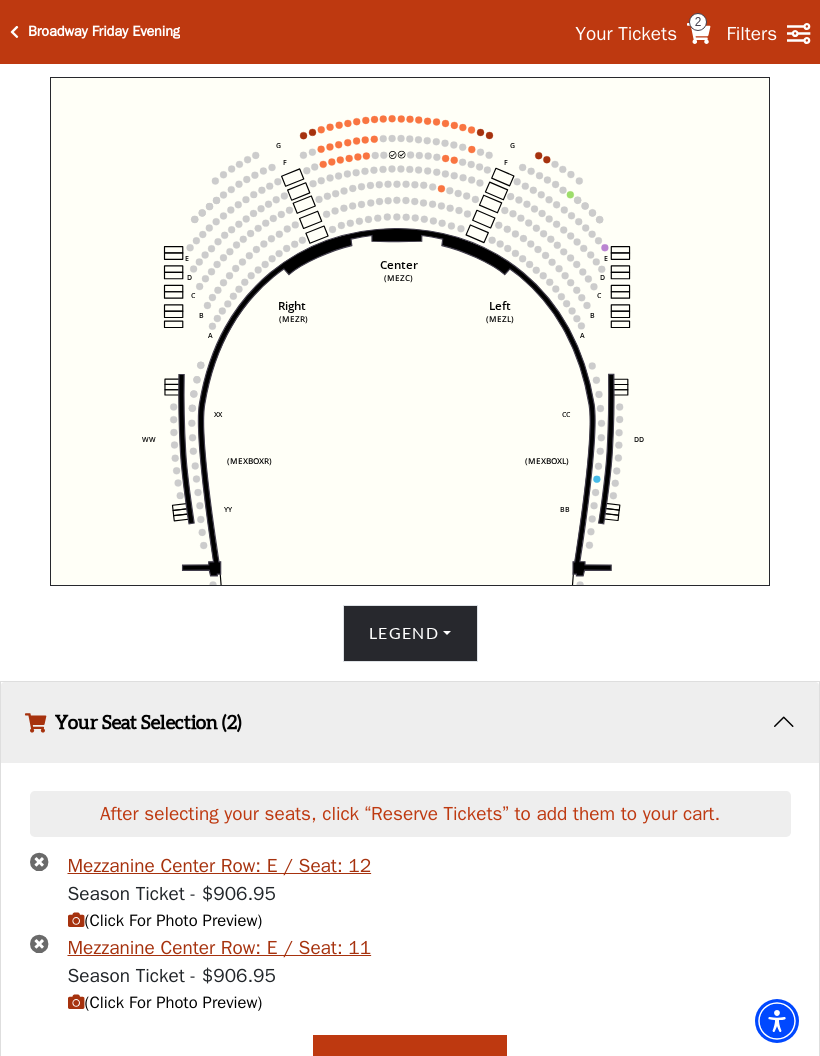 click on "Reserve Tickets" at bounding box center [410, 1063] 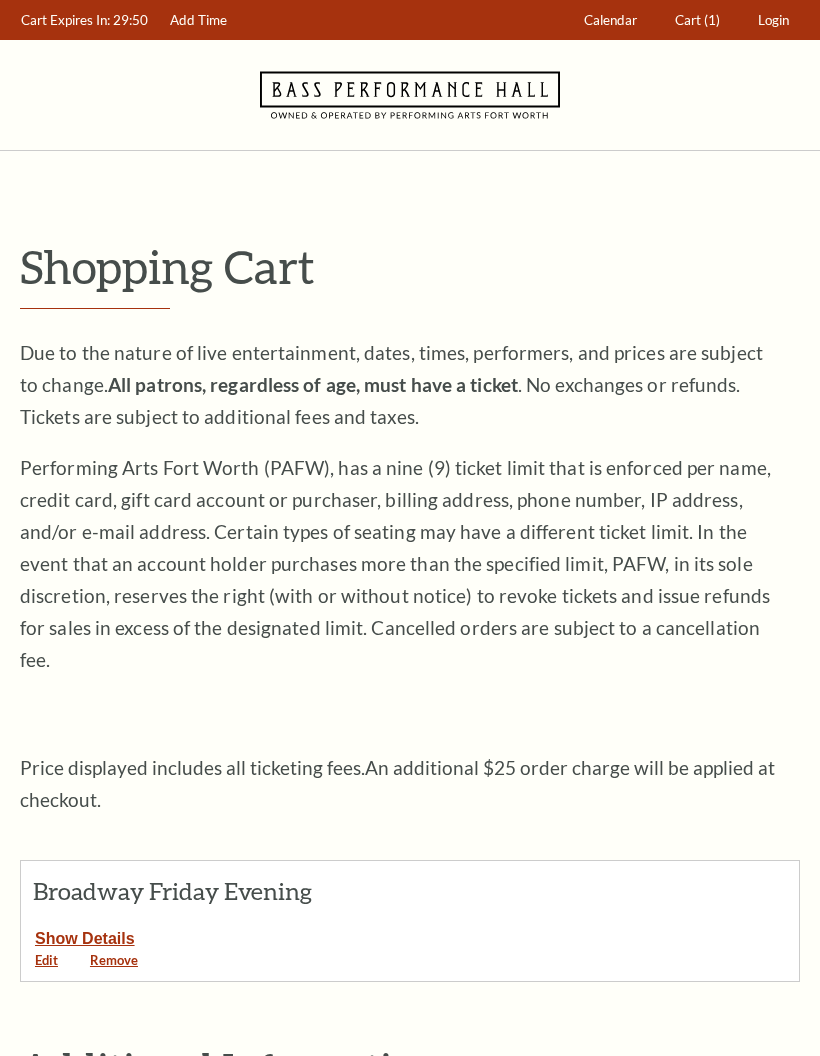 scroll, scrollTop: 0, scrollLeft: 0, axis: both 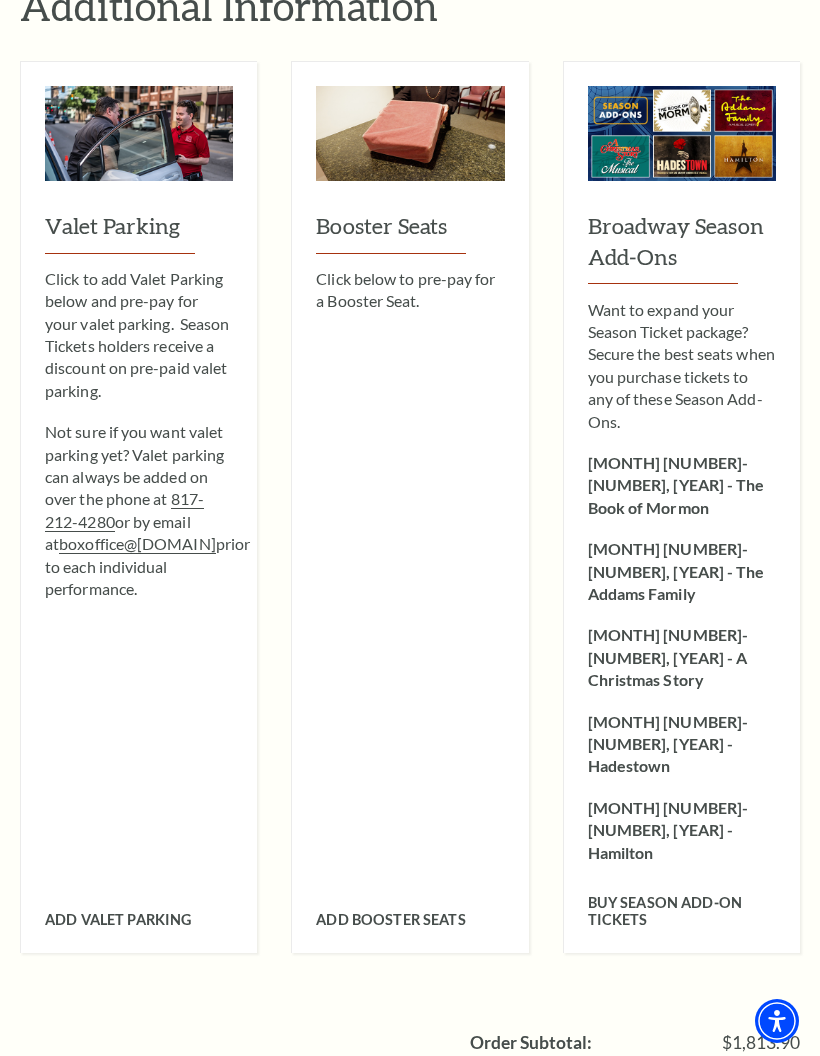 click on "Buy Season Add-On tickets" at bounding box center (682, 896) 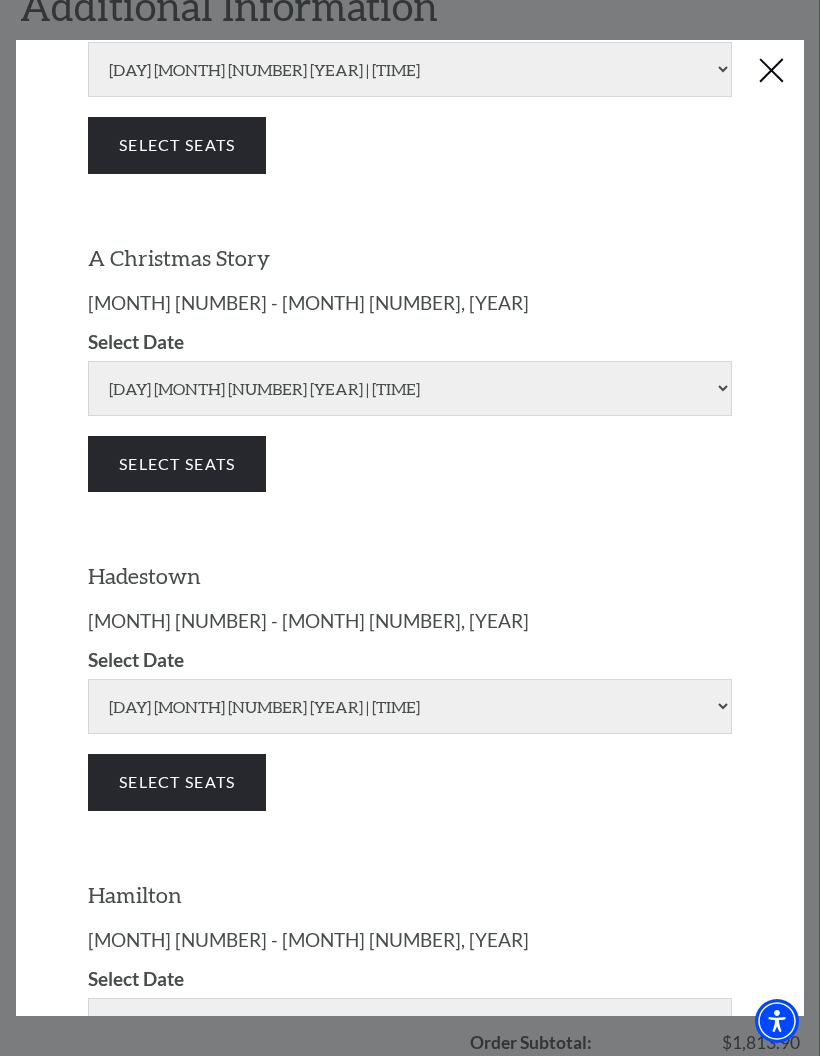 scroll, scrollTop: 767, scrollLeft: 0, axis: vertical 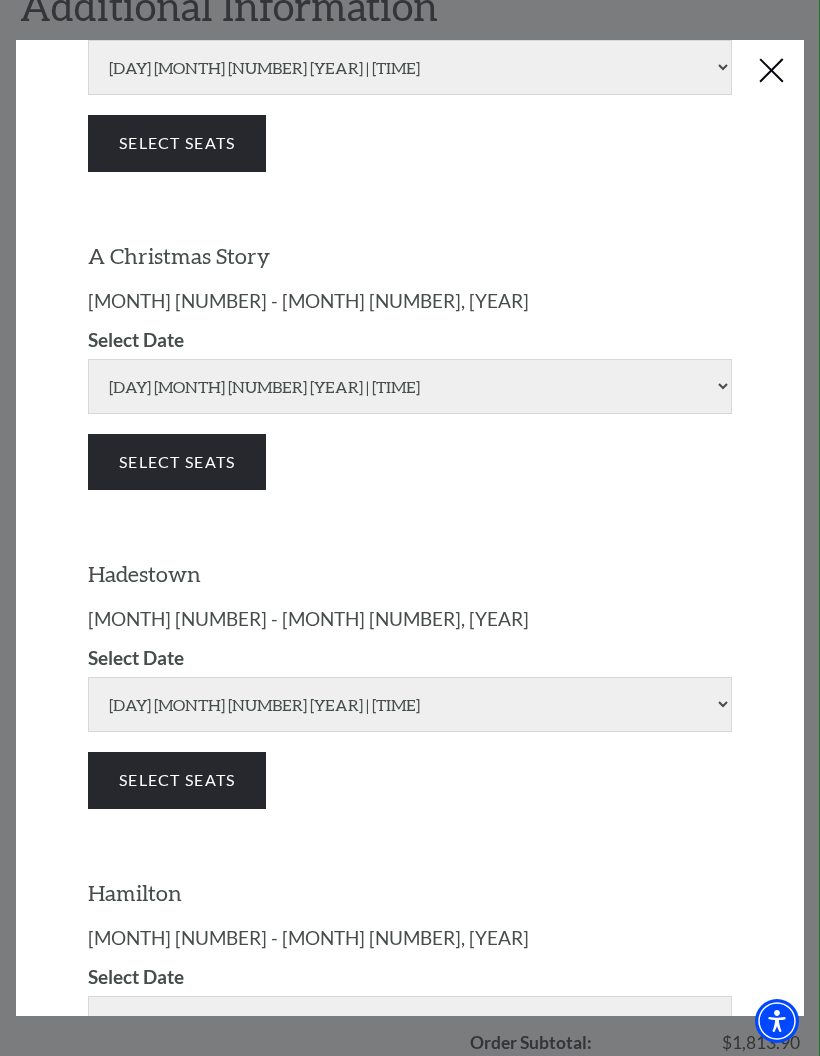 click on "Select Seats" at bounding box center (177, 780) 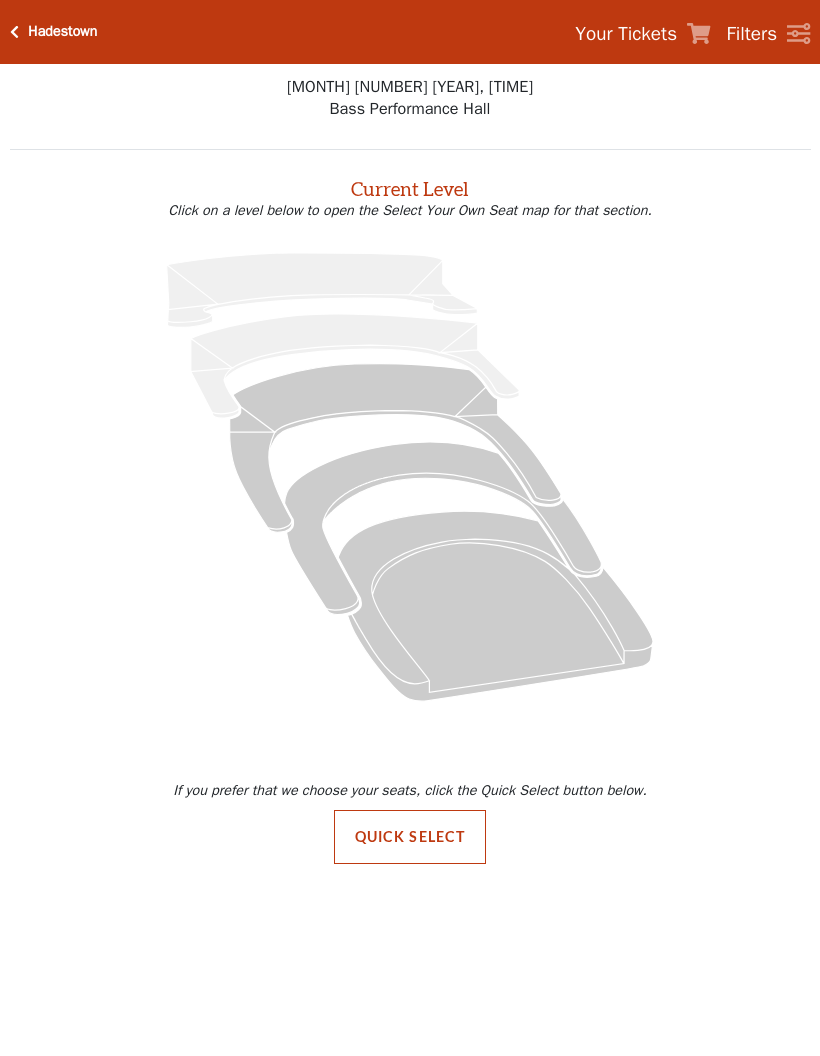 scroll, scrollTop: 0, scrollLeft: 0, axis: both 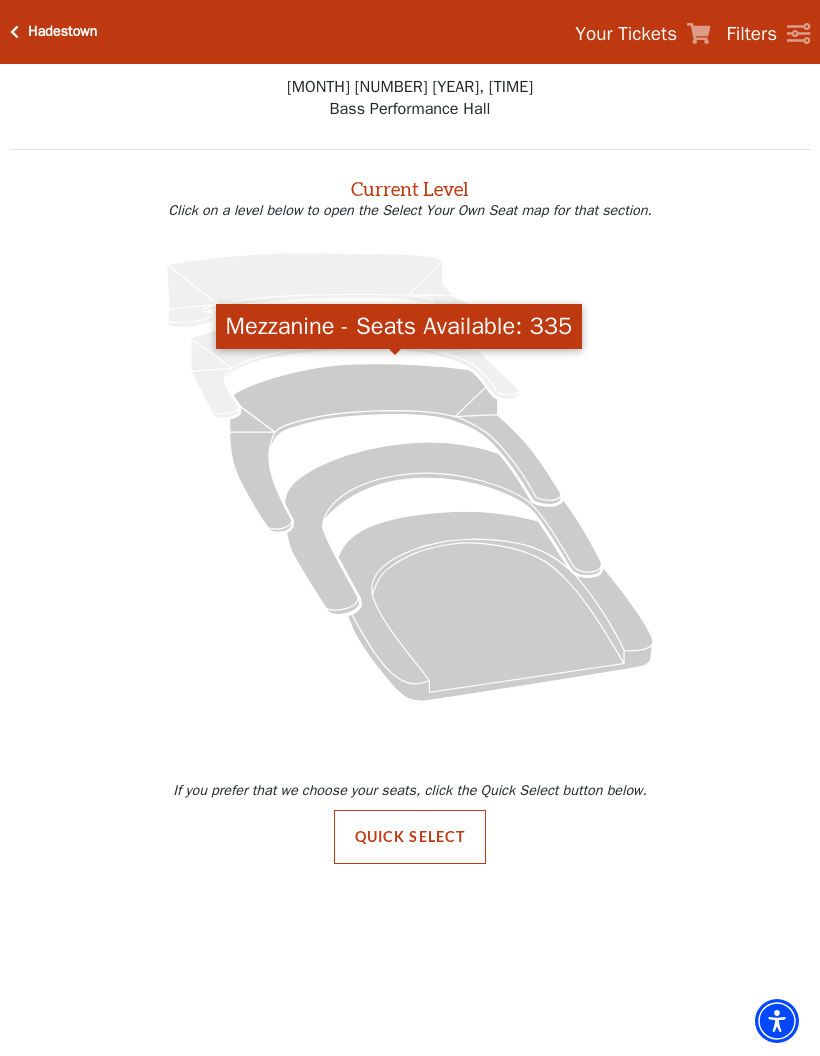 click 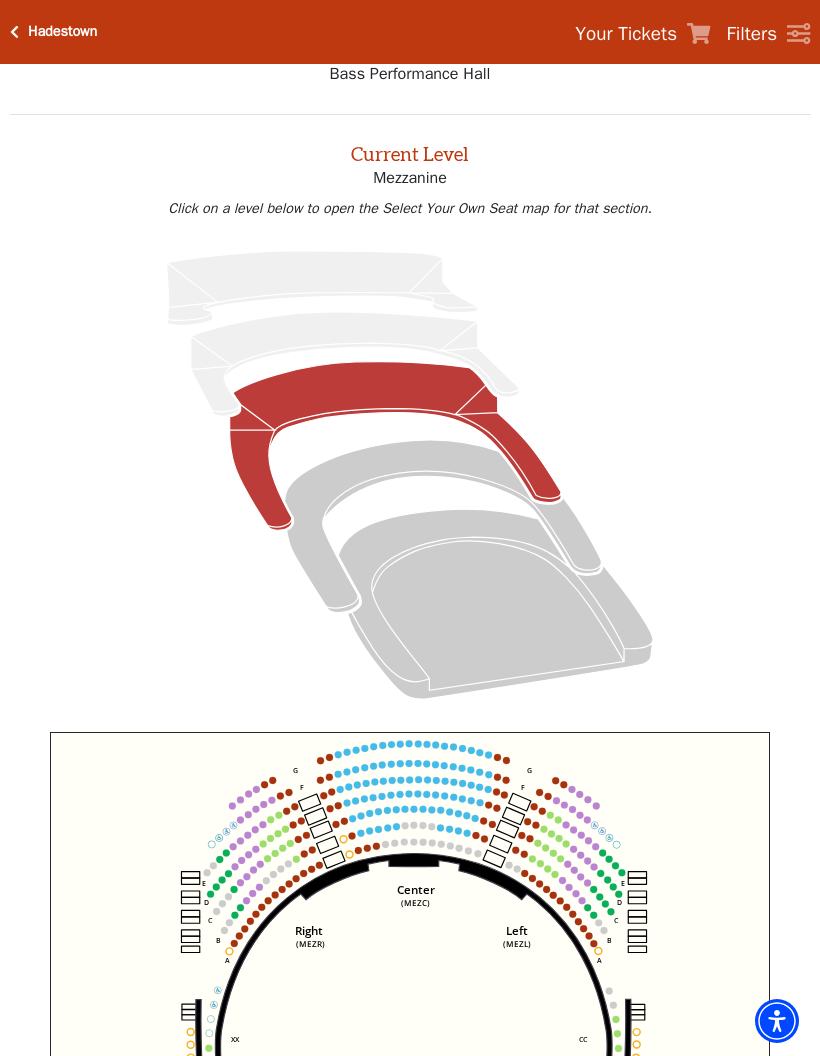 scroll, scrollTop: 76, scrollLeft: 0, axis: vertical 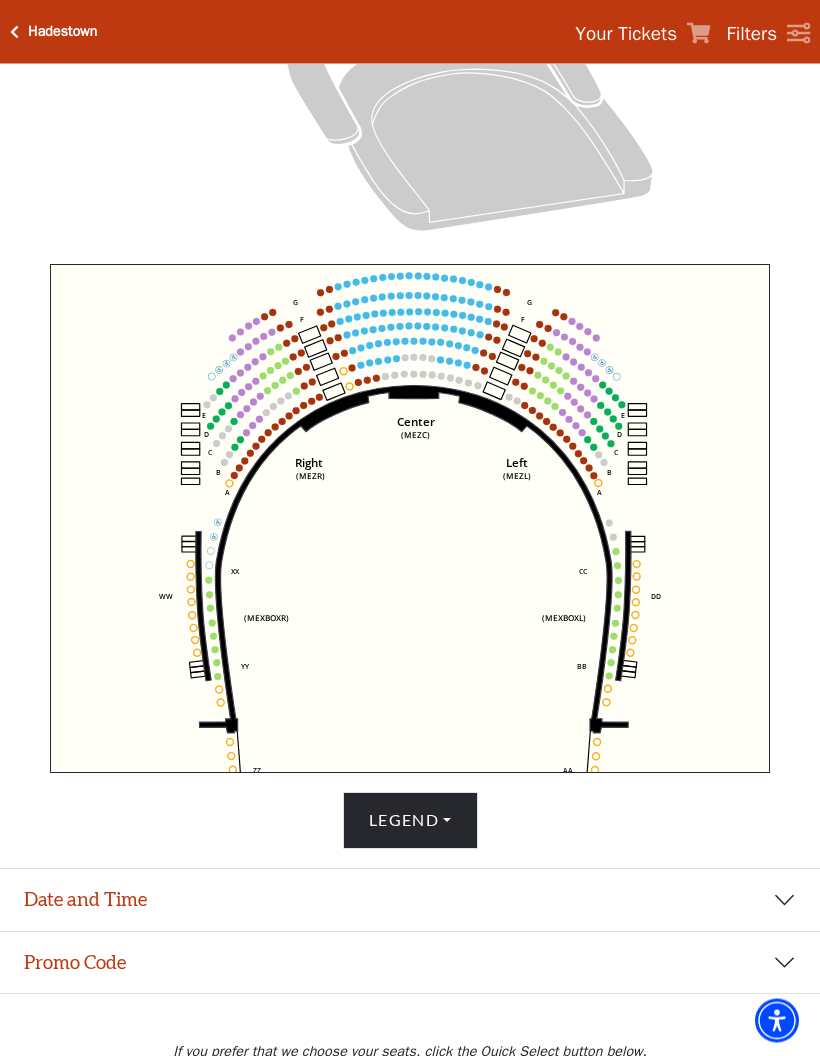 click on "Legend" at bounding box center [410, 821] 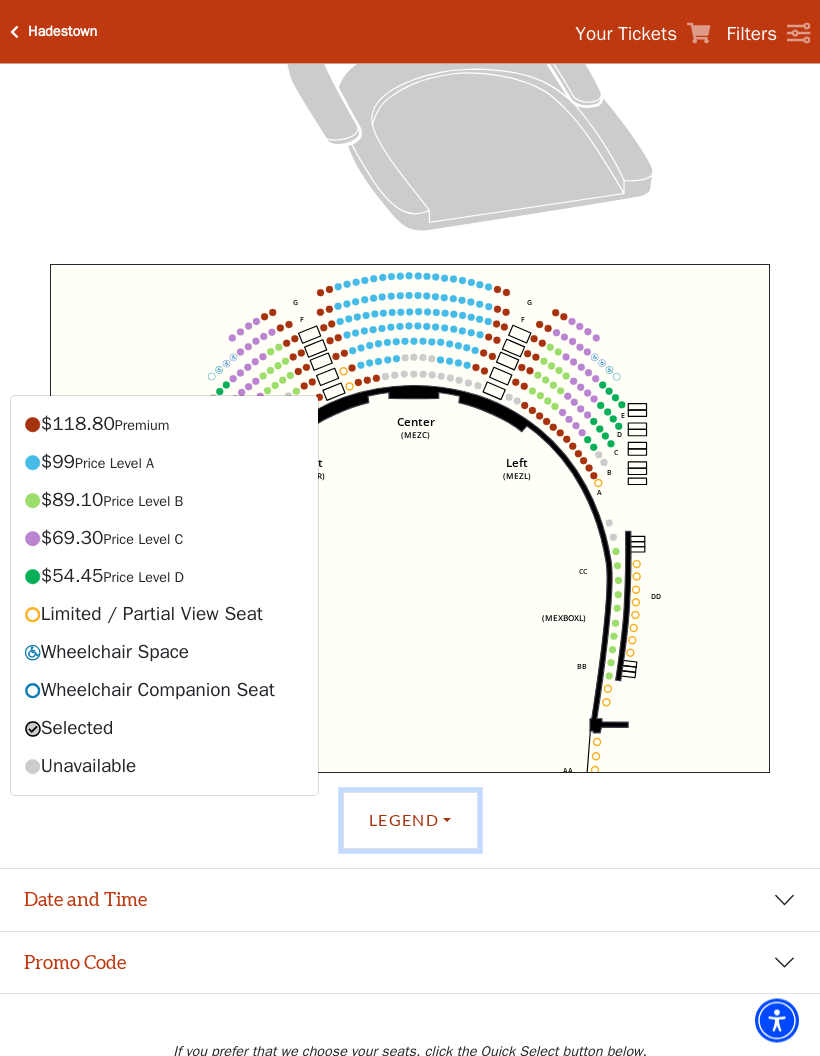 scroll, scrollTop: 503, scrollLeft: 0, axis: vertical 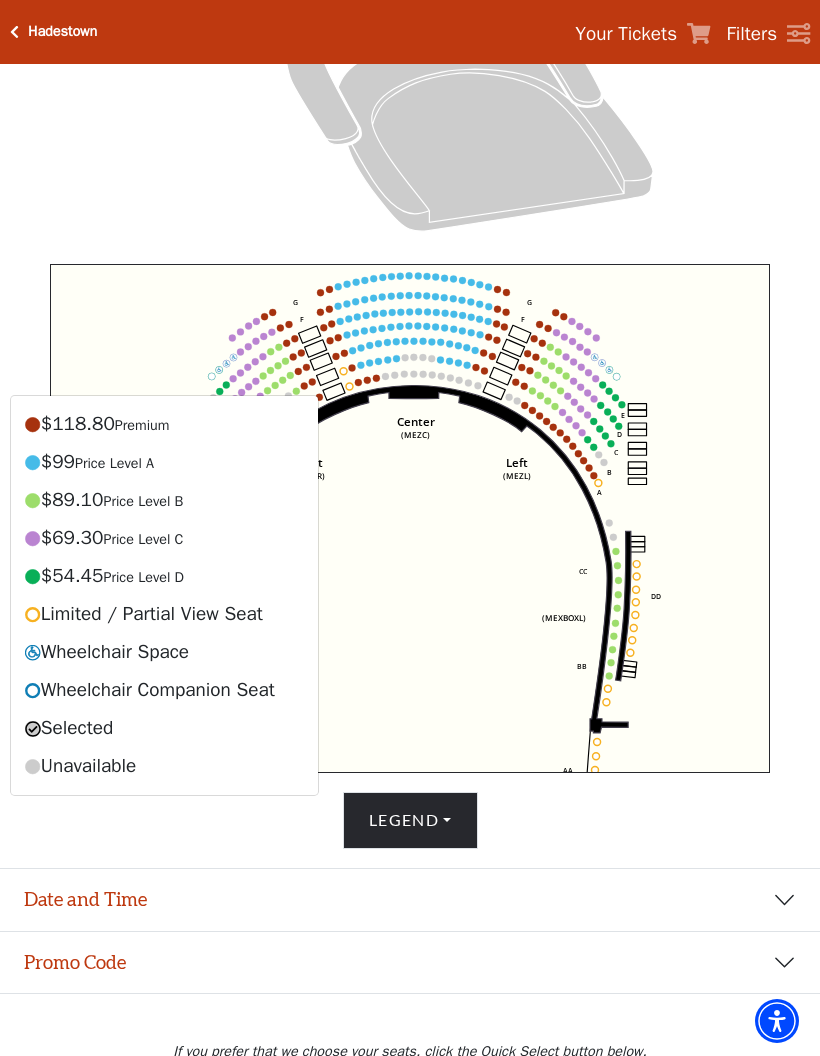 click 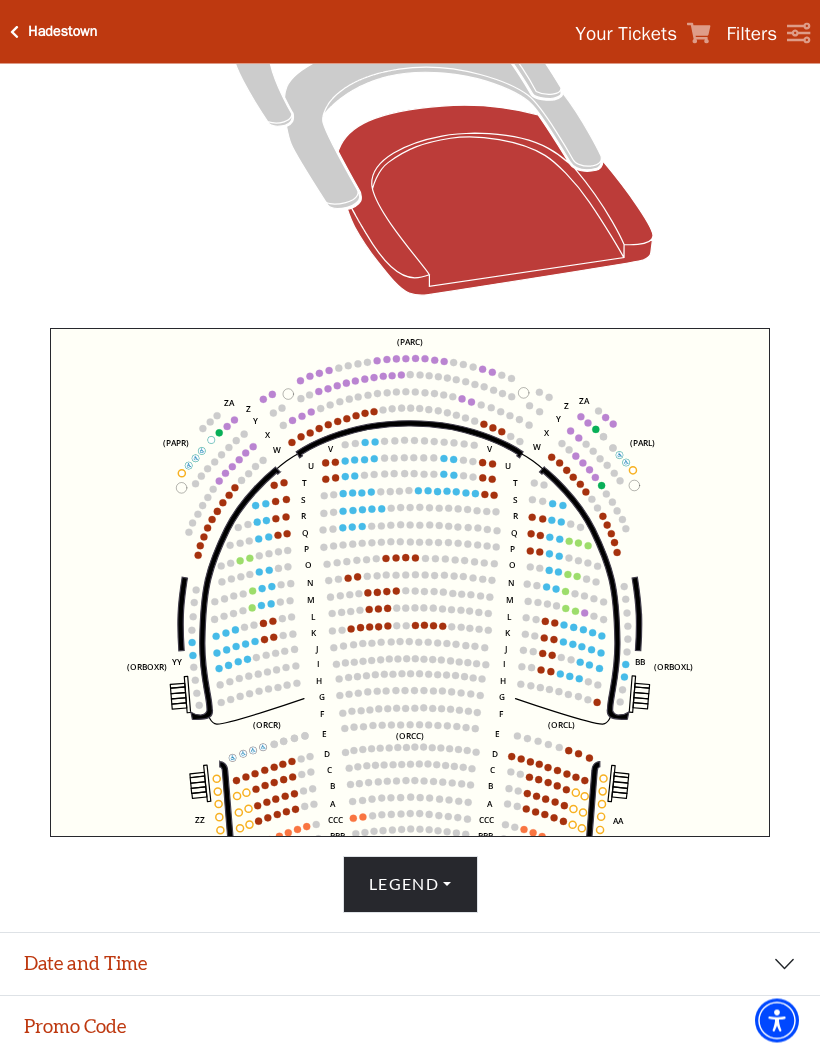 scroll, scrollTop: 473, scrollLeft: 0, axis: vertical 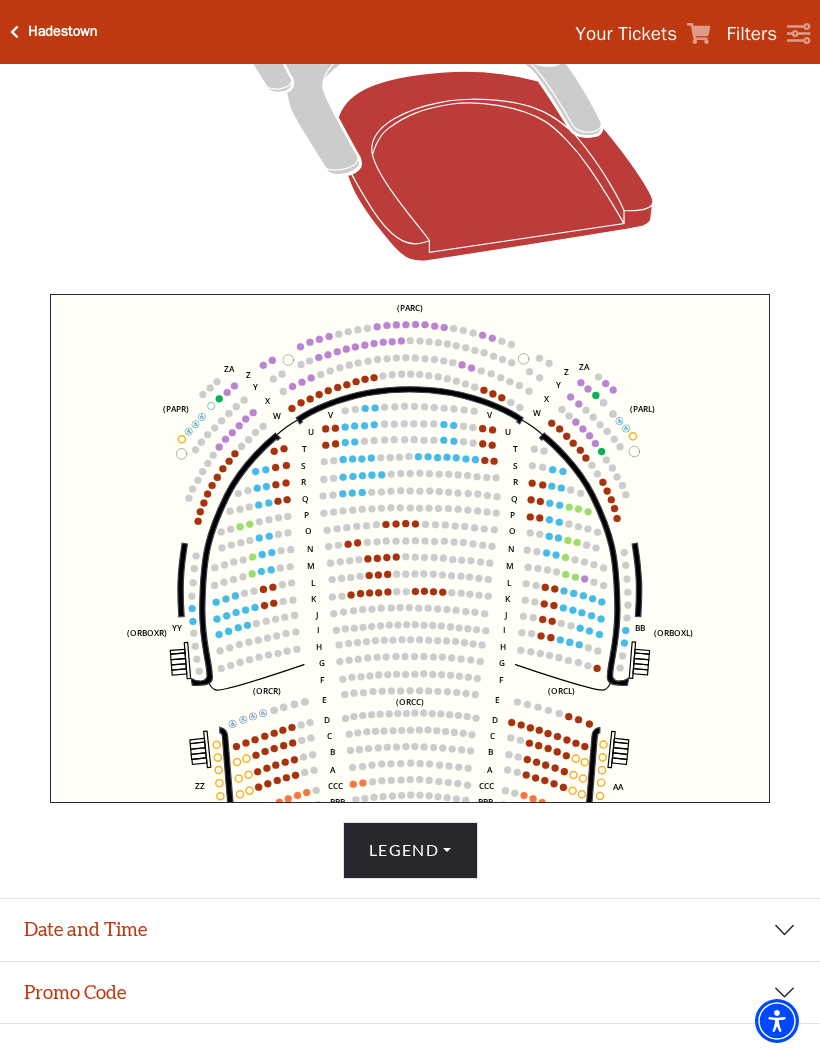 click 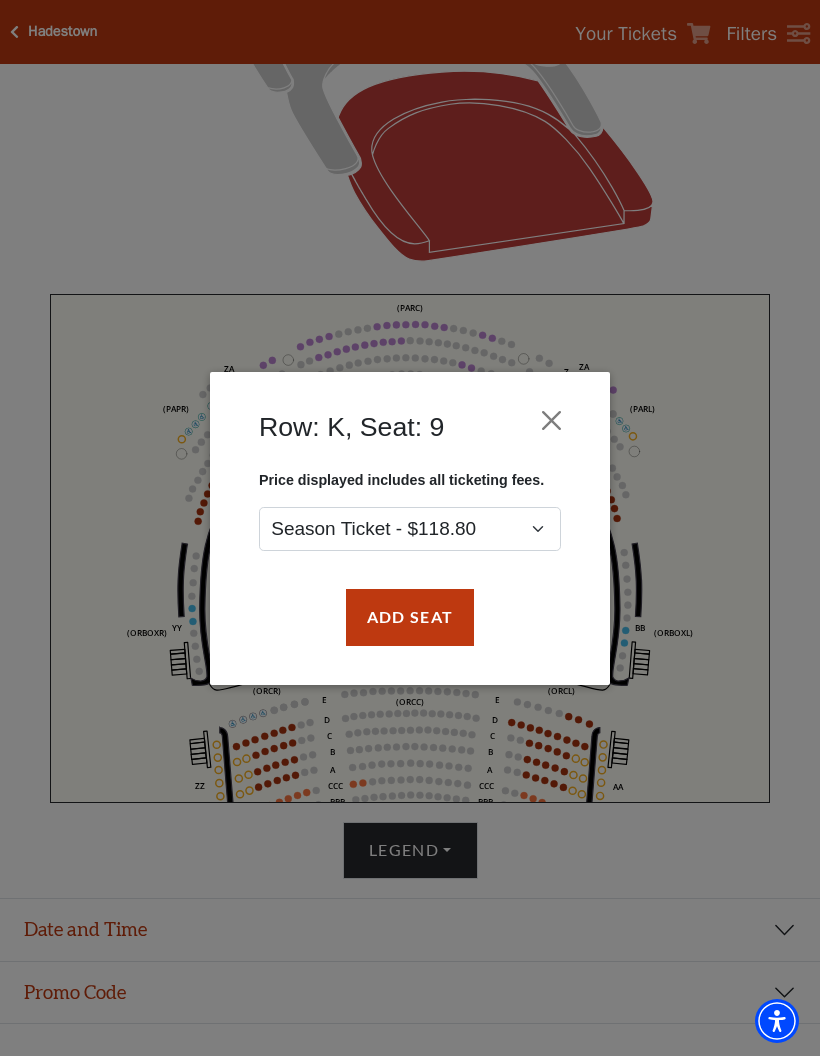 click on "Add Seat" at bounding box center [410, 617] 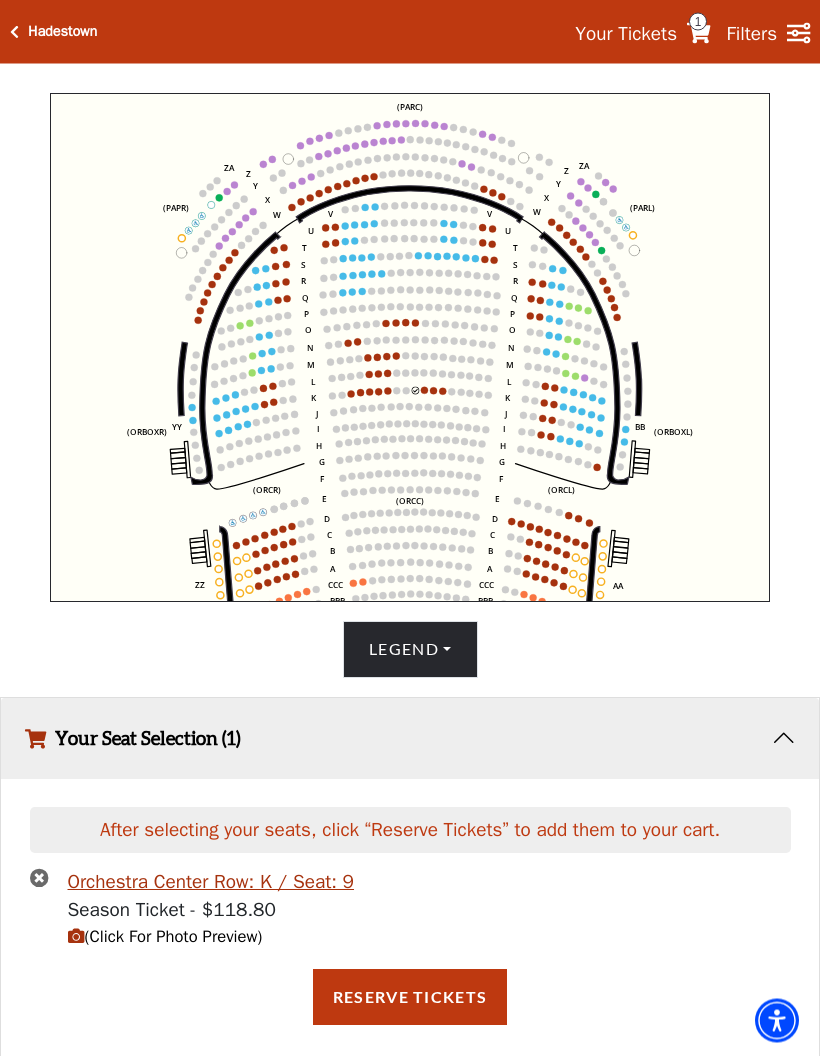 scroll, scrollTop: 690, scrollLeft: 0, axis: vertical 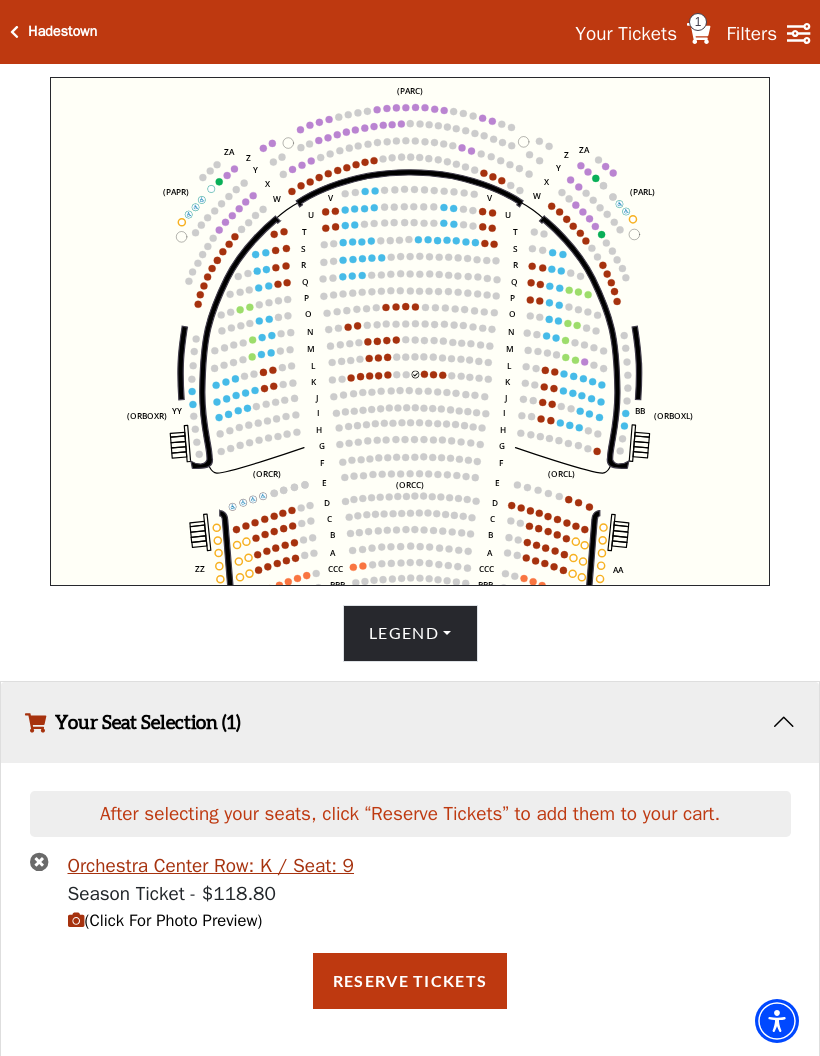 click 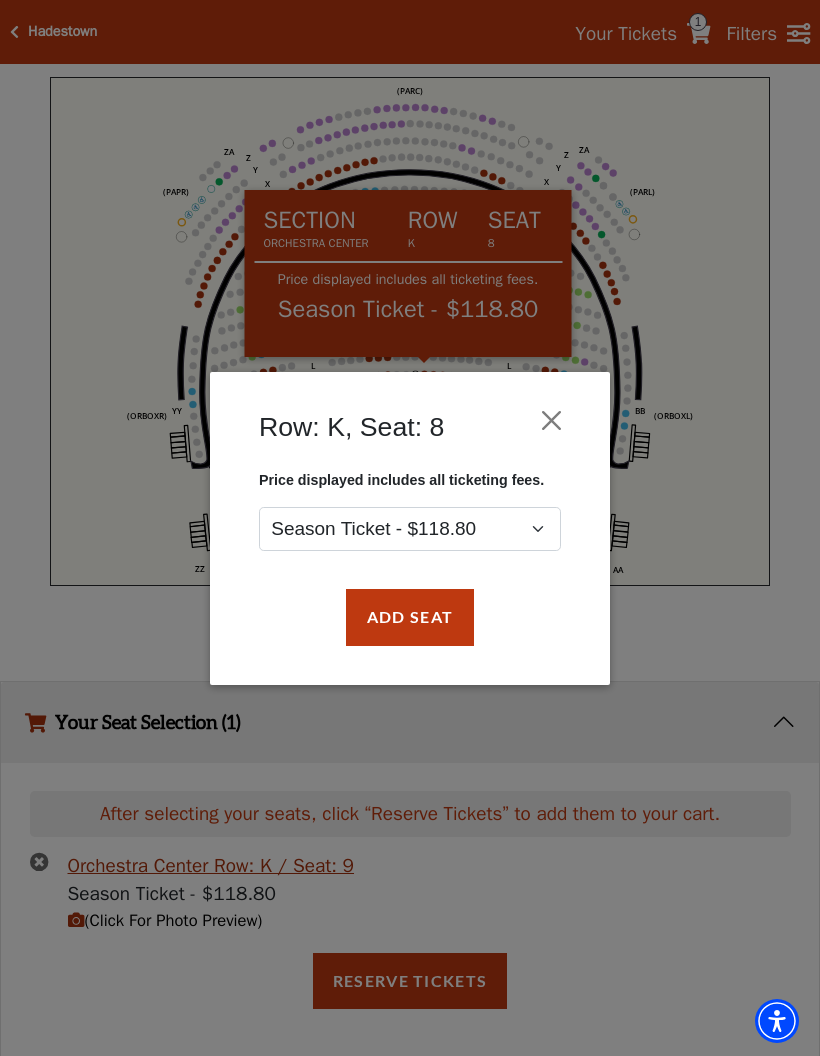 click on "Add Seat" at bounding box center [410, 617] 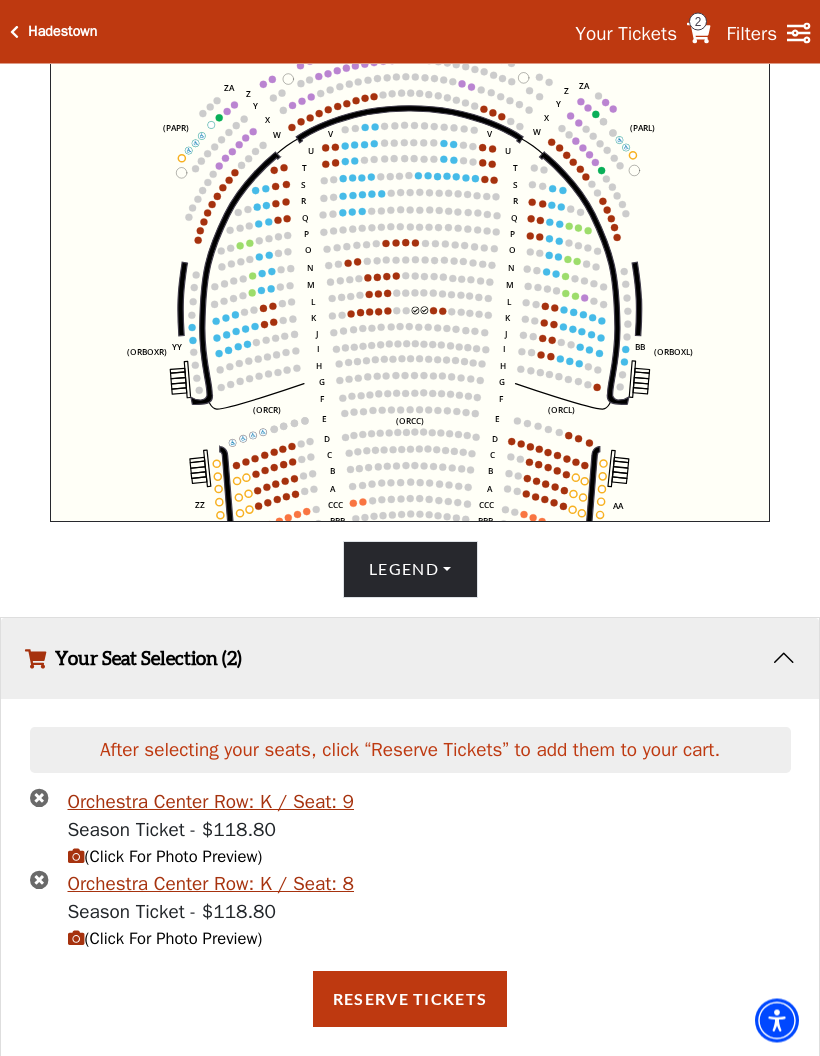 scroll, scrollTop: 770, scrollLeft: 0, axis: vertical 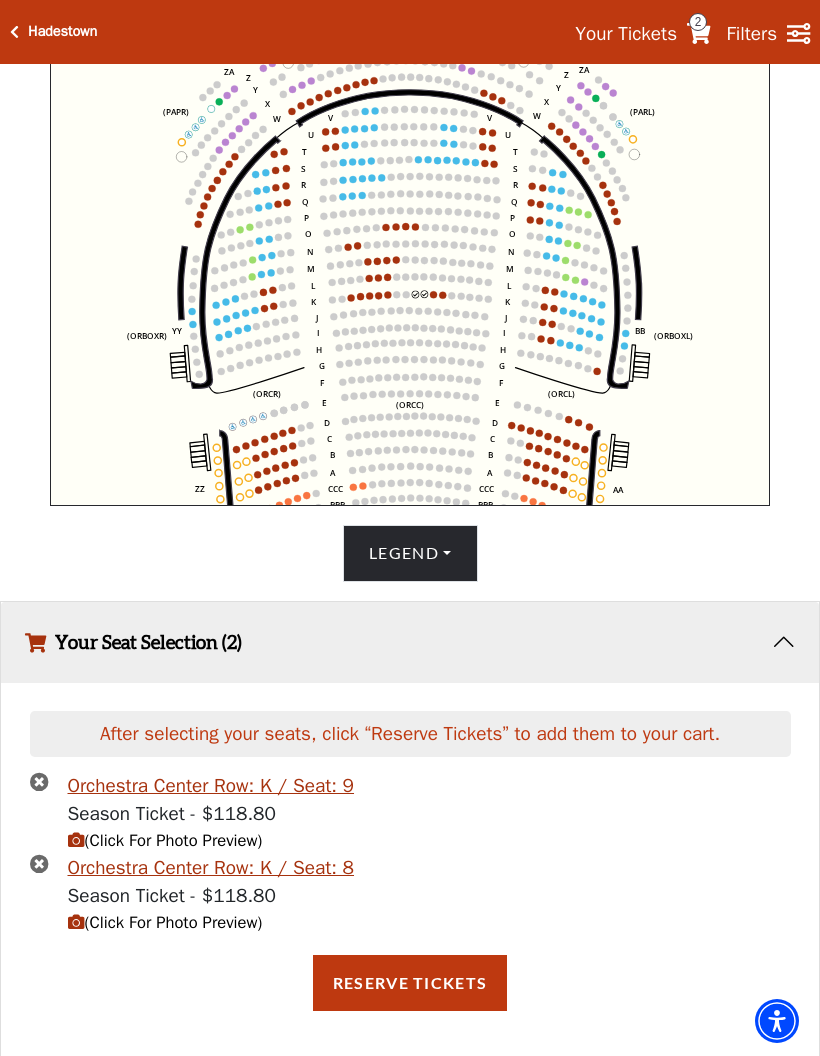 click on "Reserve Tickets" at bounding box center [410, 983] 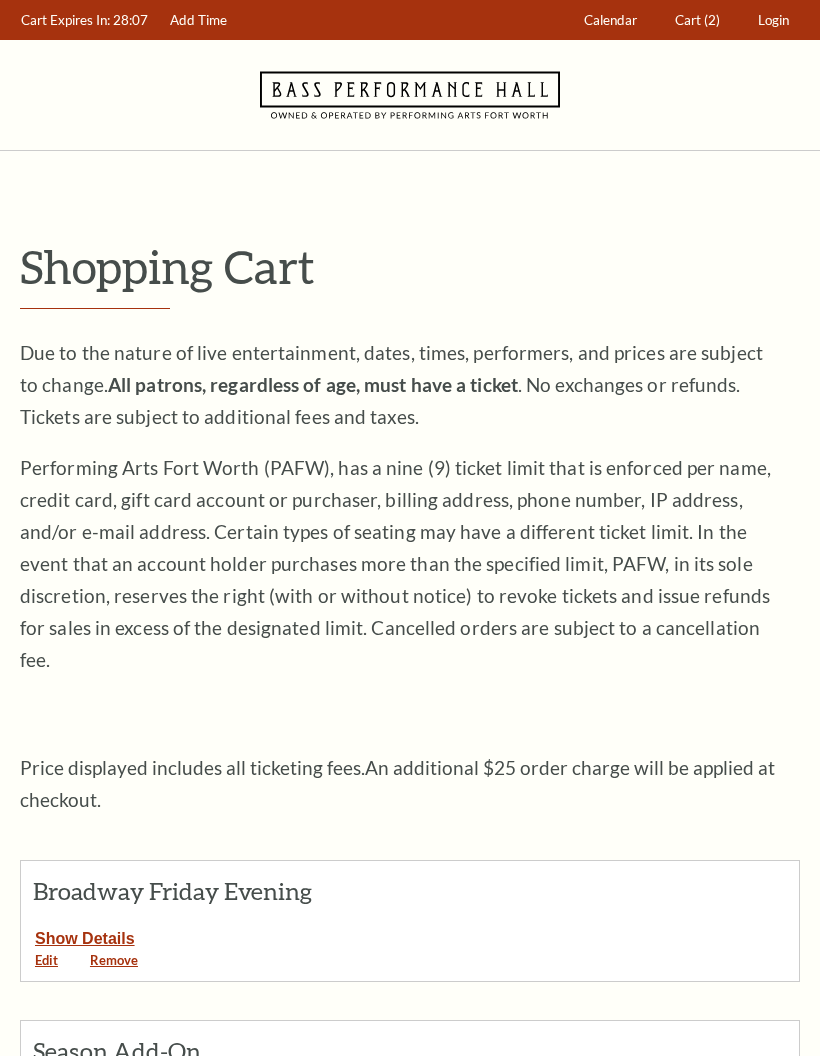scroll, scrollTop: 0, scrollLeft: 0, axis: both 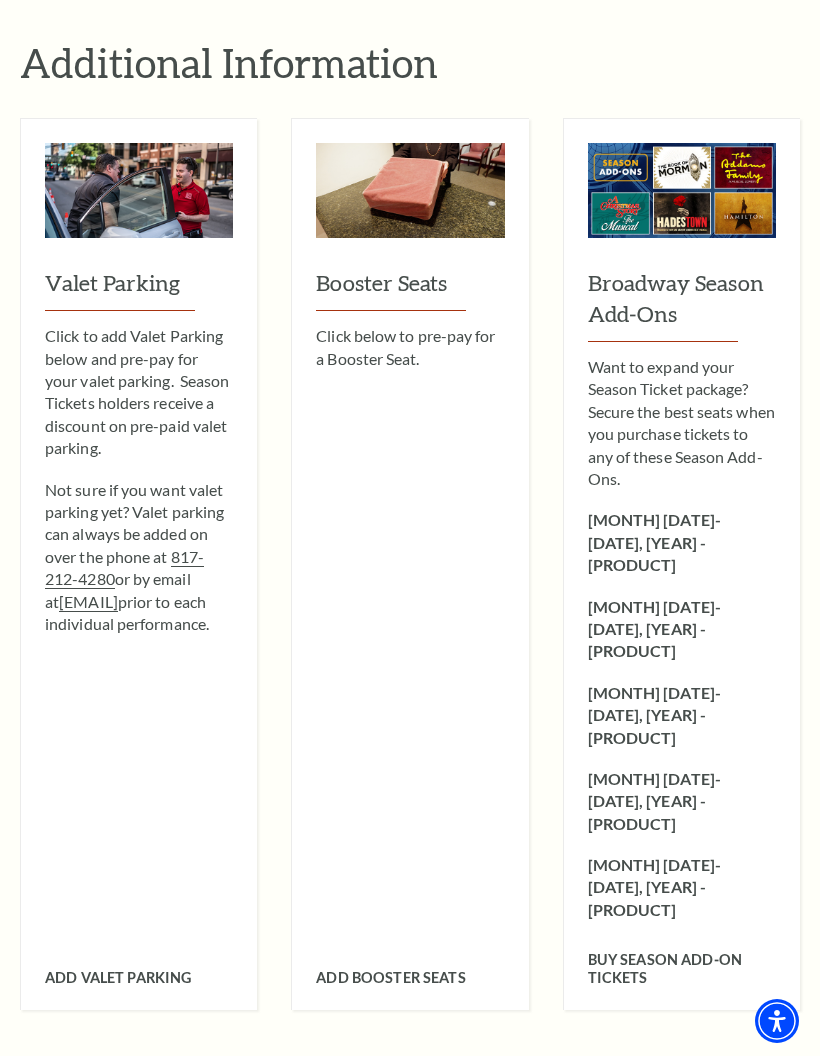 click on "Buy Season Add-On tickets" at bounding box center (682, 953) 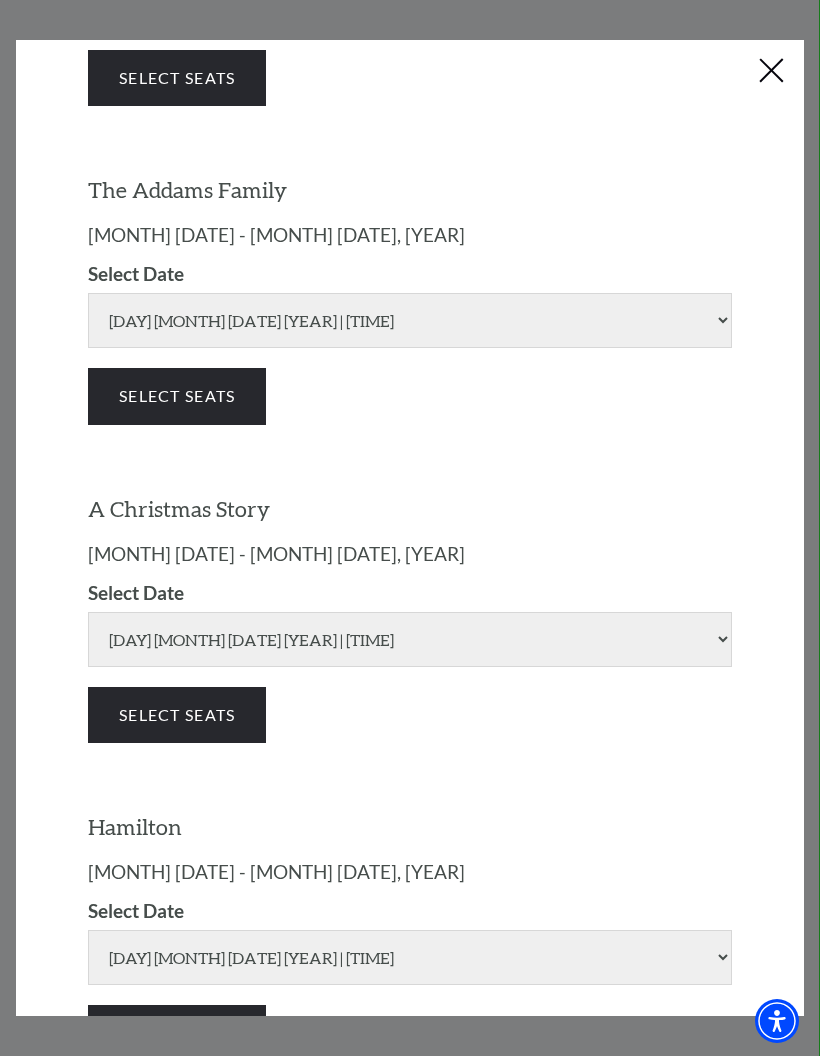 scroll, scrollTop: 512, scrollLeft: 0, axis: vertical 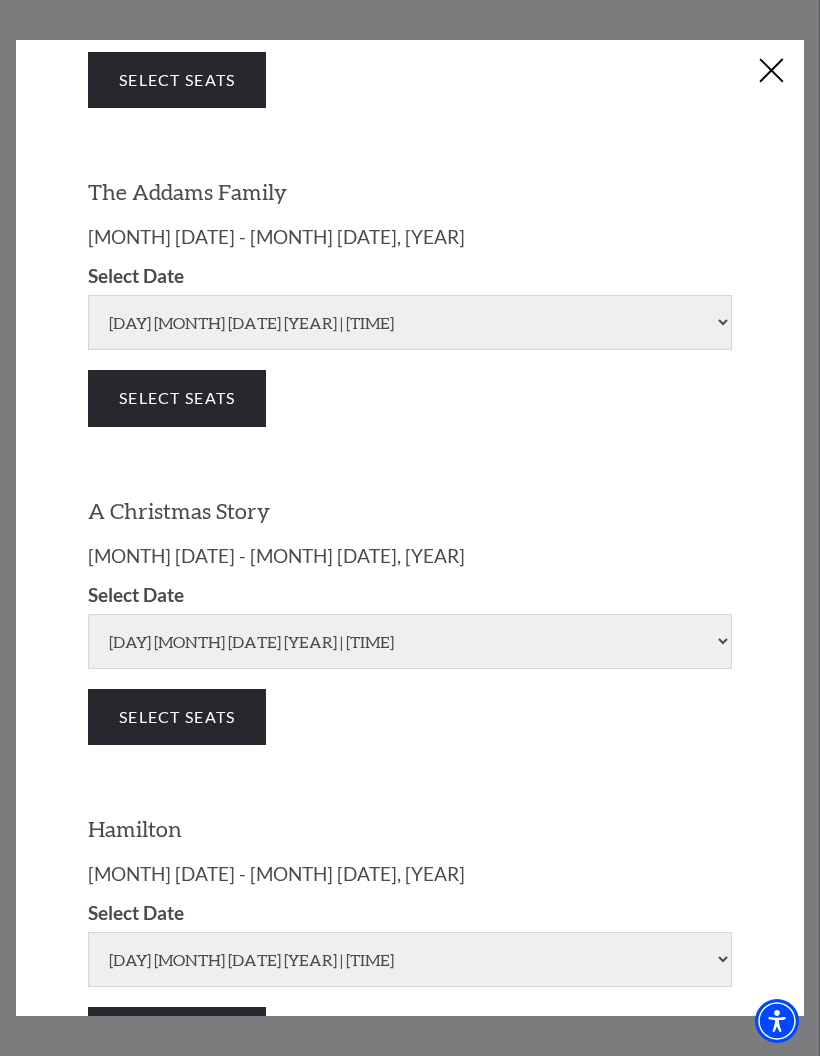 click on "Select Seats" at bounding box center [177, 1035] 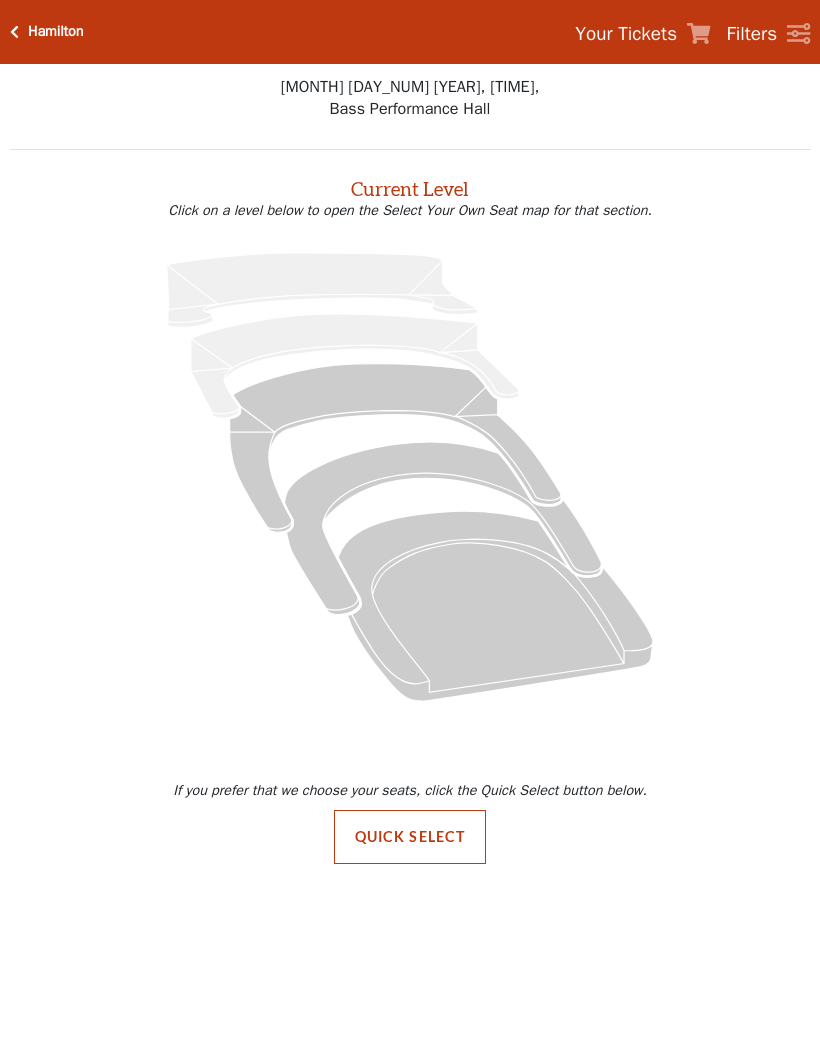 scroll, scrollTop: 0, scrollLeft: 0, axis: both 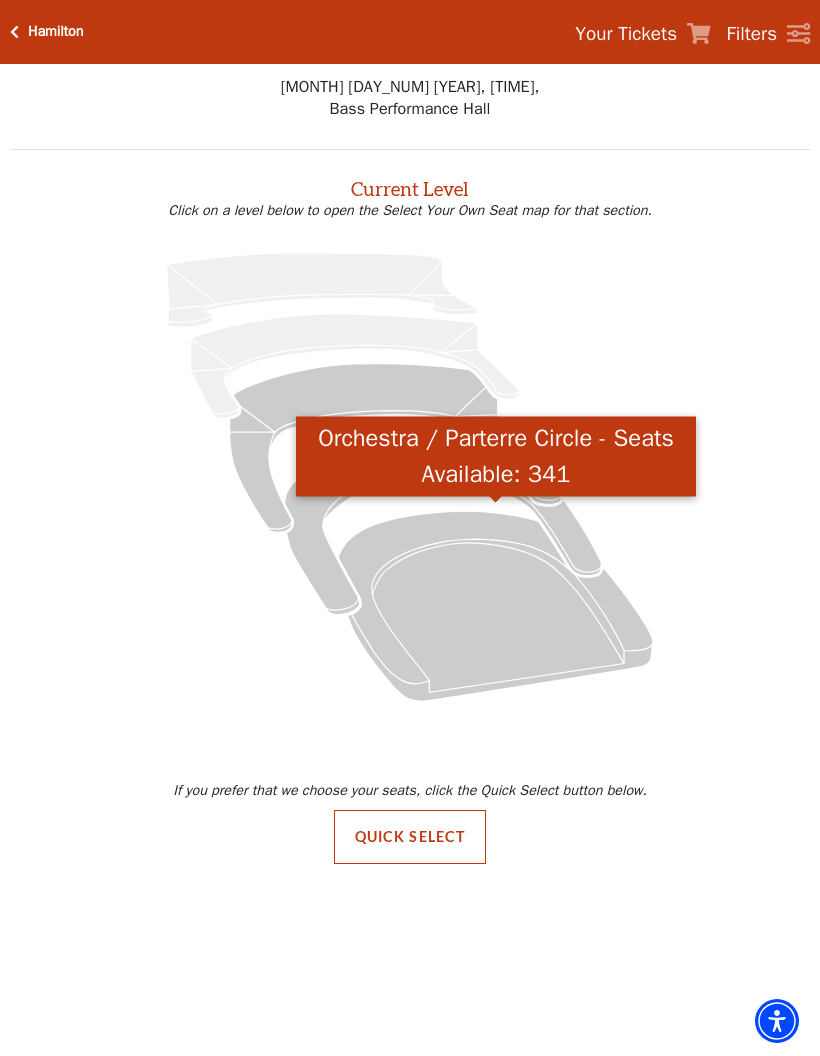 click 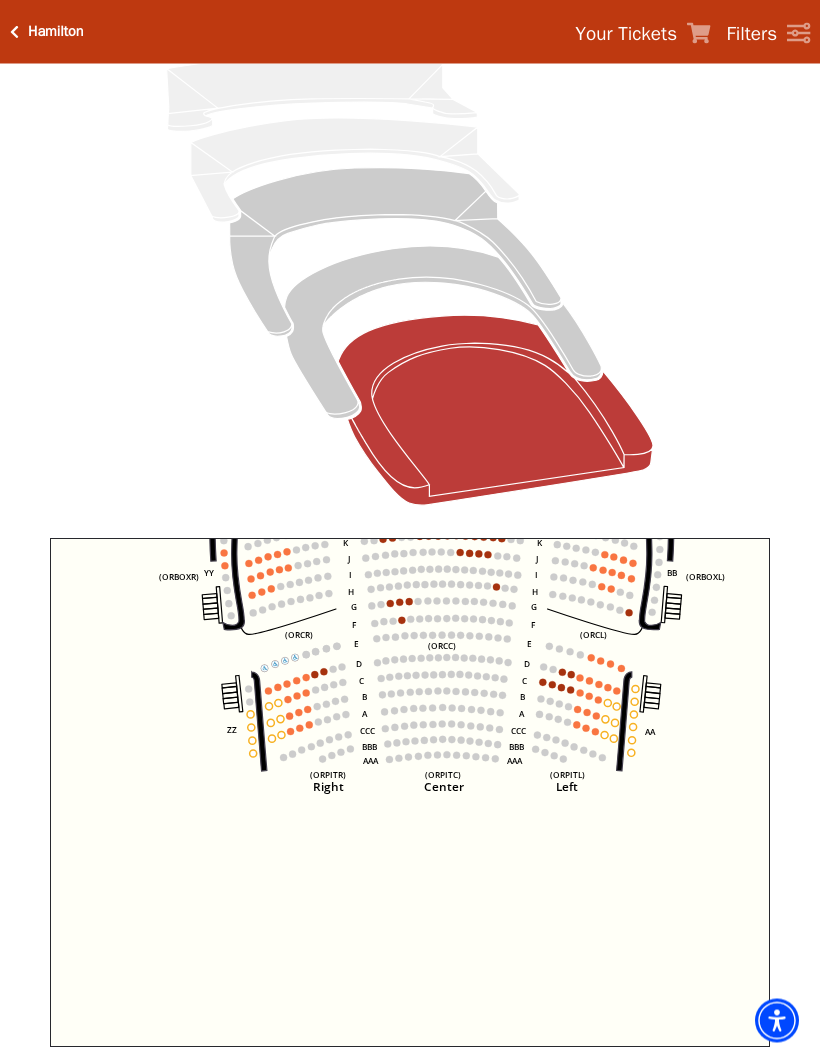 scroll, scrollTop: 229, scrollLeft: 0, axis: vertical 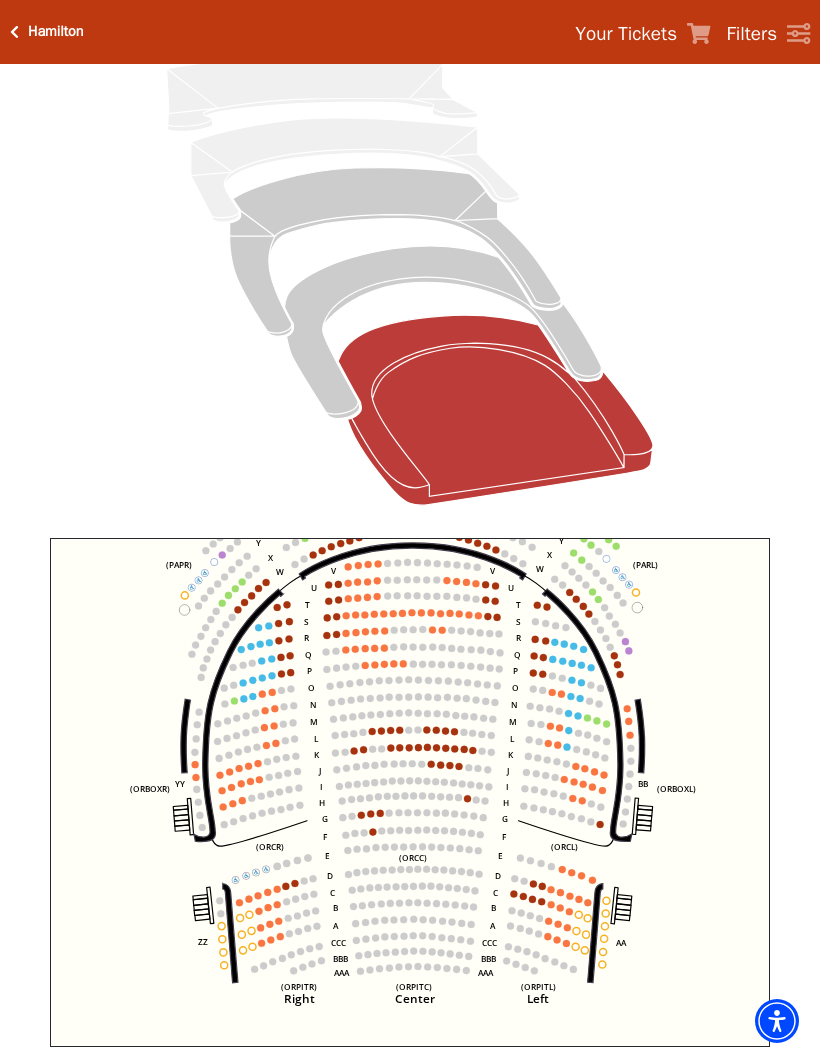 click 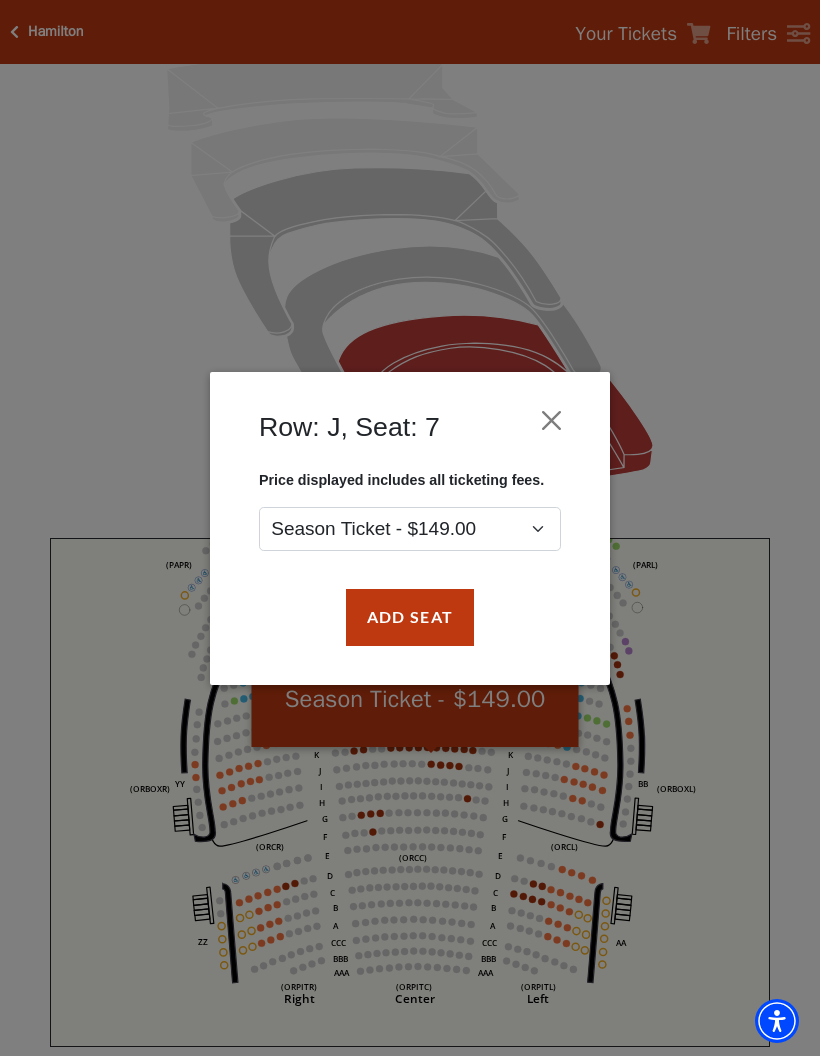 click on "Add Seat" at bounding box center (410, 617) 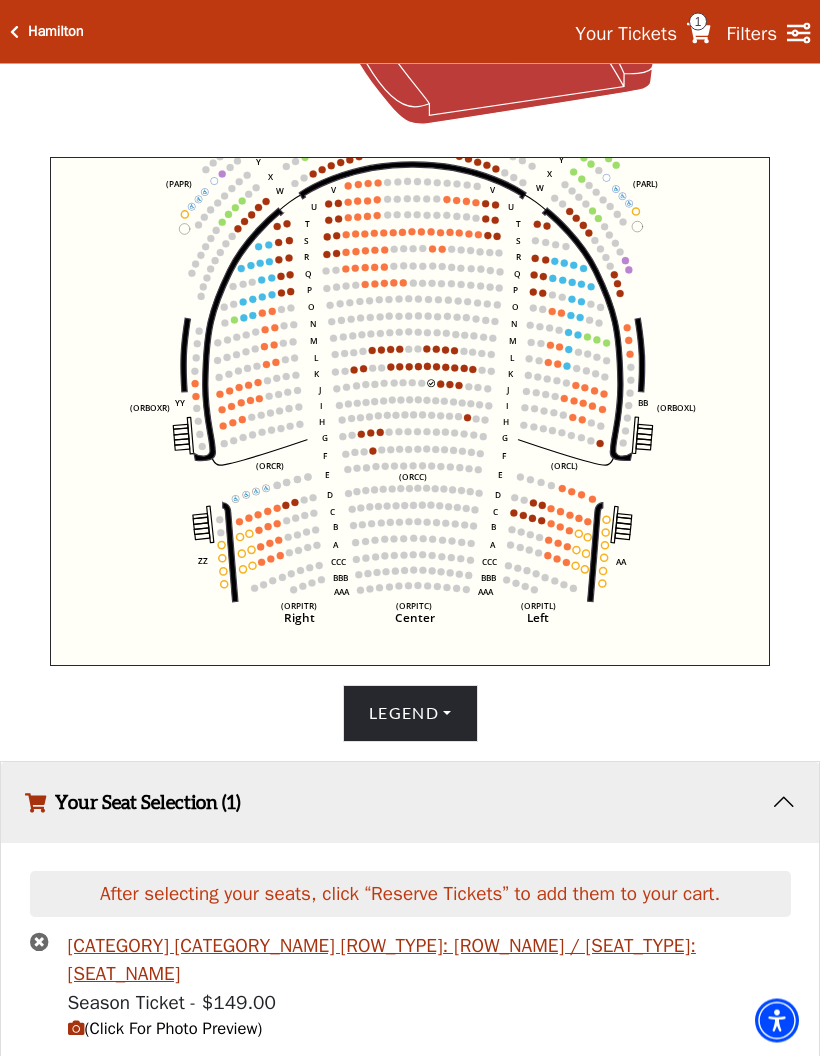 scroll, scrollTop: 610, scrollLeft: 0, axis: vertical 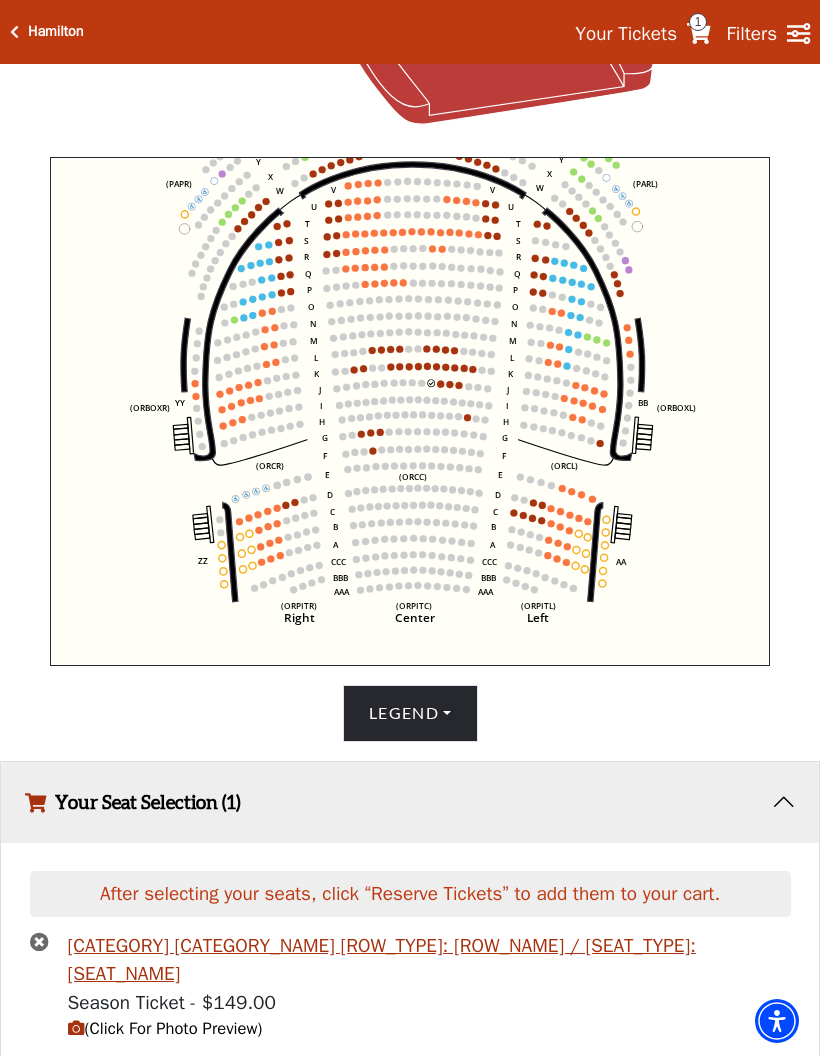 click 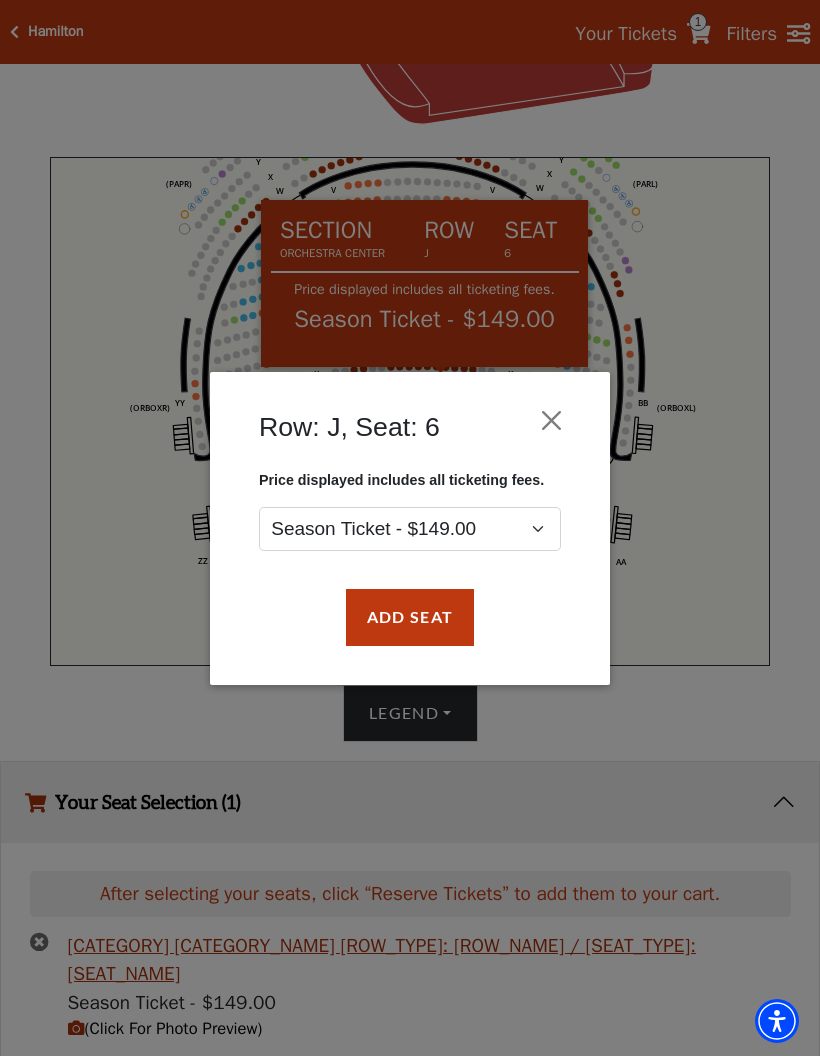 click on "Add Seat" at bounding box center [410, 617] 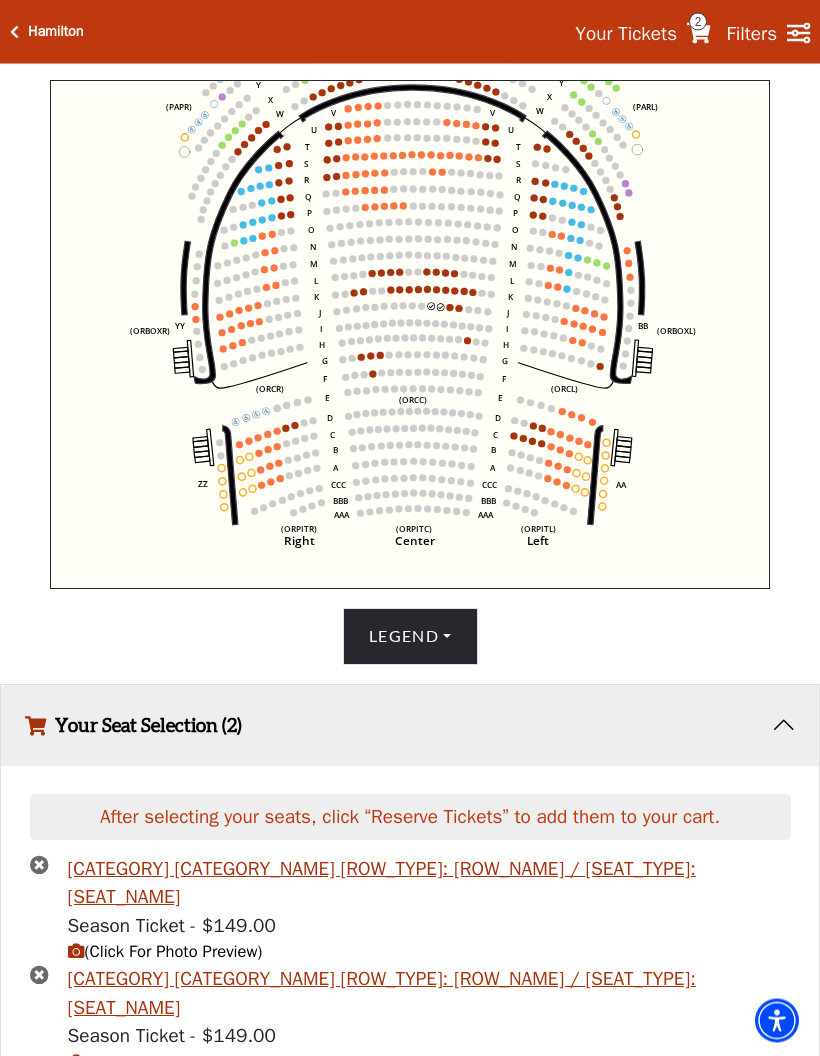 scroll, scrollTop: 690, scrollLeft: 0, axis: vertical 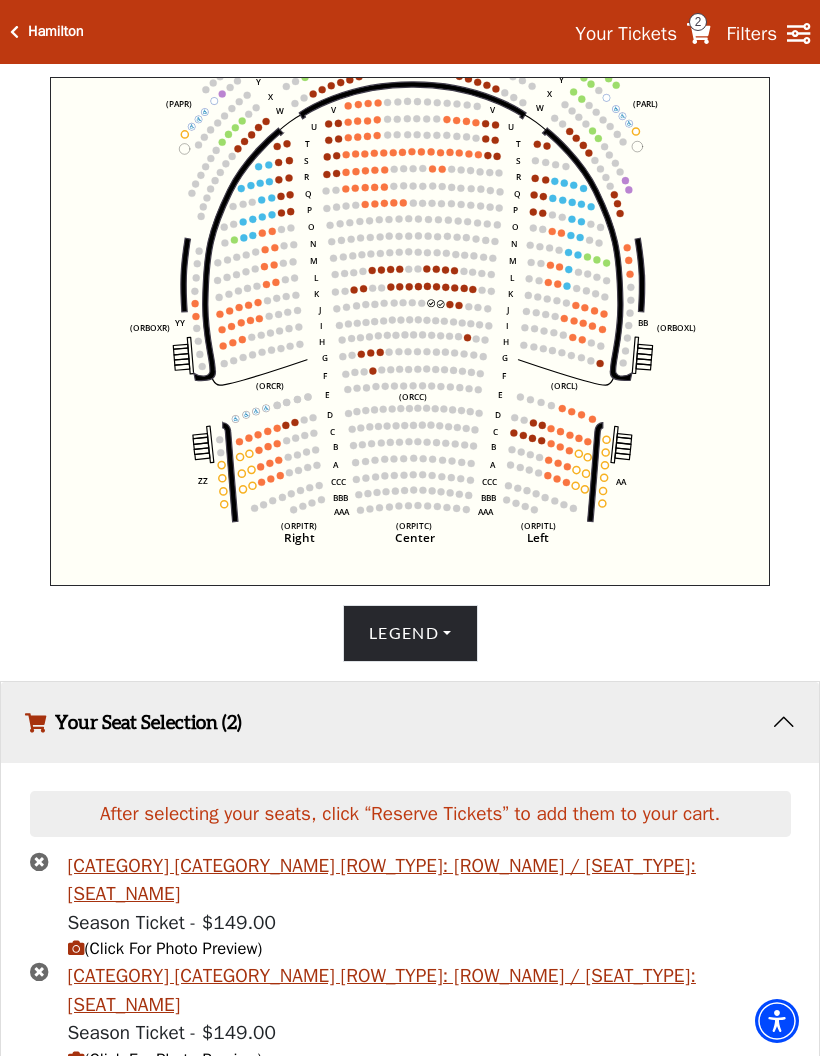 click on "Reserve Tickets" at bounding box center (410, 1120) 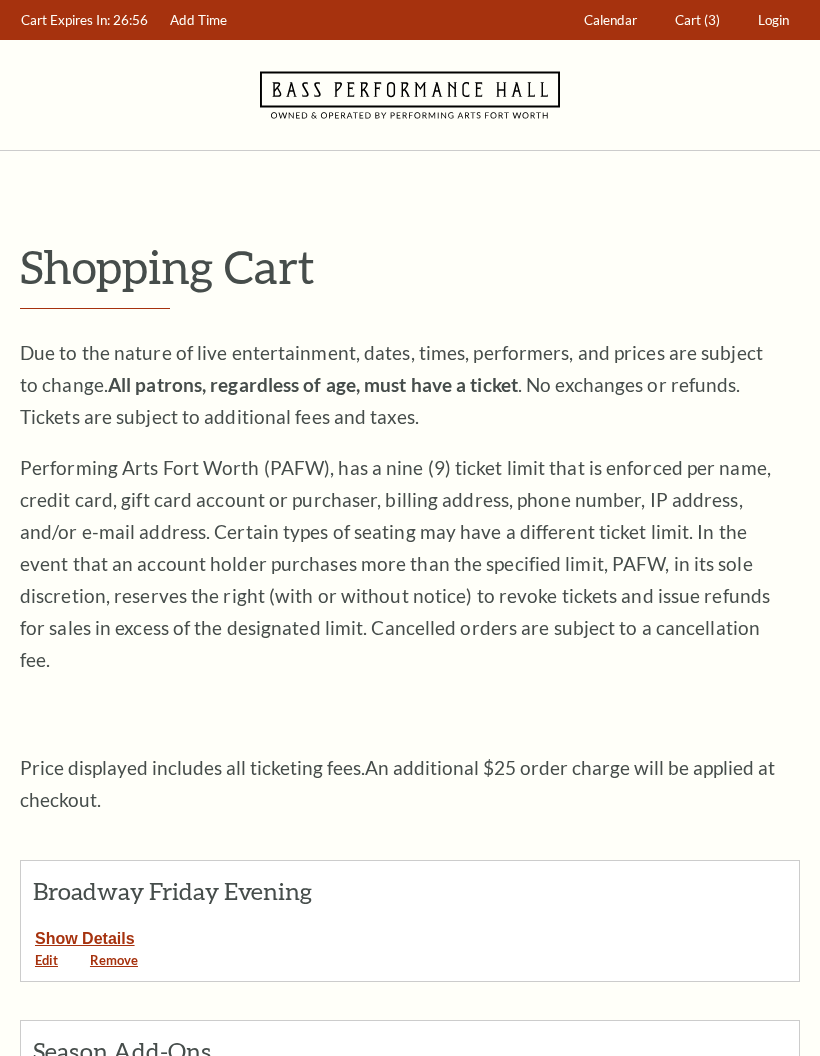 scroll, scrollTop: 0, scrollLeft: 0, axis: both 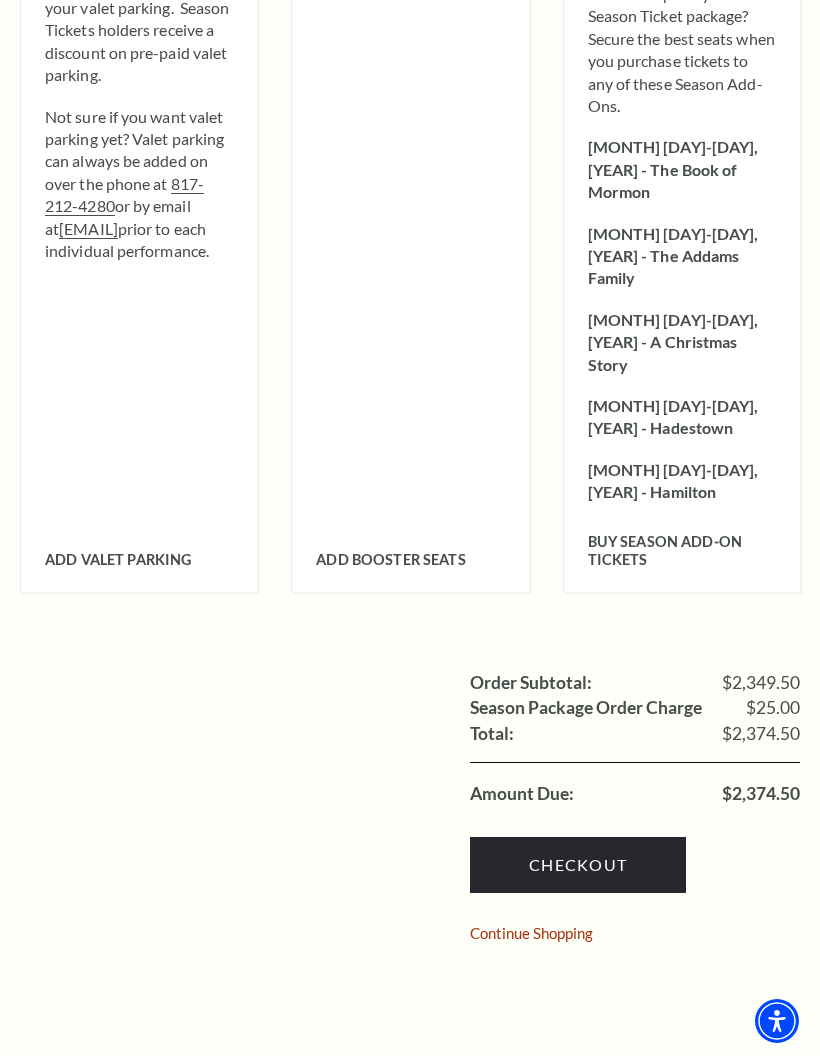 click on "Checkout" at bounding box center [578, 865] 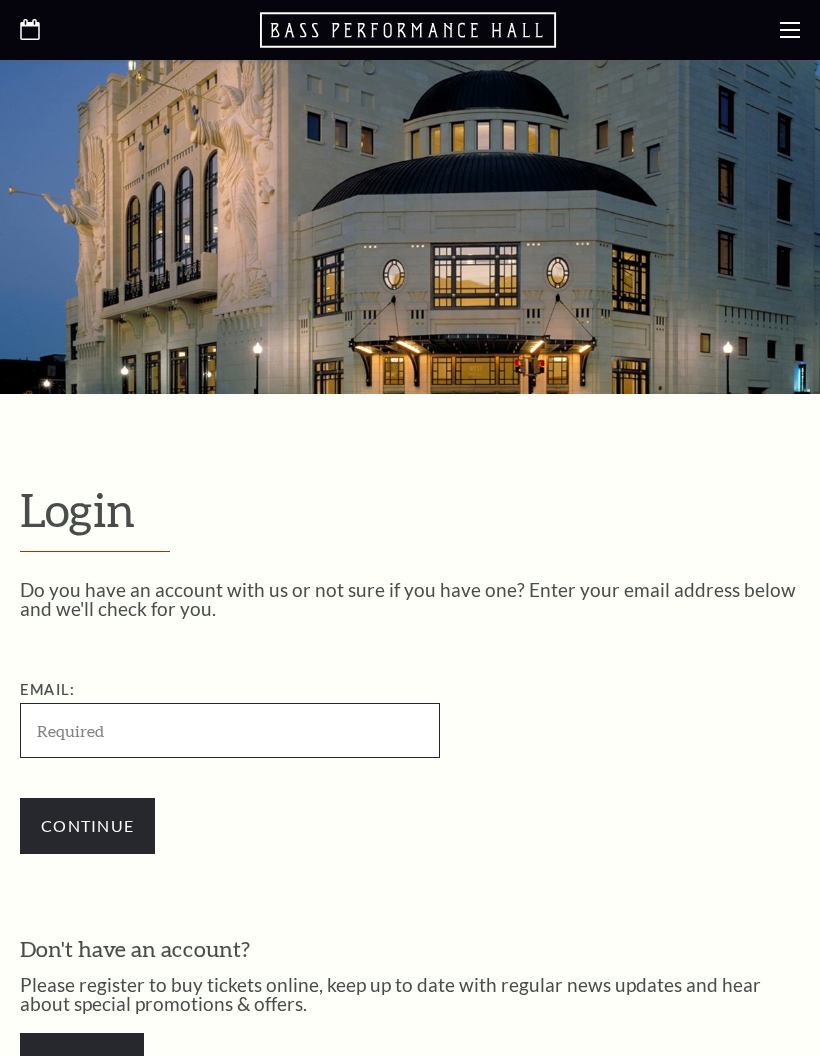 scroll, scrollTop: 227, scrollLeft: 0, axis: vertical 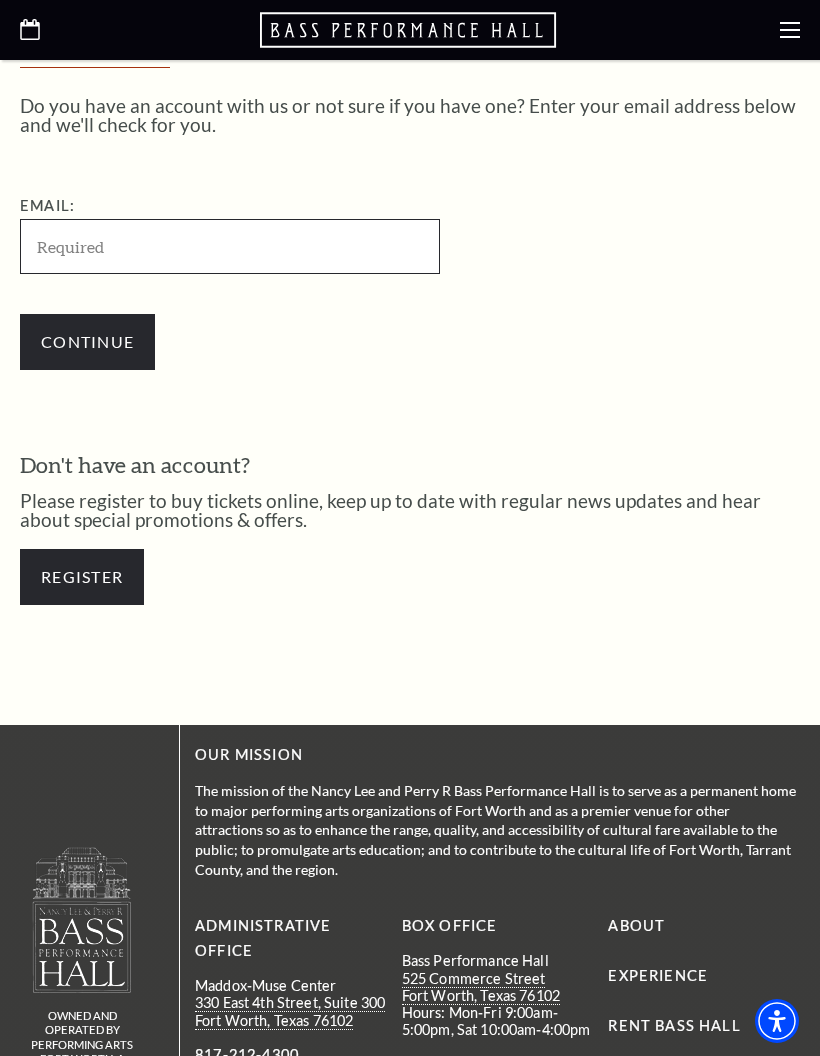 click on "Email:" at bounding box center [230, 246] 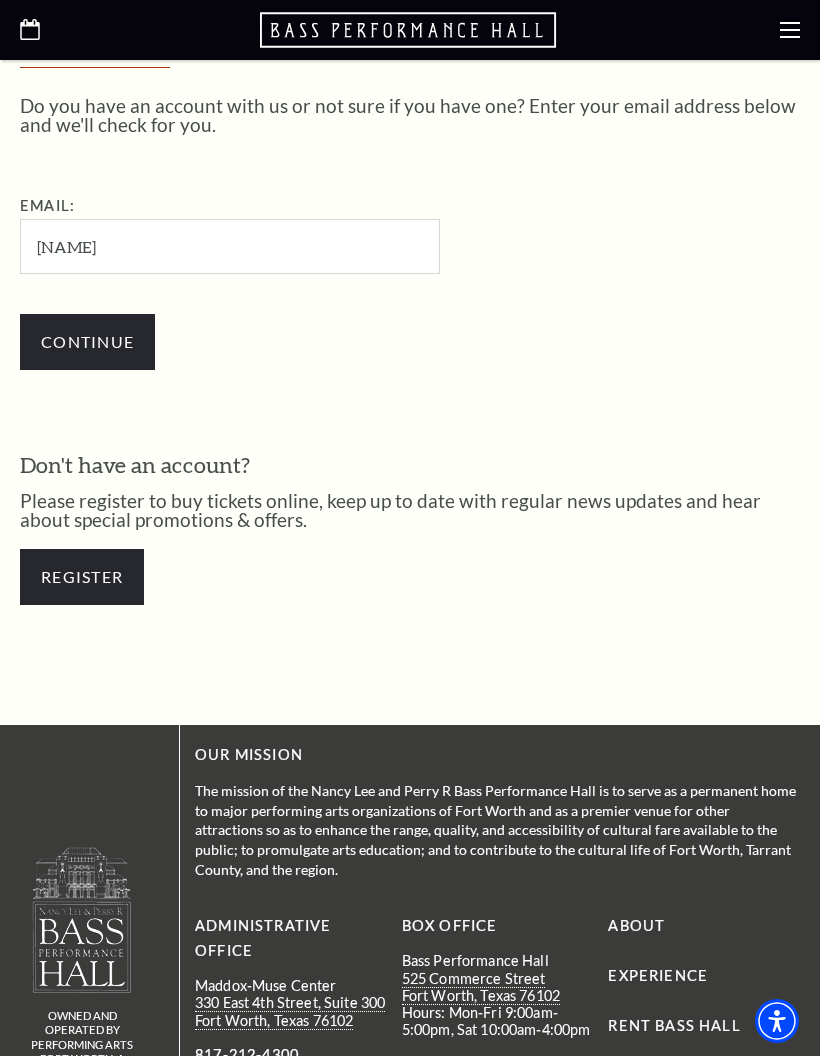 type on "[EMAIL]" 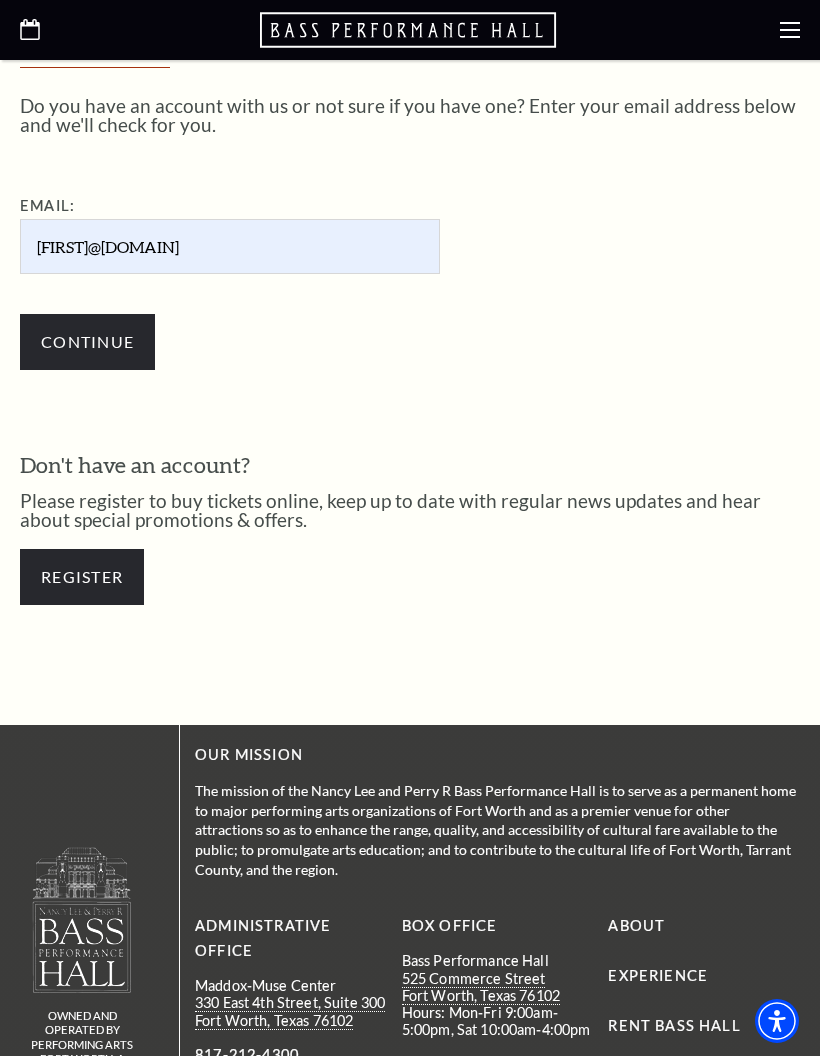 click on "Continue" at bounding box center (87, 342) 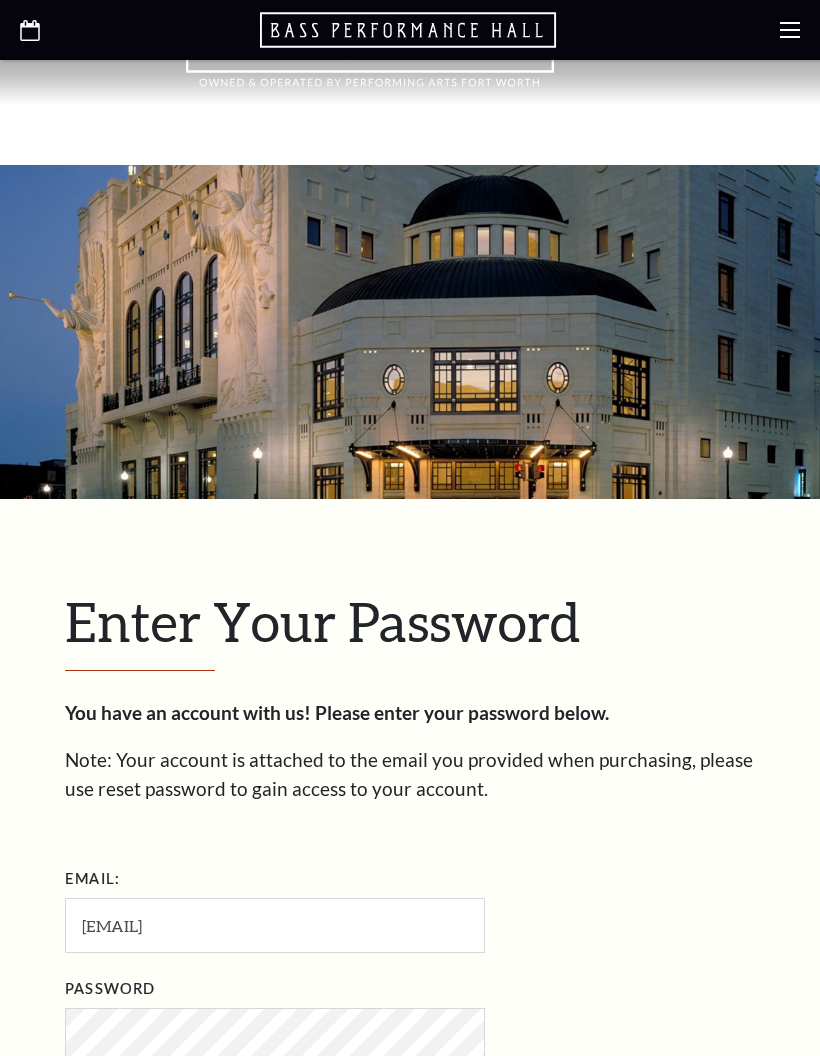 scroll, scrollTop: 253, scrollLeft: 0, axis: vertical 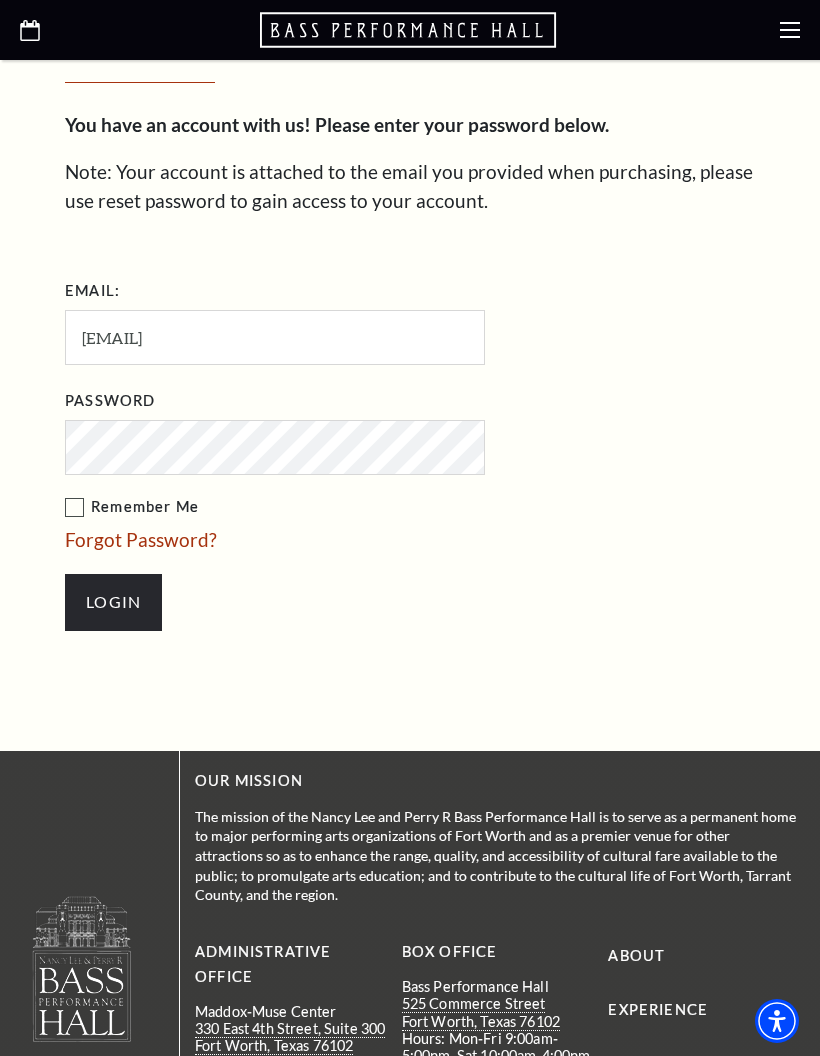 click on "Login" at bounding box center [113, 602] 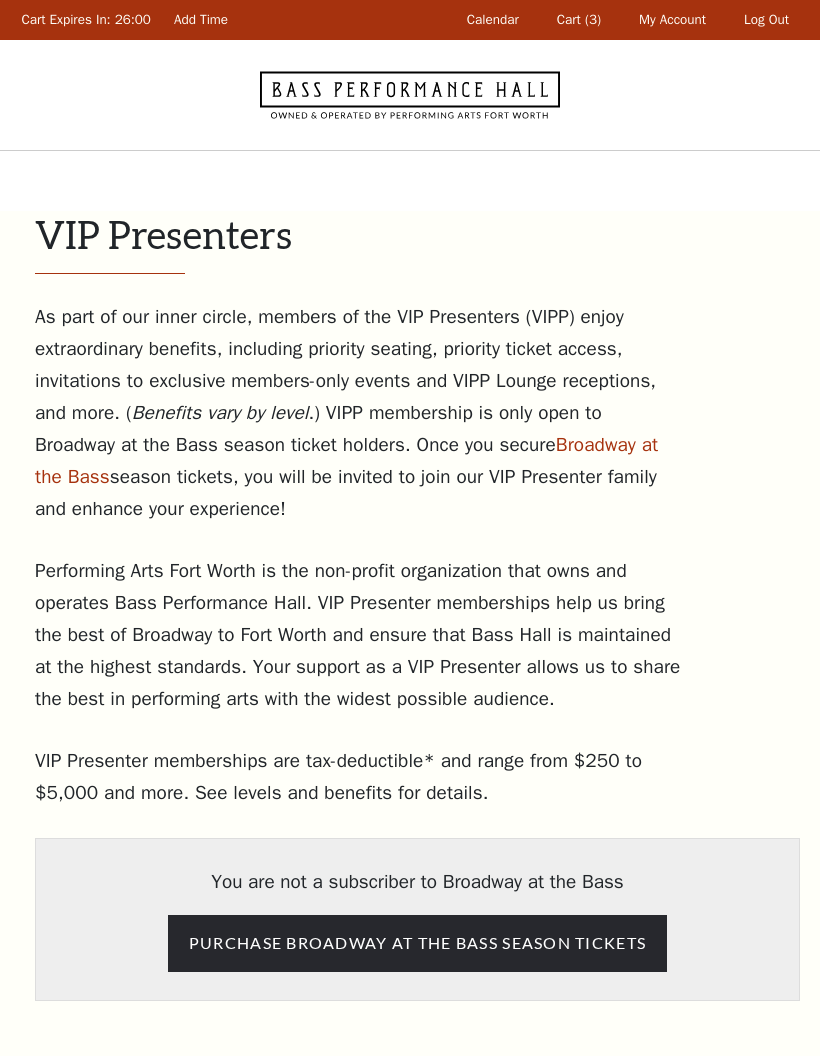 scroll, scrollTop: 0, scrollLeft: 0, axis: both 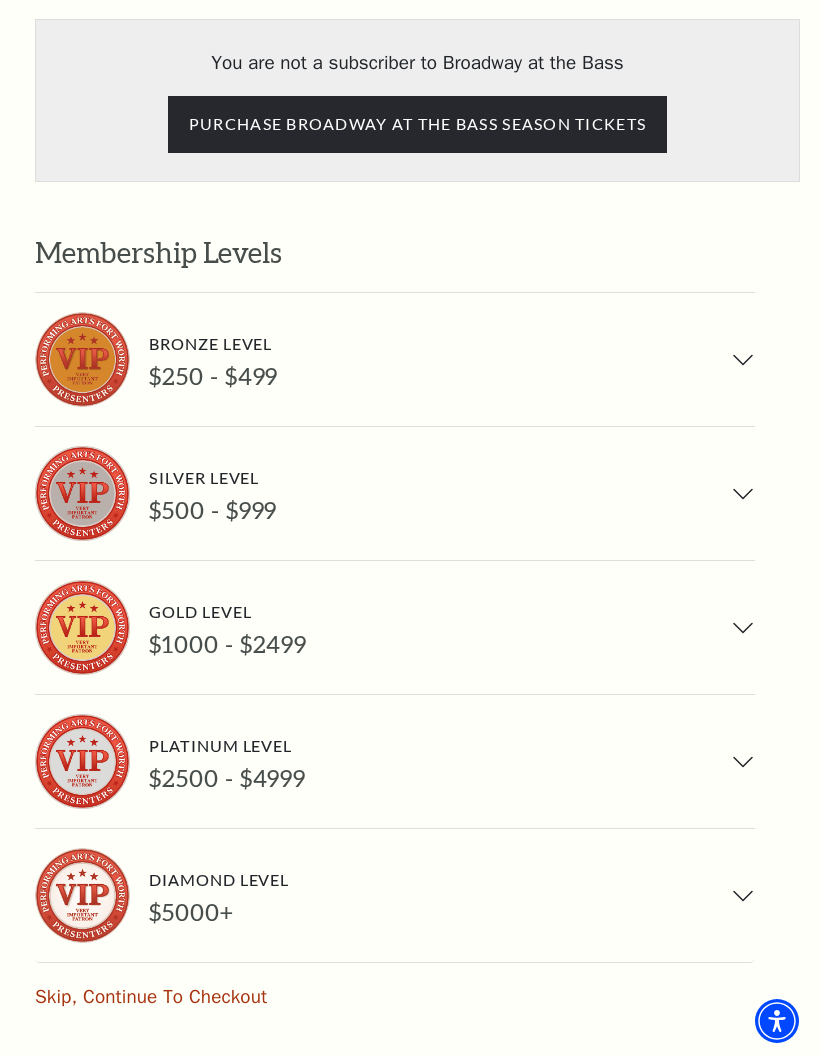 click on "Bronze Level
$250 - $499" at bounding box center (395, 359) 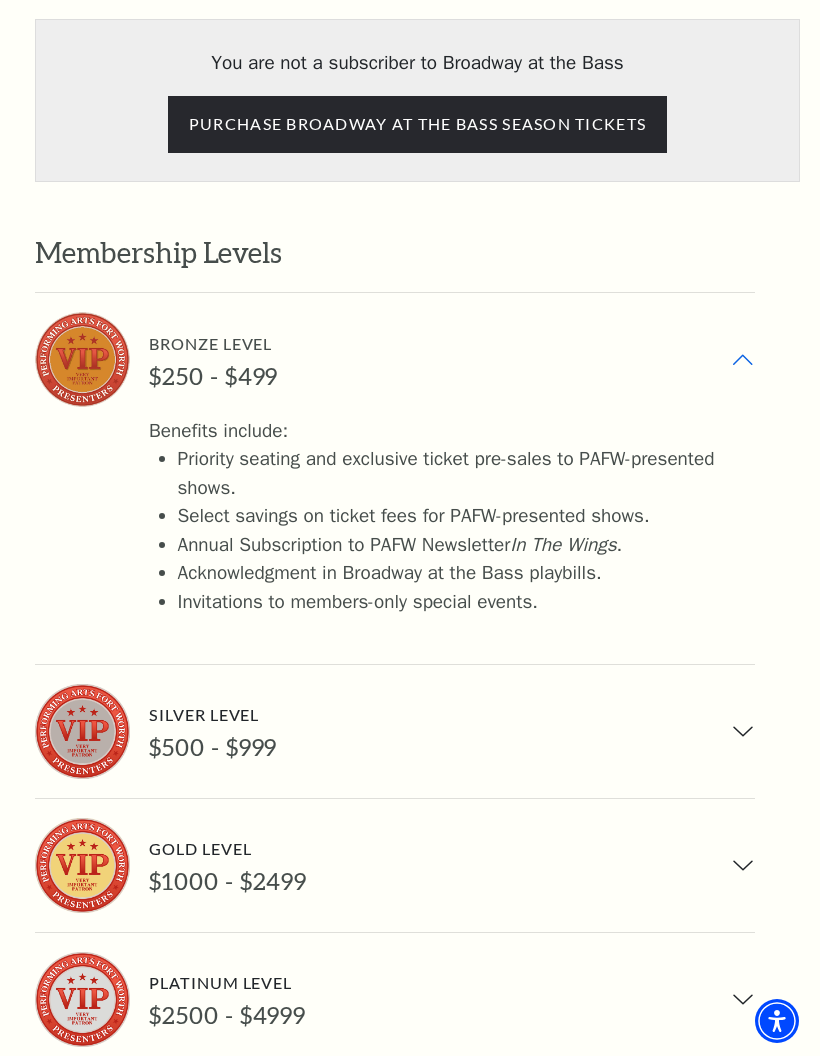 click on "Bronze Level
$250 - $499" at bounding box center (395, 359) 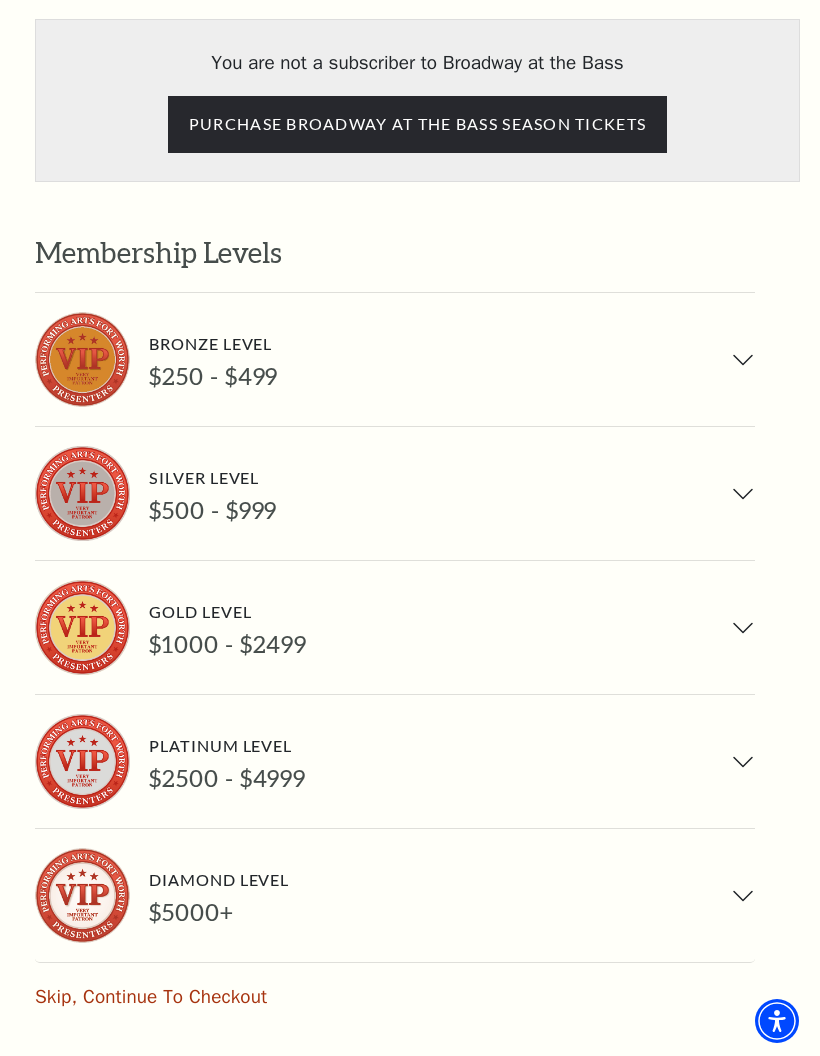 click on "Silver Level
$500 - $999" at bounding box center [395, 493] 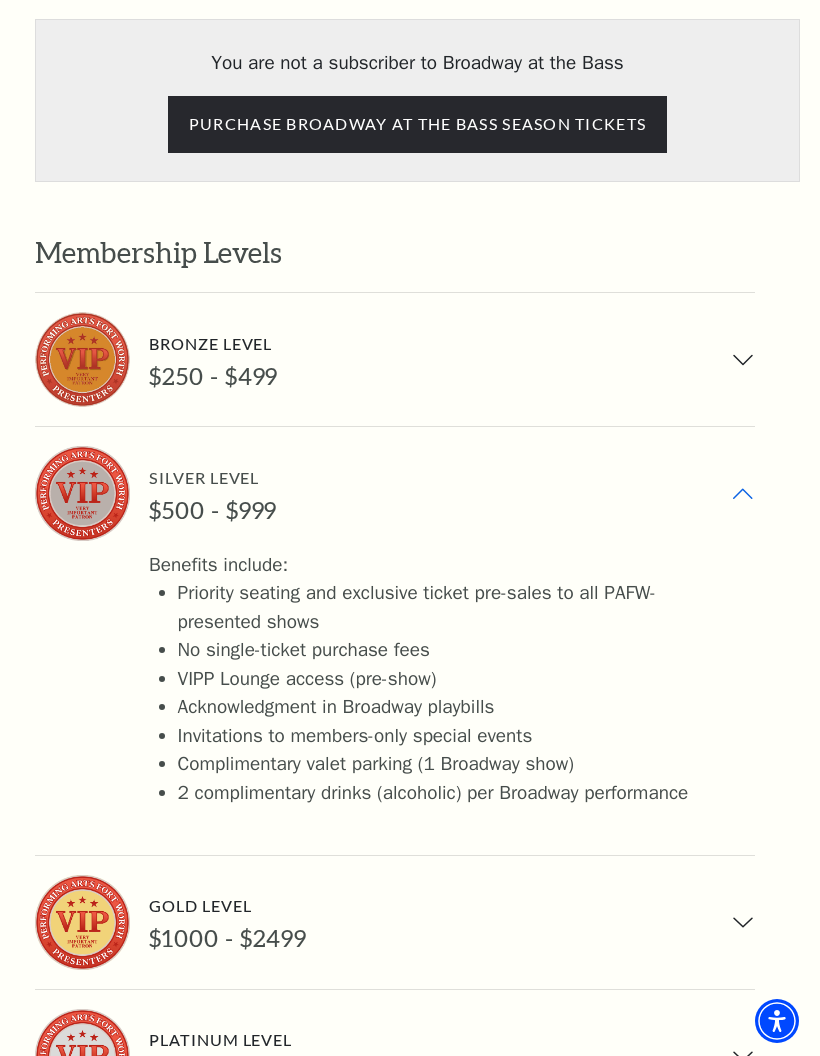 click on "Benefits include:
Priority seating and exclusive ticket pre-sales to all PAFW-presented shows
No single-ticket purchase fees
VIPP Lounge access (pre-show)
Acknowledgment in Broadway playbills
Invitations to members-only special events
Complimentary valet parking (1 Broadway show)
2 complimentary drinks (alcoholic) per Broadway performance" at bounding box center (395, 703) 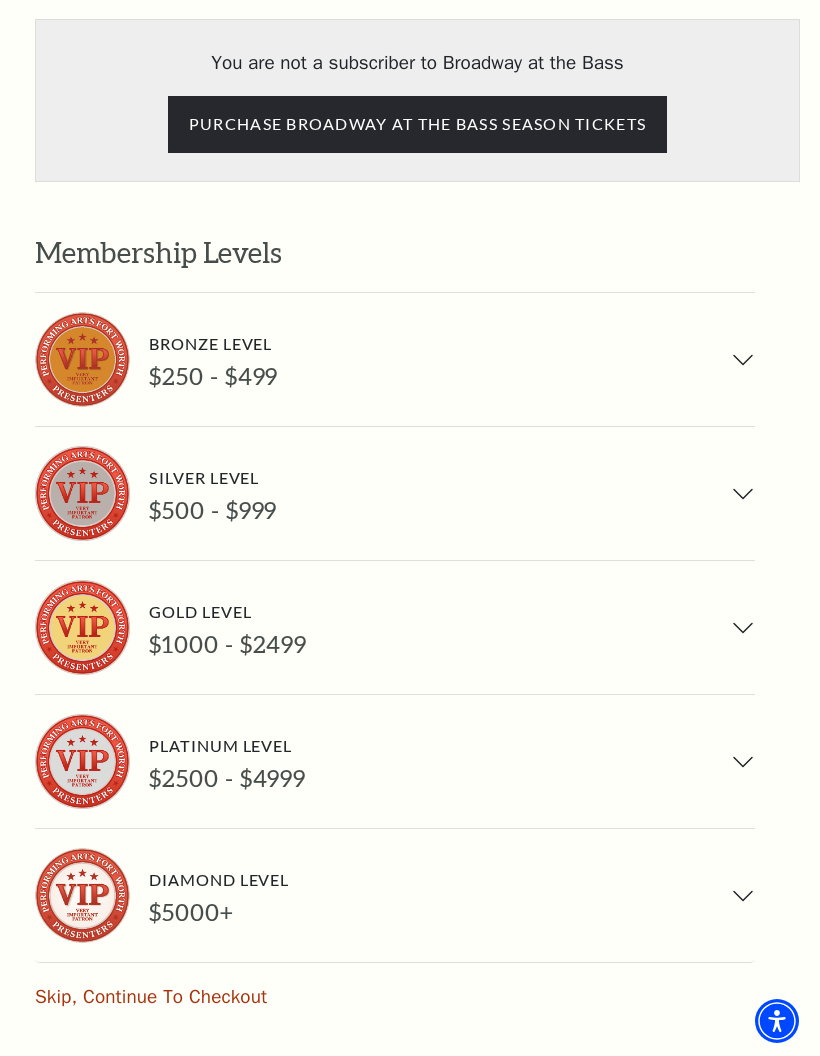 click on "Gold Level
$1000 - $2499" at bounding box center [395, 627] 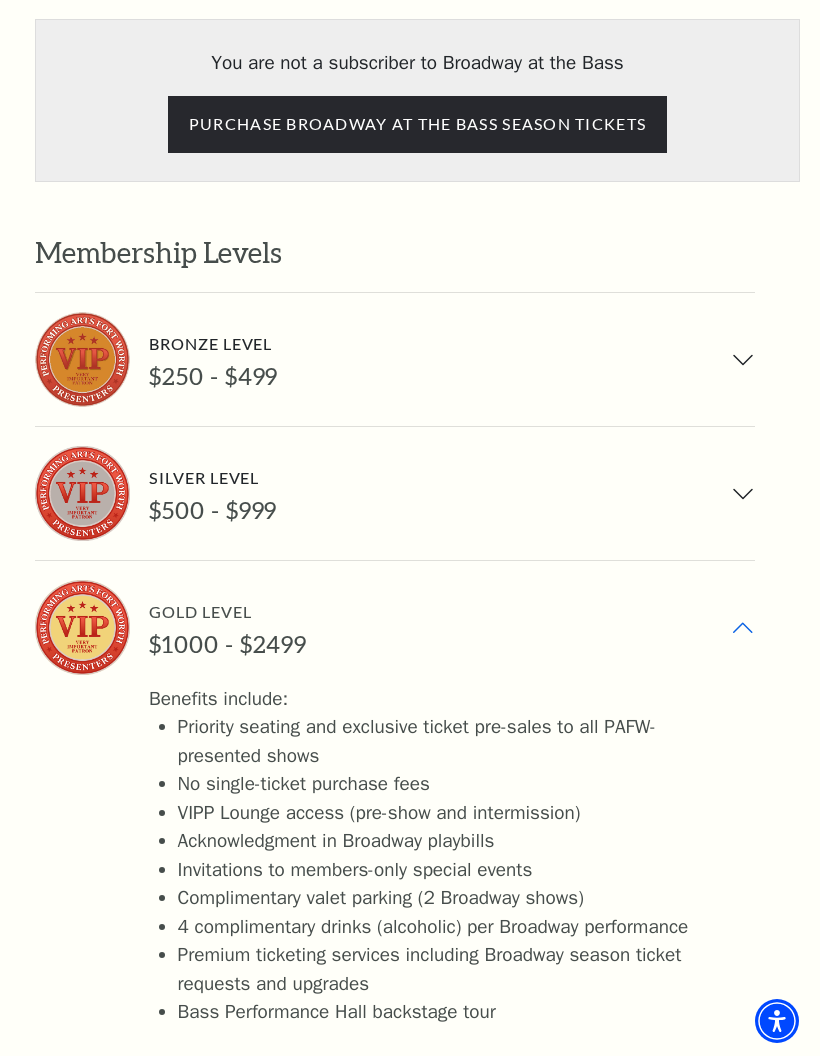 click on "Gold Level
$1000 - $2499" at bounding box center [395, 627] 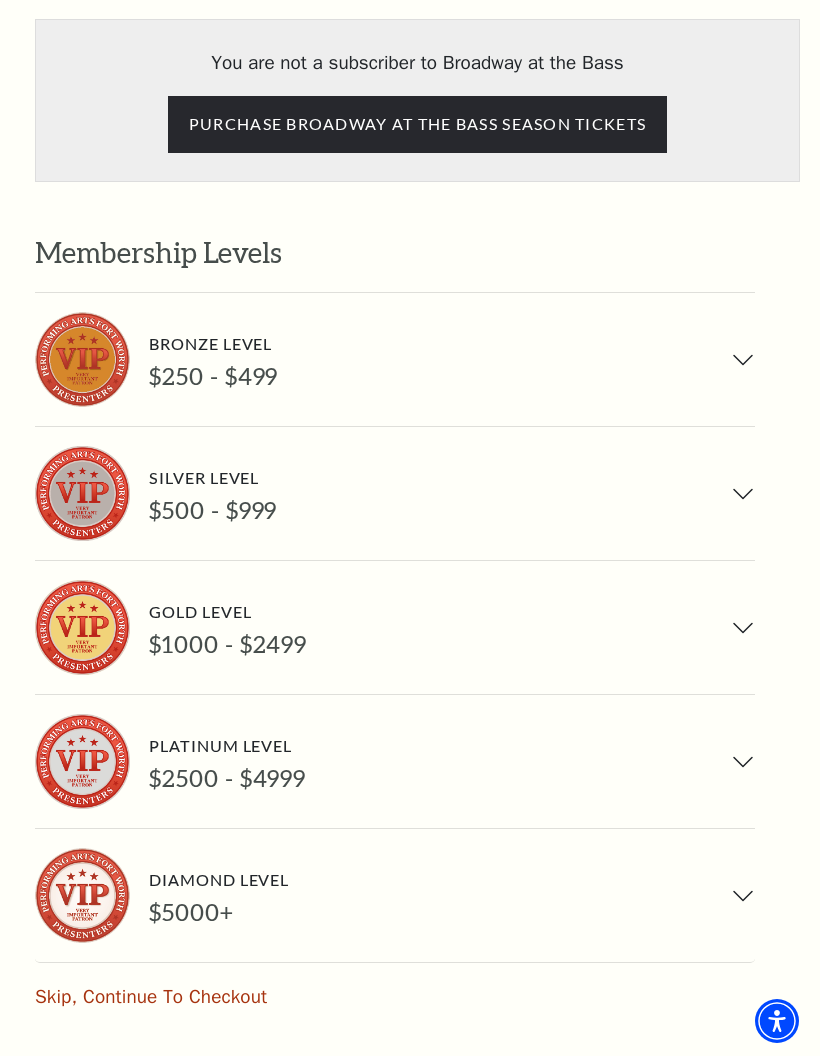 click on "Diamond Level
$5000+" at bounding box center (395, 895) 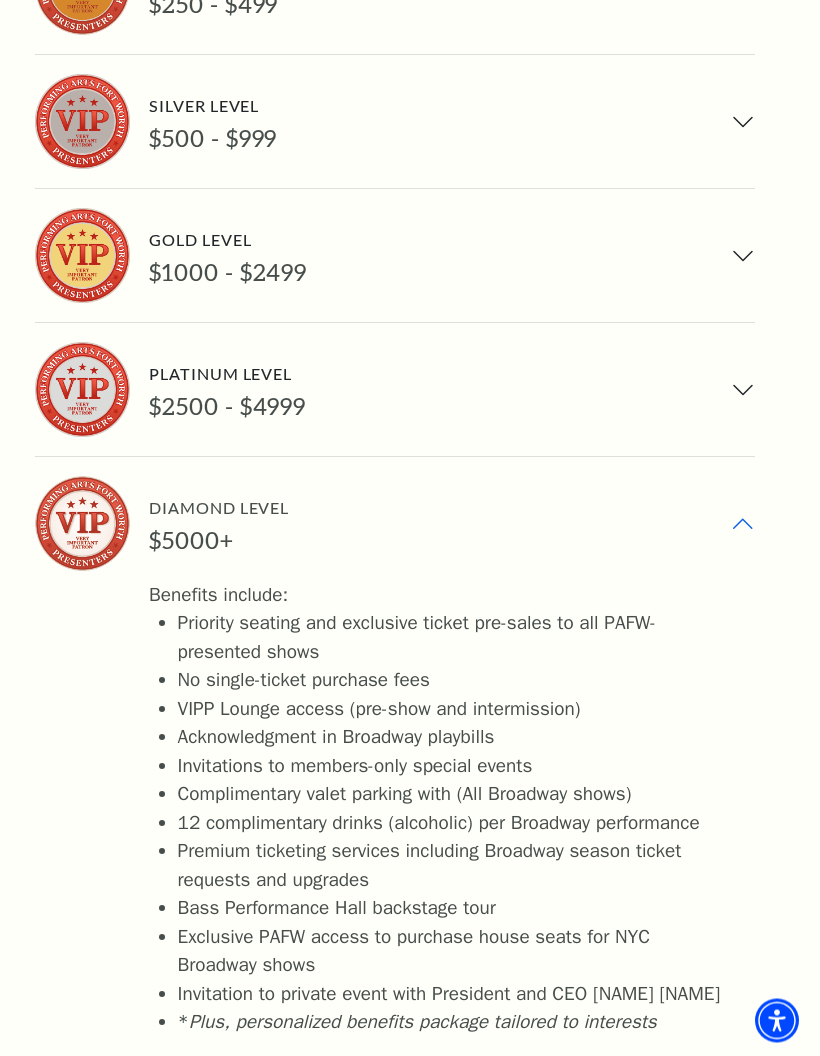 scroll, scrollTop: 1192, scrollLeft: 0, axis: vertical 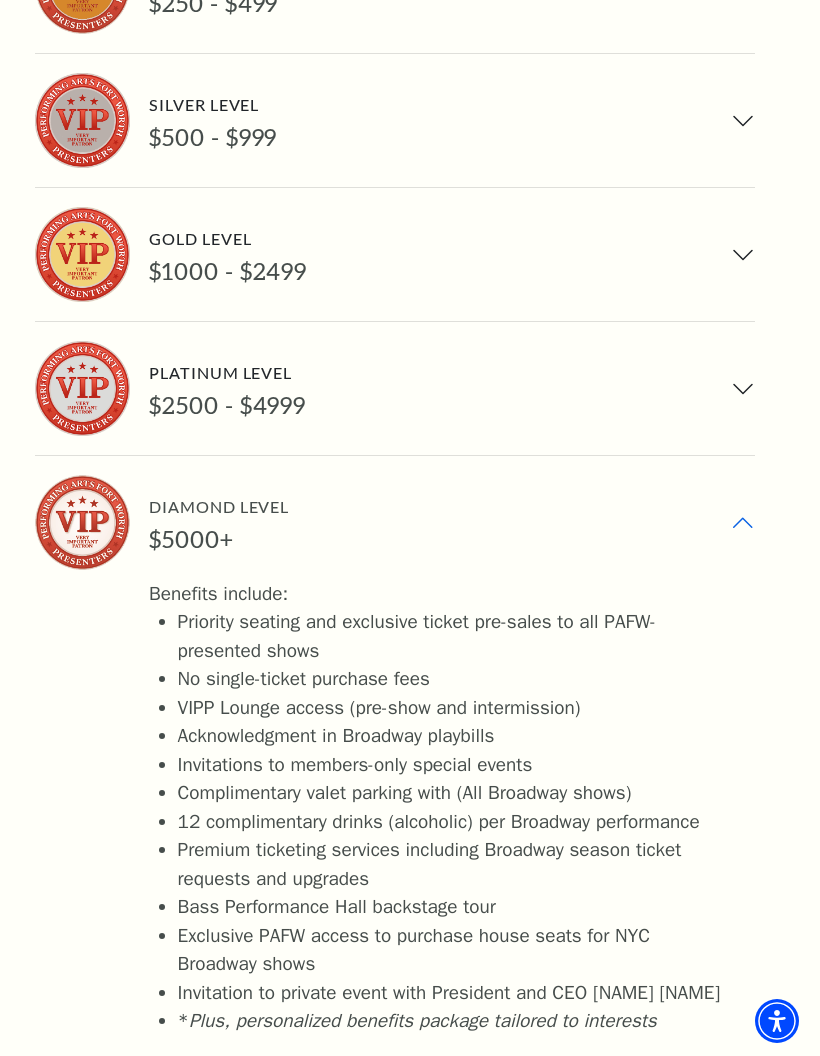 click on "Diamond Level
$5000+" at bounding box center [395, 522] 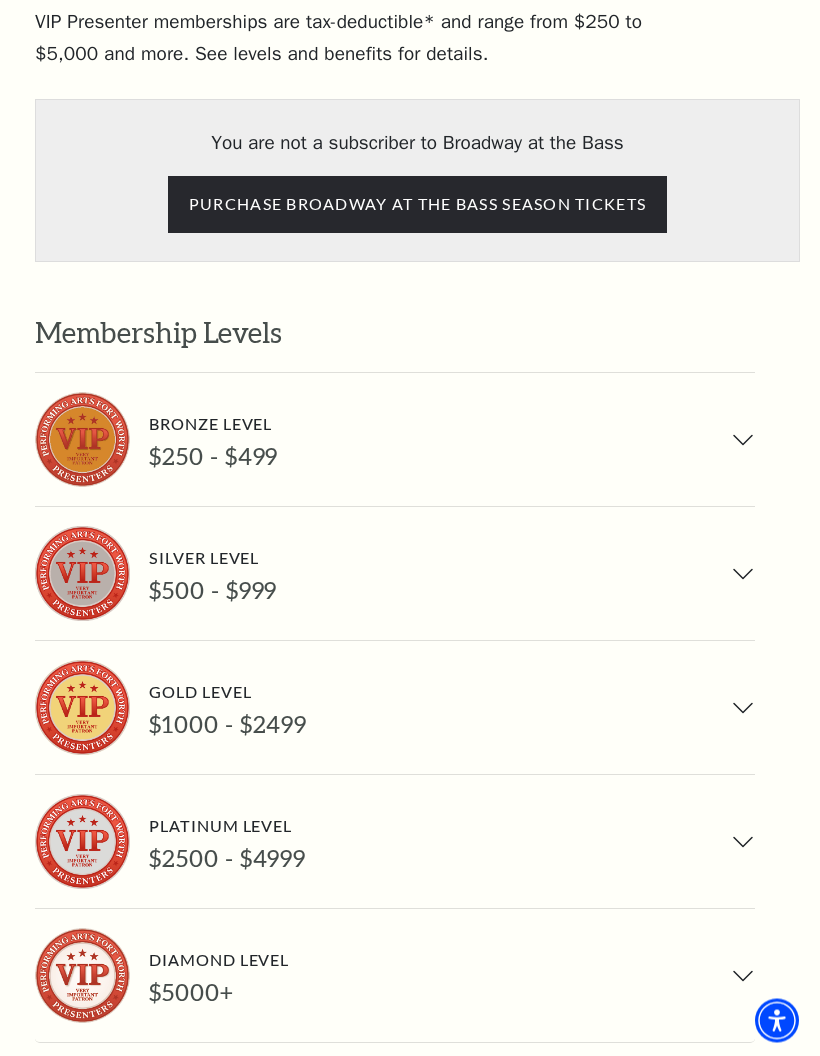 click on "Bronze Level
$250 - $499" at bounding box center [395, 440] 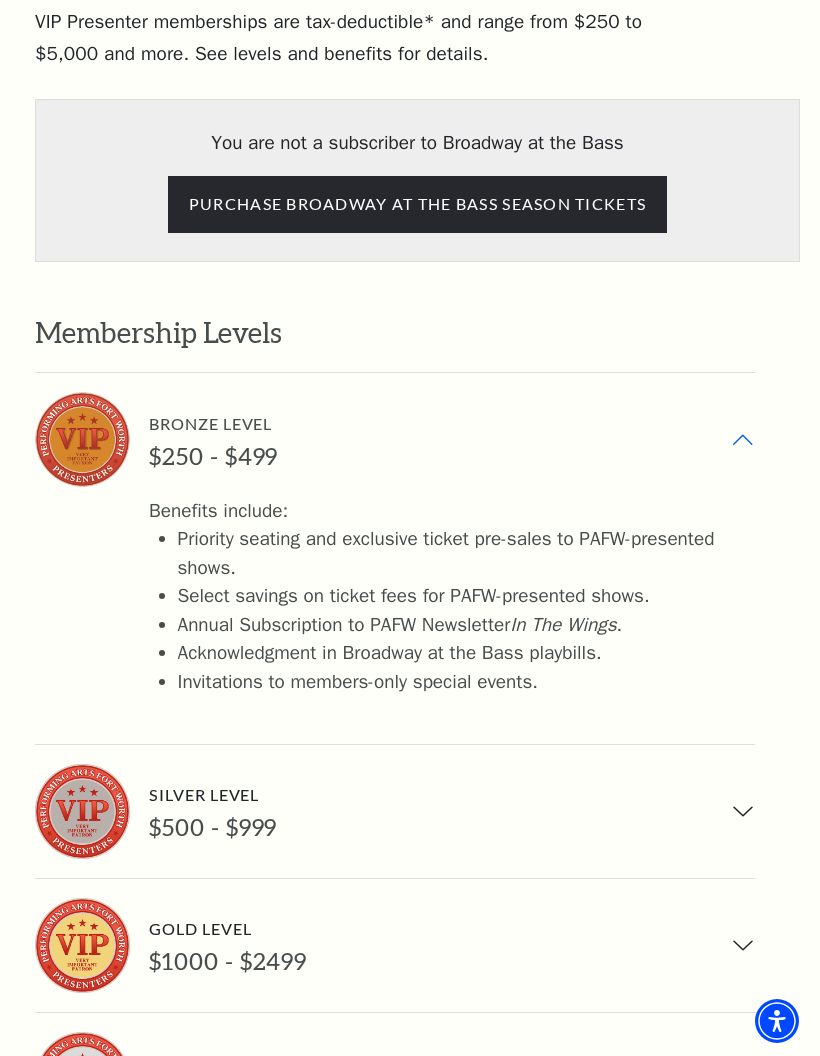 click on "Bronze Level
$250 - $499" at bounding box center (395, 439) 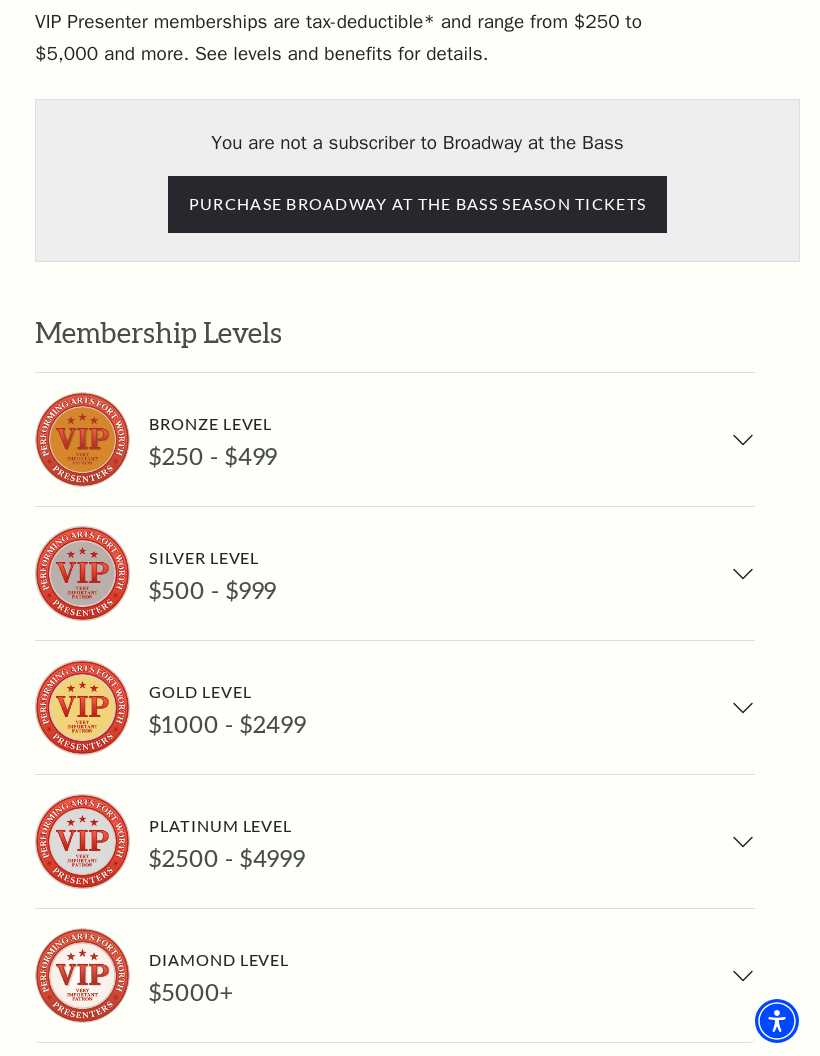 click on "Silver Level
$500 - $999" at bounding box center (395, 573) 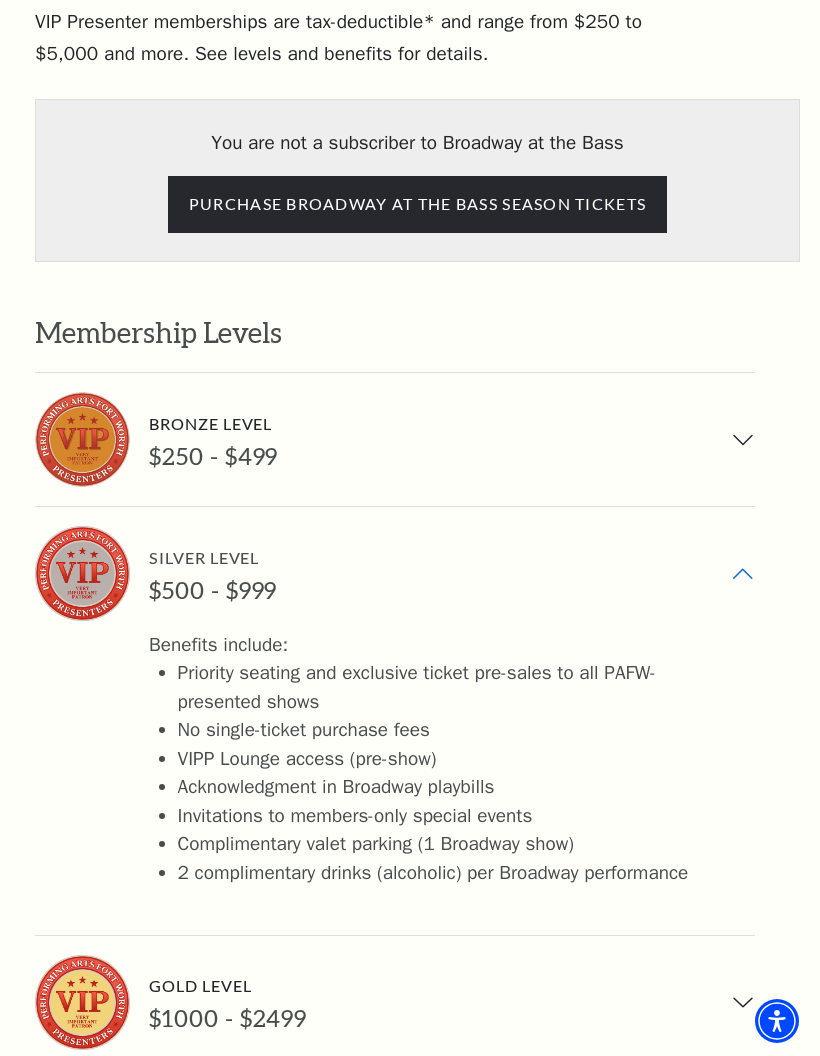 click on "Silver Level
$500 - $999" at bounding box center [395, 573] 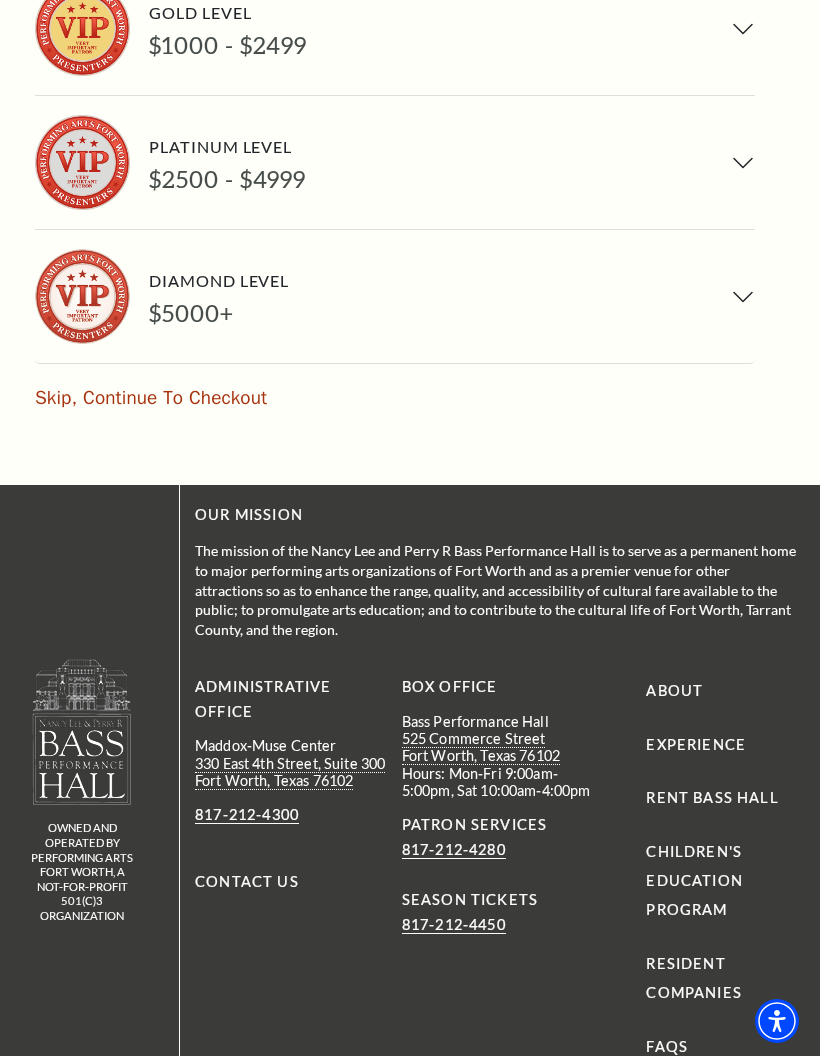 scroll, scrollTop: 1416, scrollLeft: 0, axis: vertical 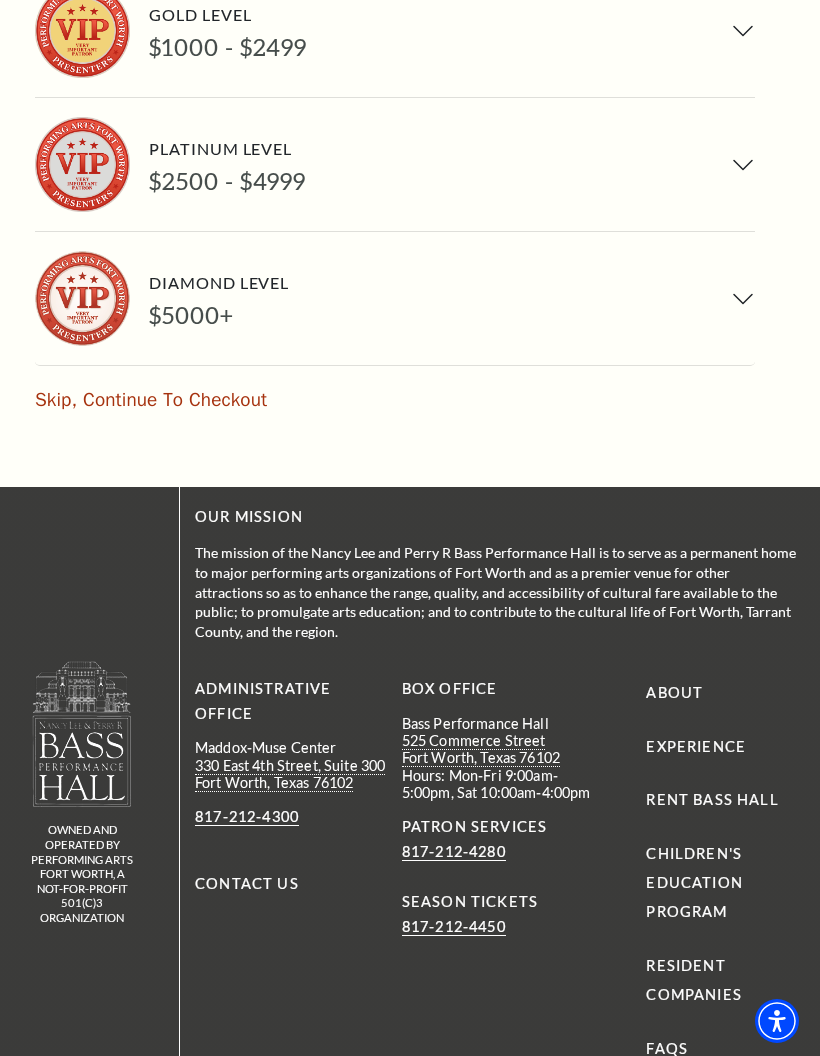 click on "Skip, Continue To Checkout" at bounding box center [151, 400] 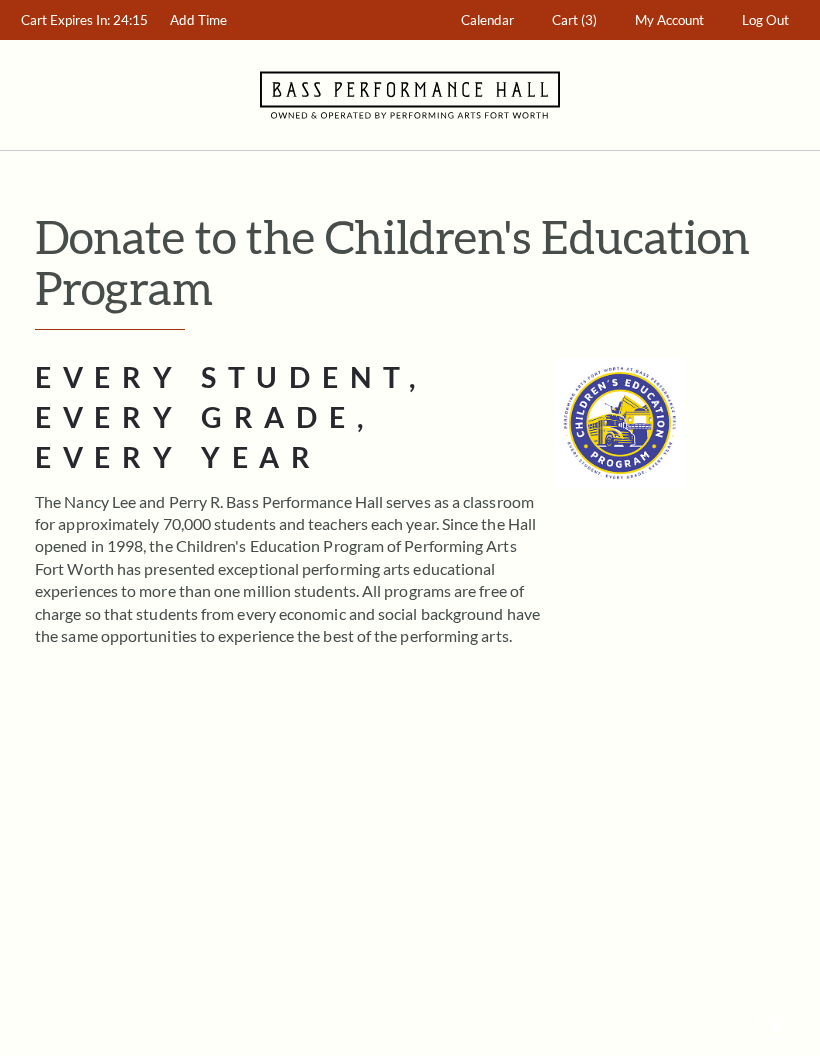 scroll, scrollTop: 0, scrollLeft: 0, axis: both 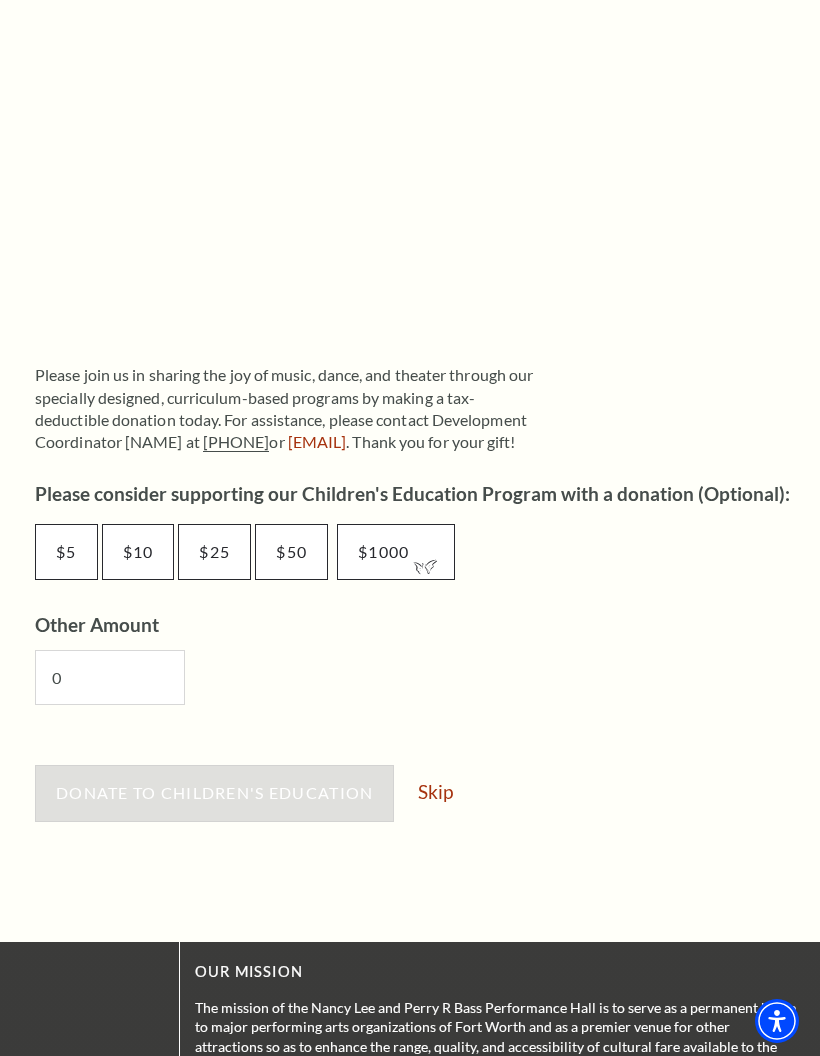 click on "Skip" at bounding box center [435, 791] 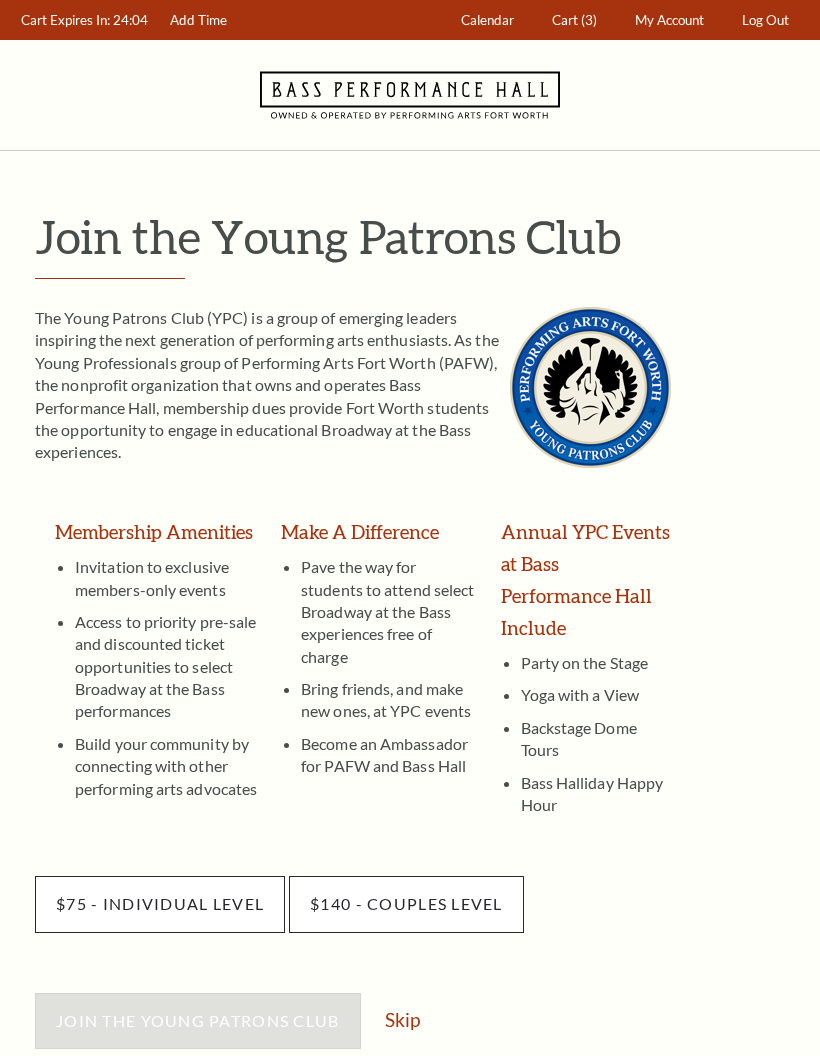 scroll, scrollTop: 0, scrollLeft: 0, axis: both 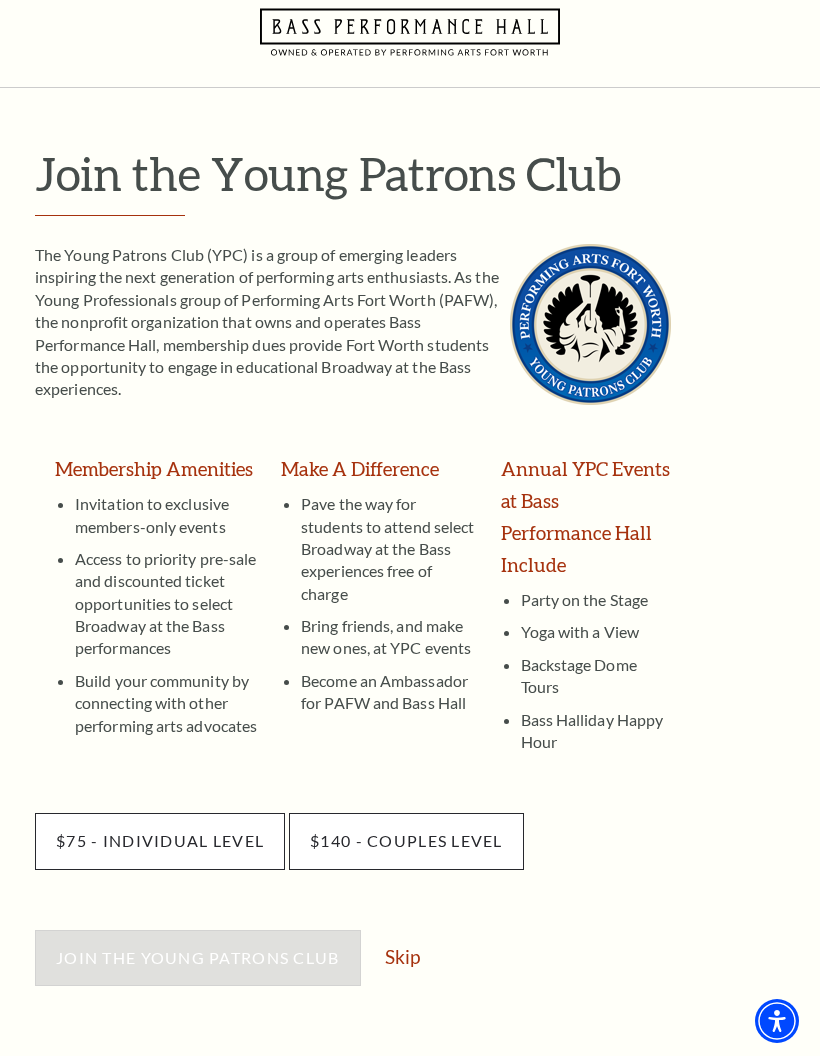 click on "Skip" at bounding box center (402, 956) 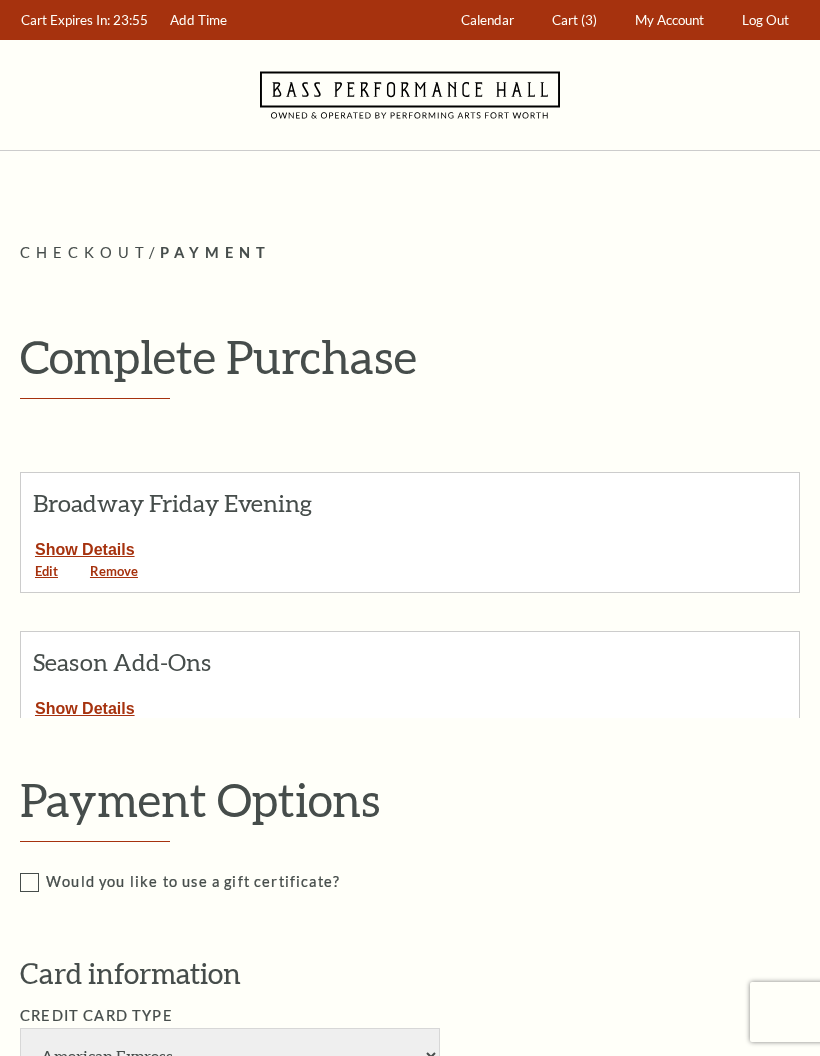 scroll, scrollTop: 0, scrollLeft: 0, axis: both 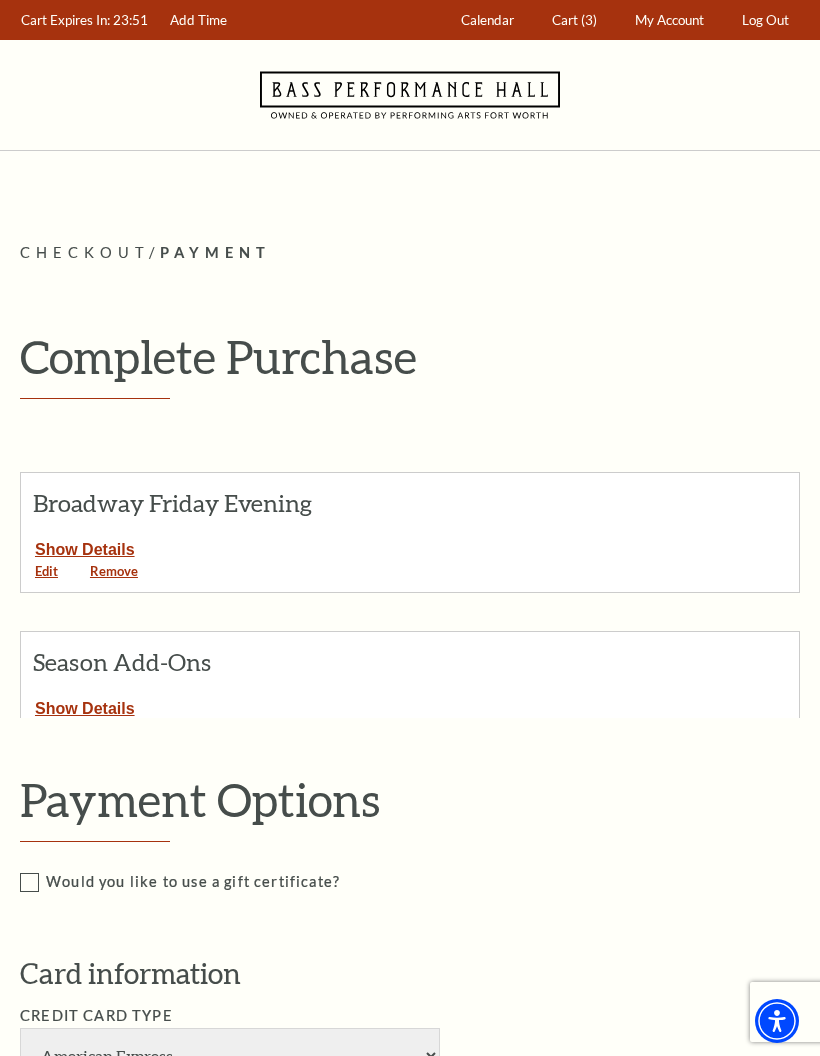 click on "Show Details" at bounding box center (85, 546) 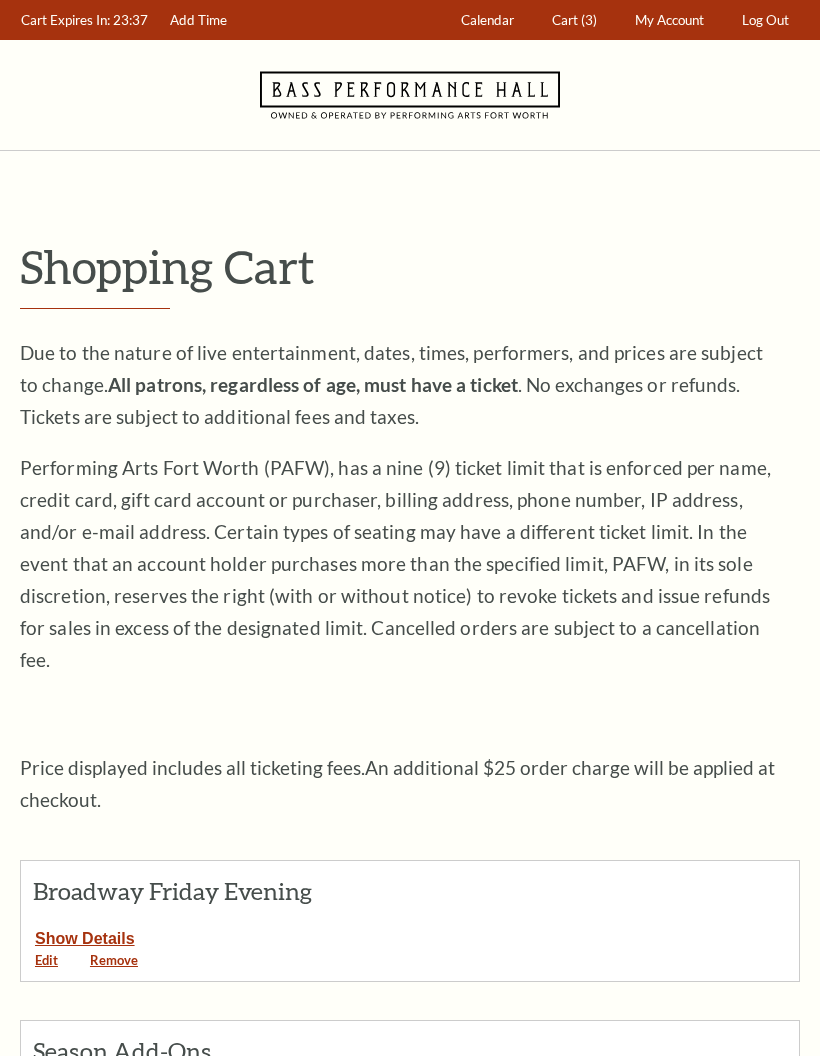 scroll, scrollTop: 0, scrollLeft: 0, axis: both 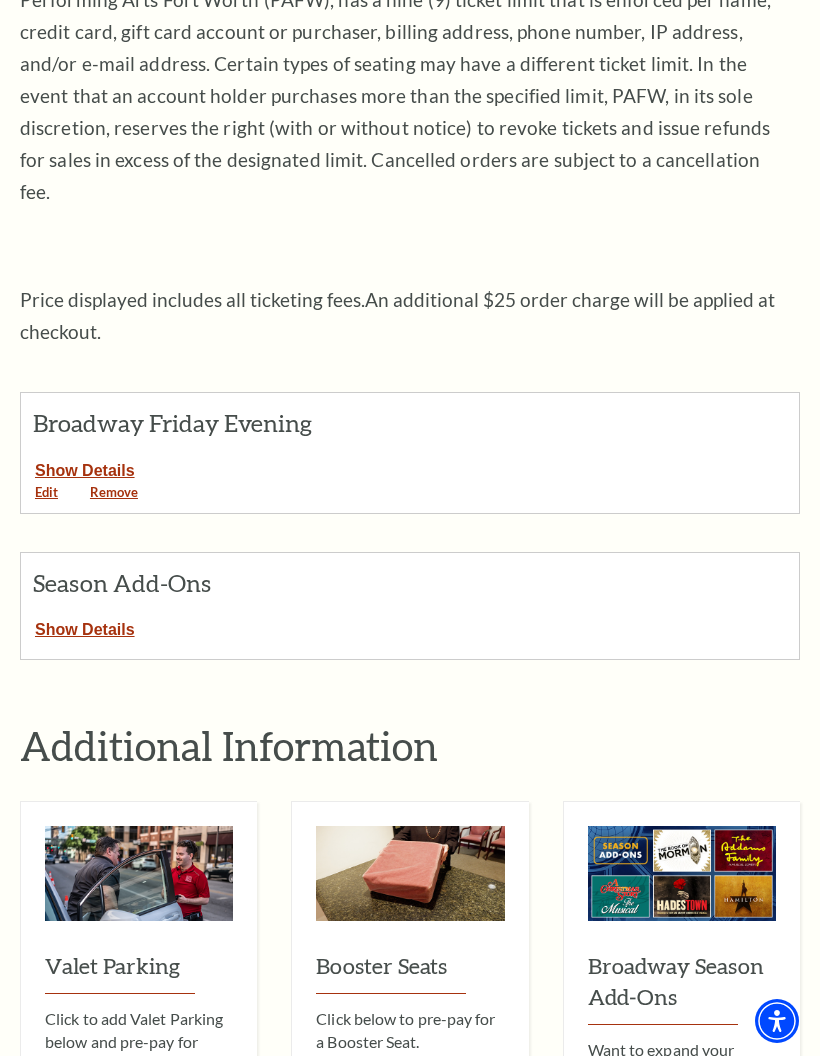 click on "Show Details" at bounding box center [85, 467] 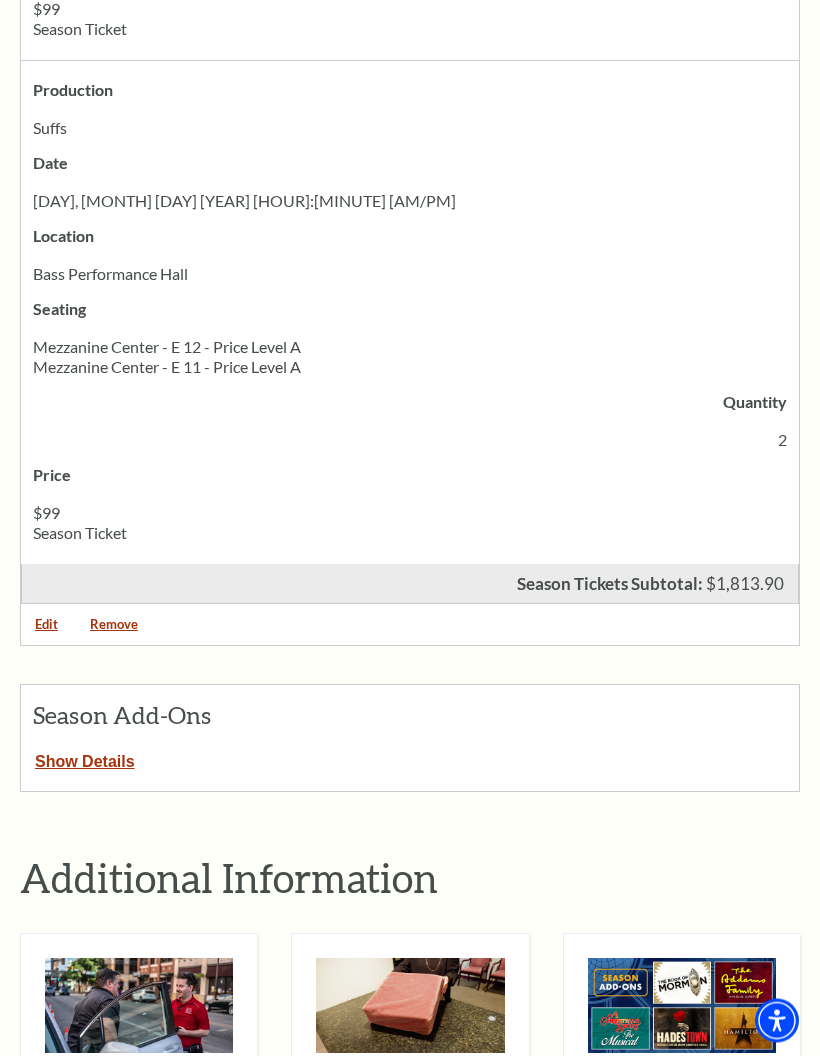 scroll, scrollTop: 4918, scrollLeft: 0, axis: vertical 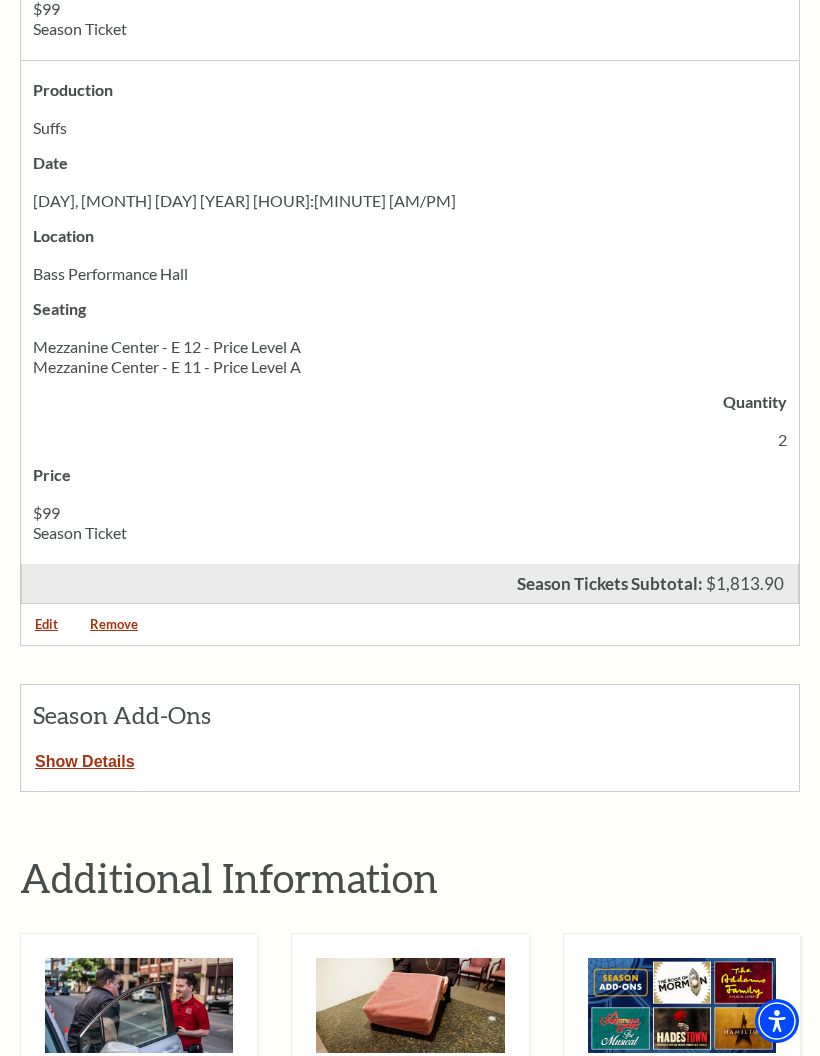 click on "Show Details" at bounding box center (85, 758) 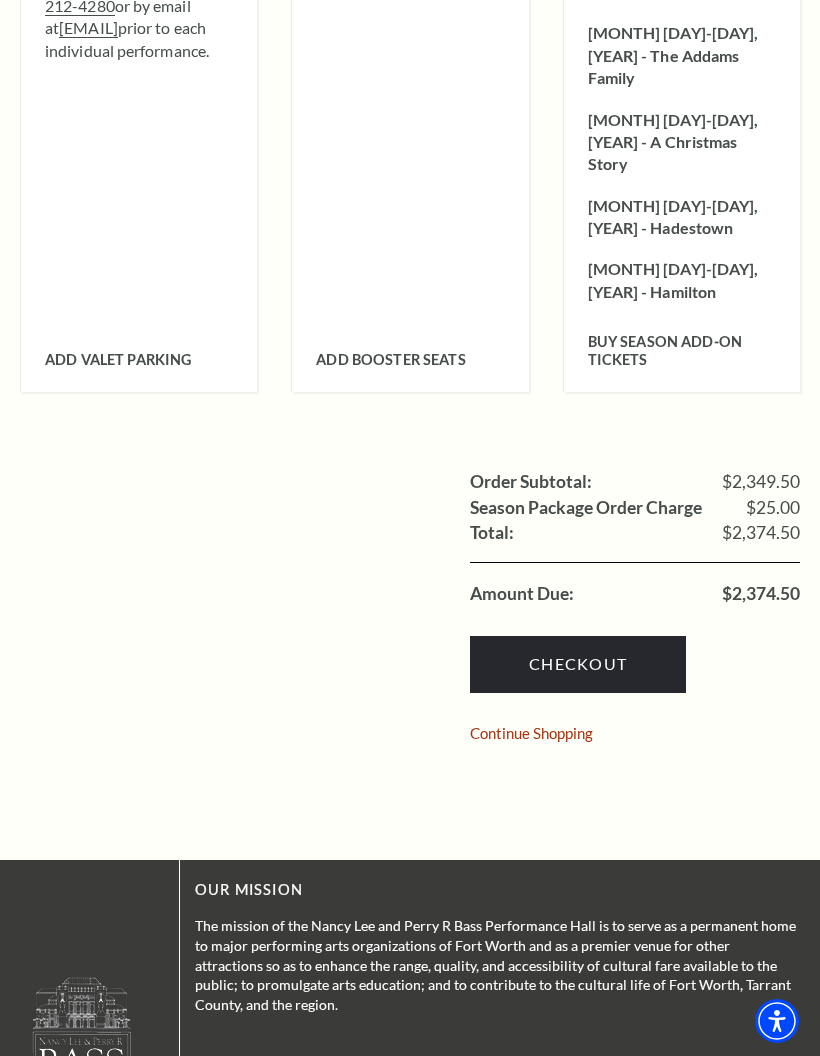 scroll, scrollTop: 7520, scrollLeft: 0, axis: vertical 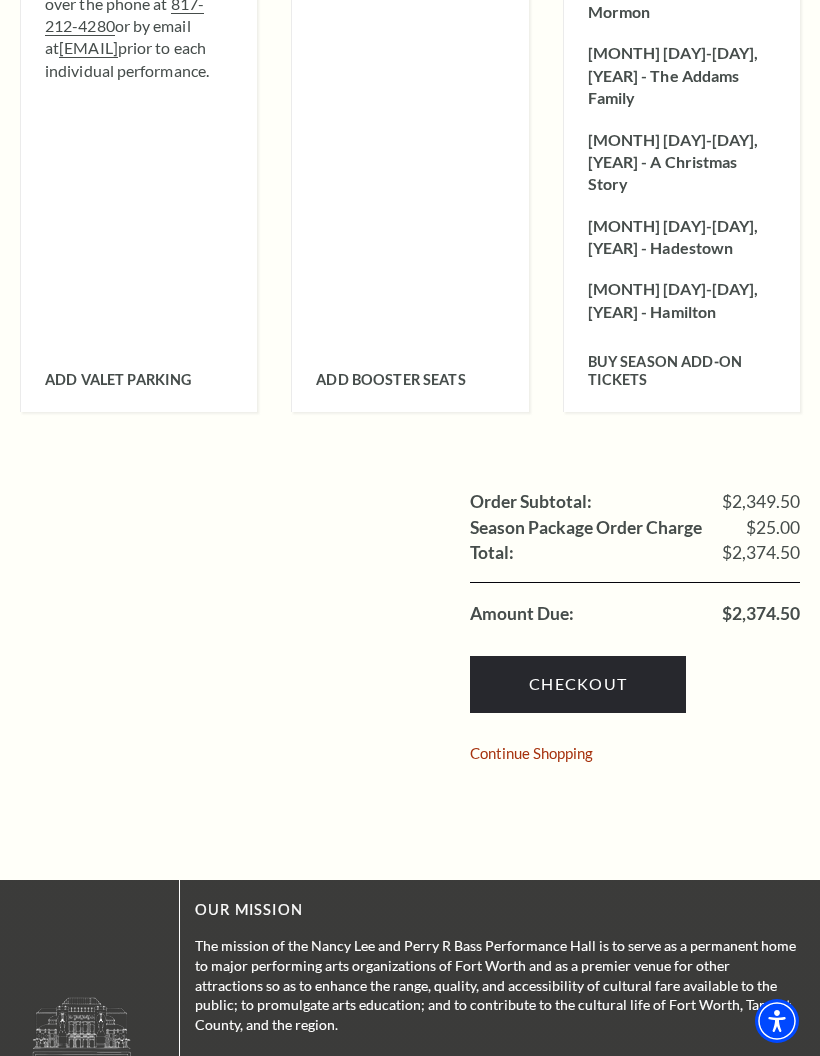 click on "Checkout" at bounding box center (578, 684) 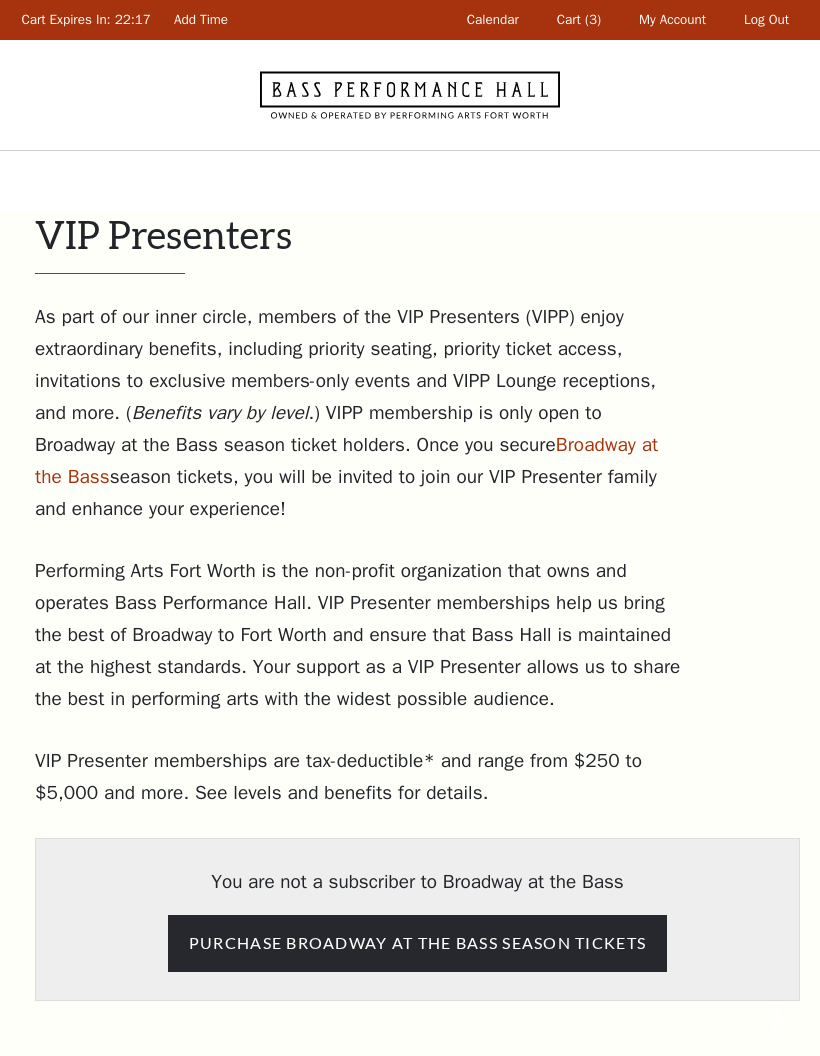 scroll, scrollTop: 0, scrollLeft: 0, axis: both 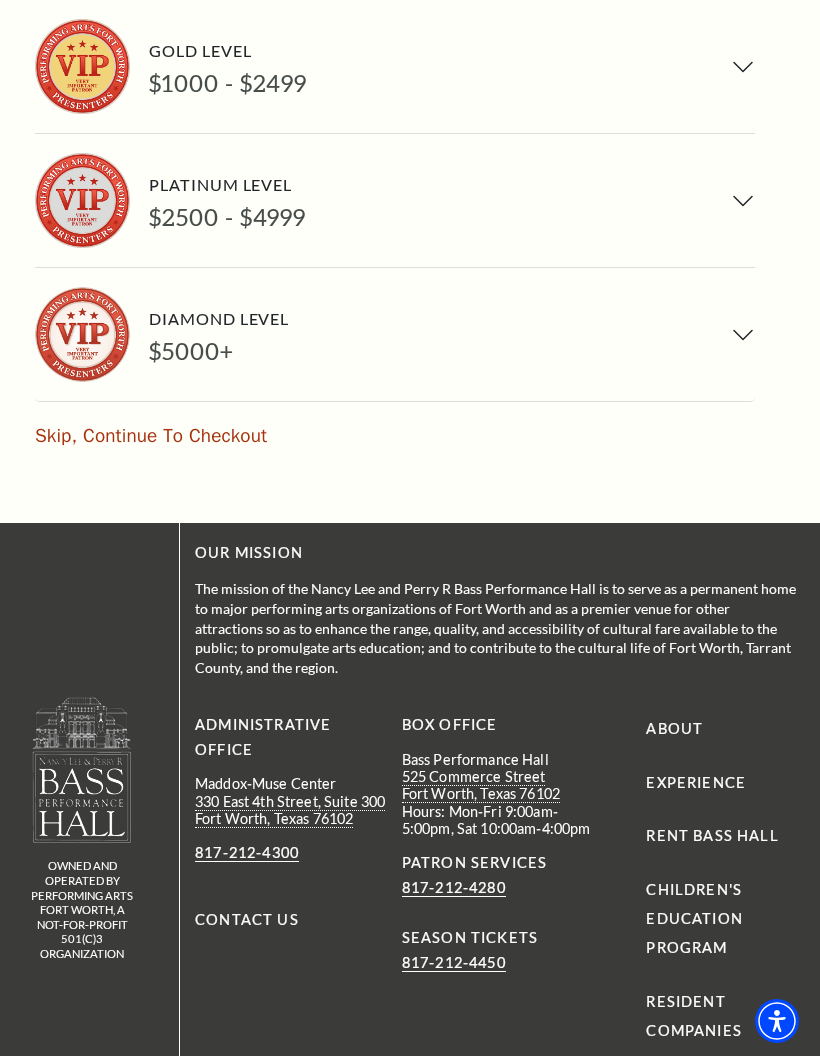 click on "Skip, Continue To Checkout" at bounding box center (151, 436) 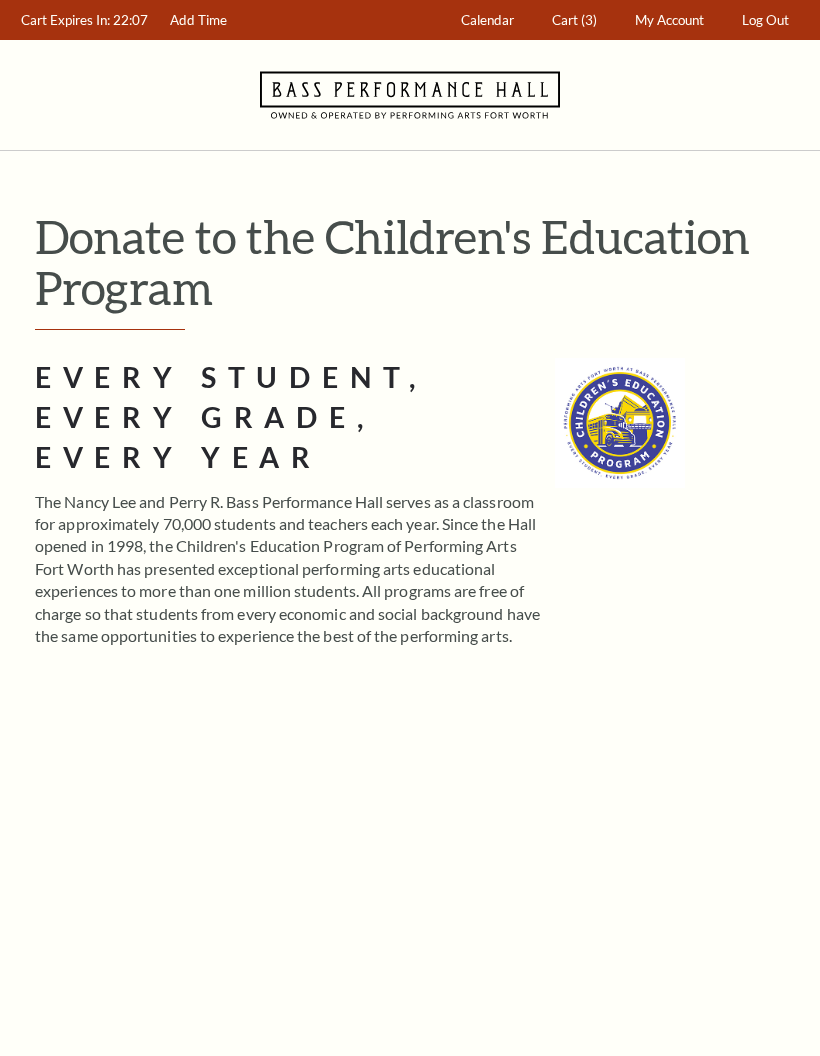scroll, scrollTop: 0, scrollLeft: 0, axis: both 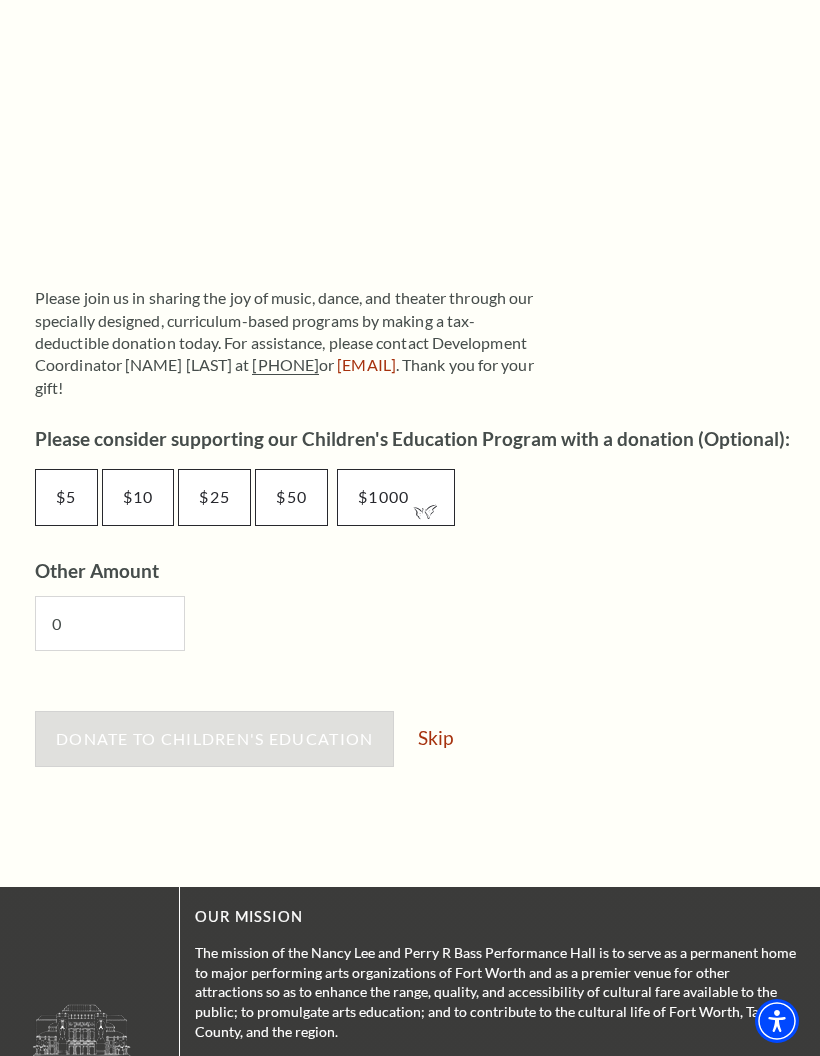 click on "Skip" at bounding box center (435, 737) 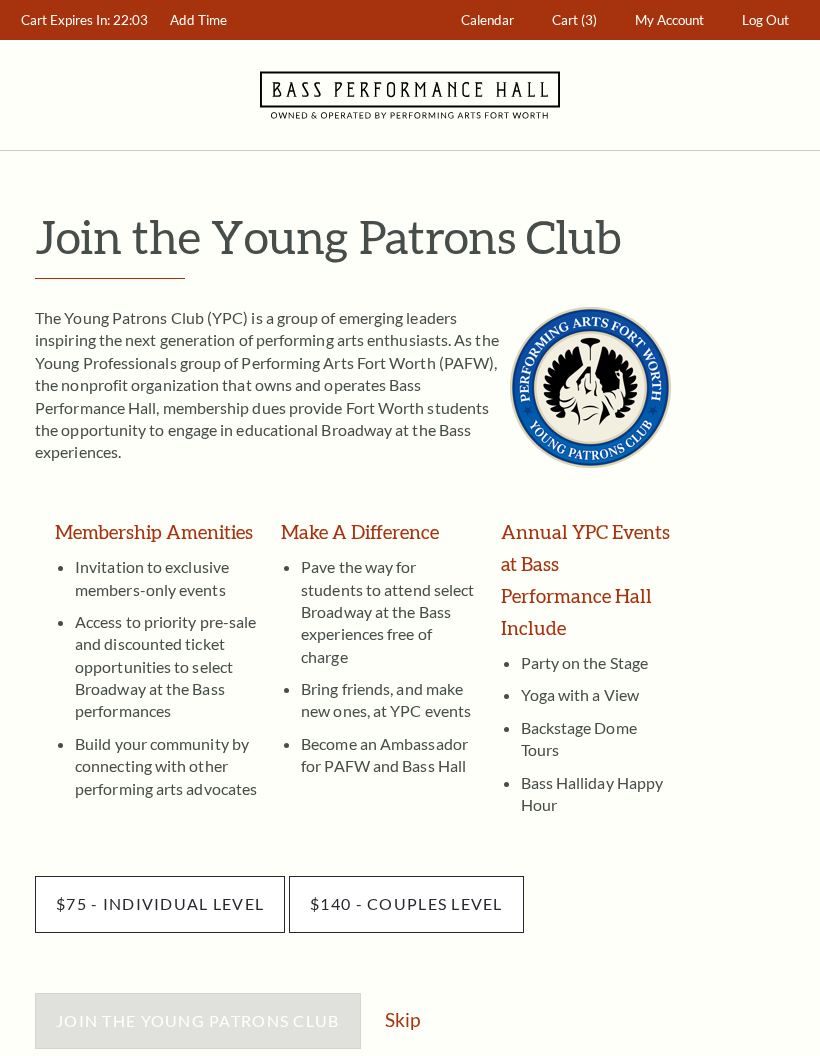 scroll, scrollTop: 0, scrollLeft: 0, axis: both 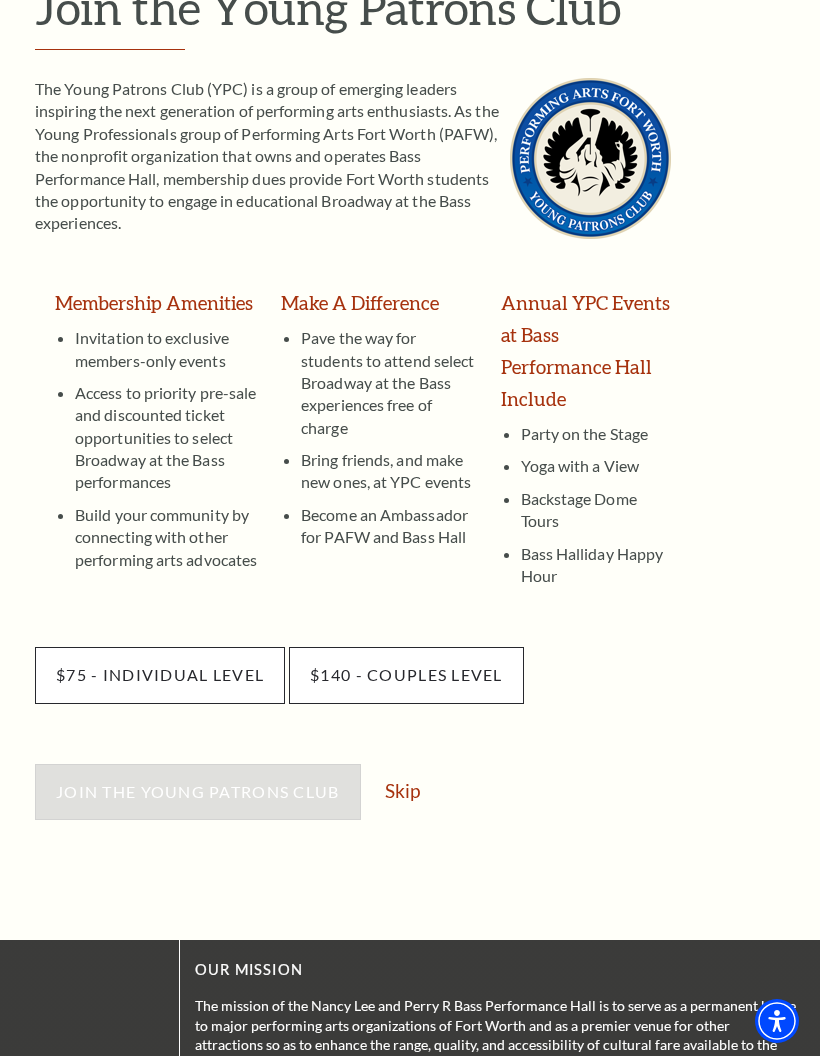 click on "Skip" at bounding box center (402, 790) 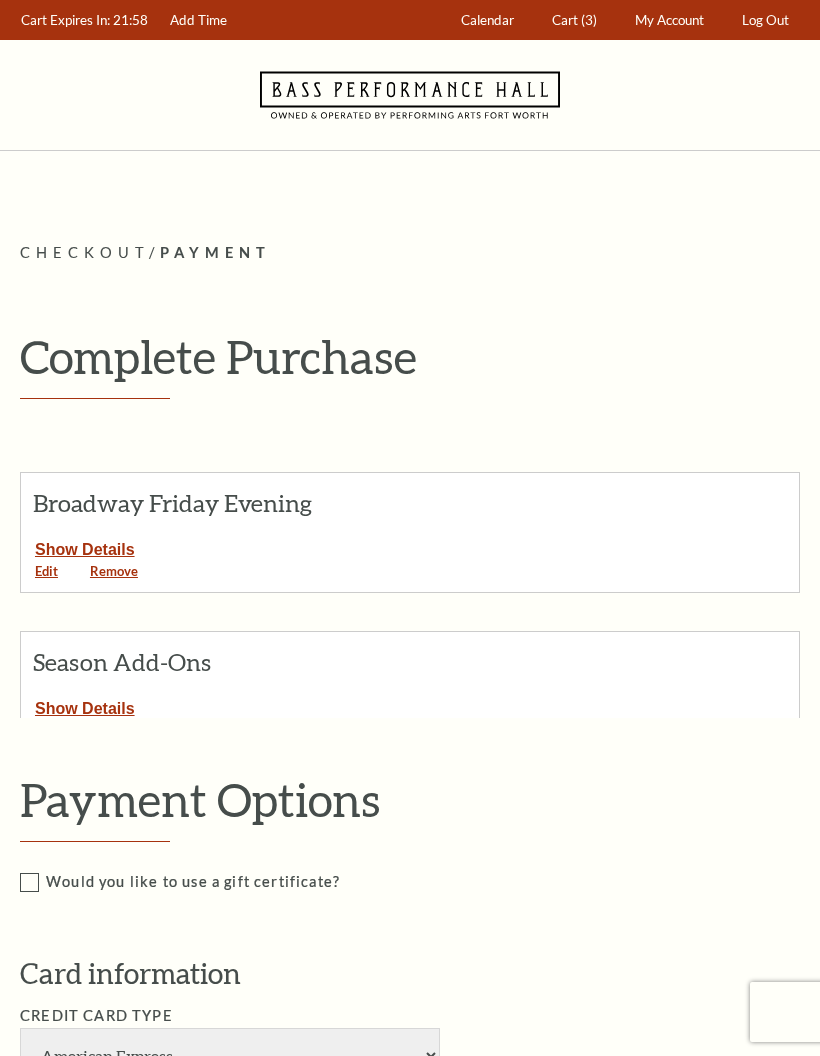 scroll, scrollTop: 0, scrollLeft: 0, axis: both 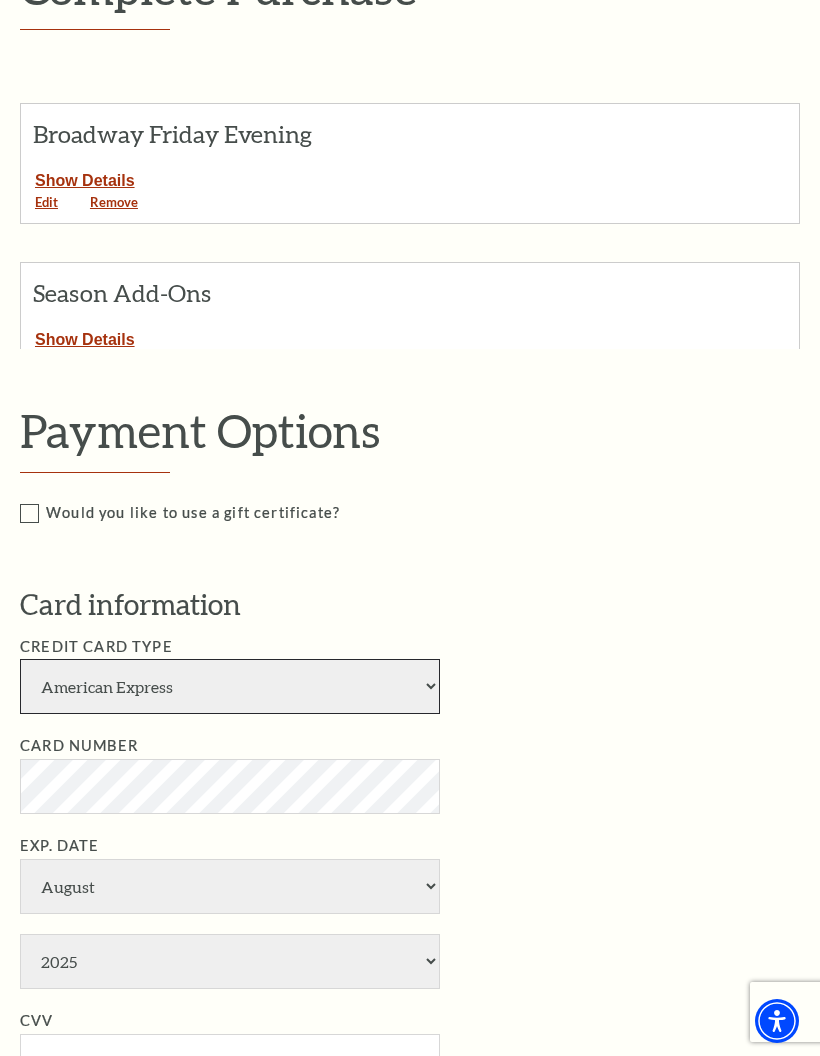 click on "American Express
Visa
Master Card
Discover" at bounding box center (230, 686) 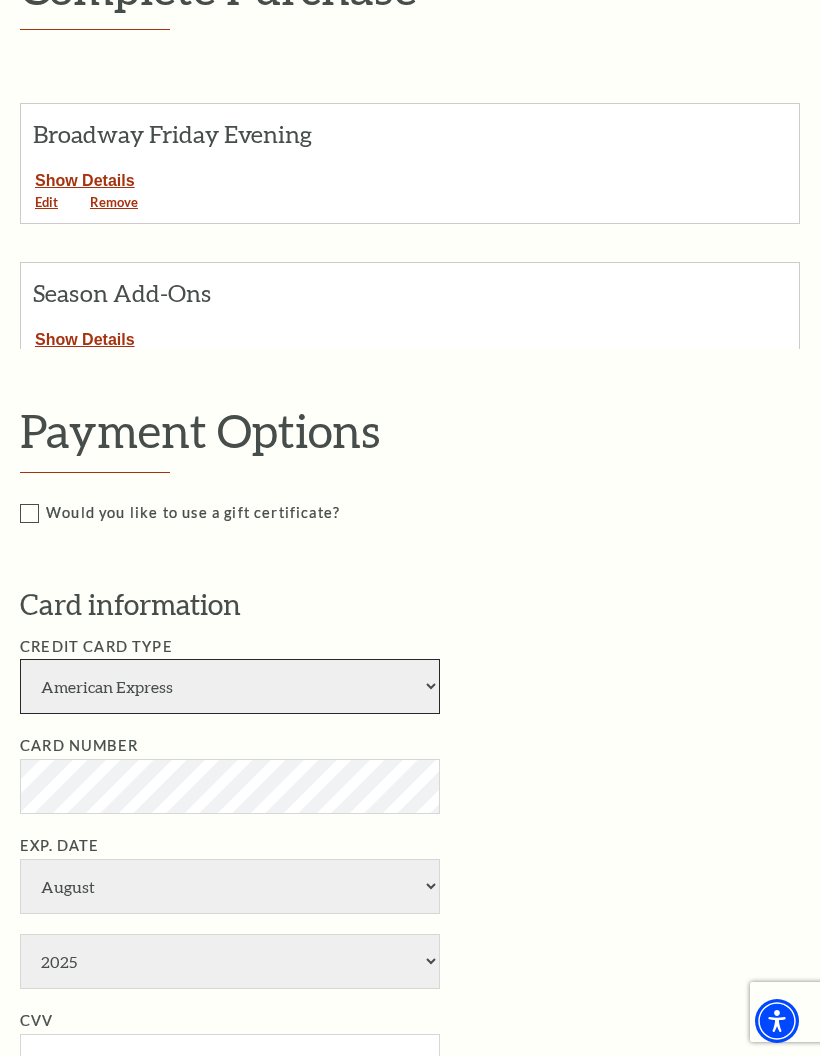 select on "25" 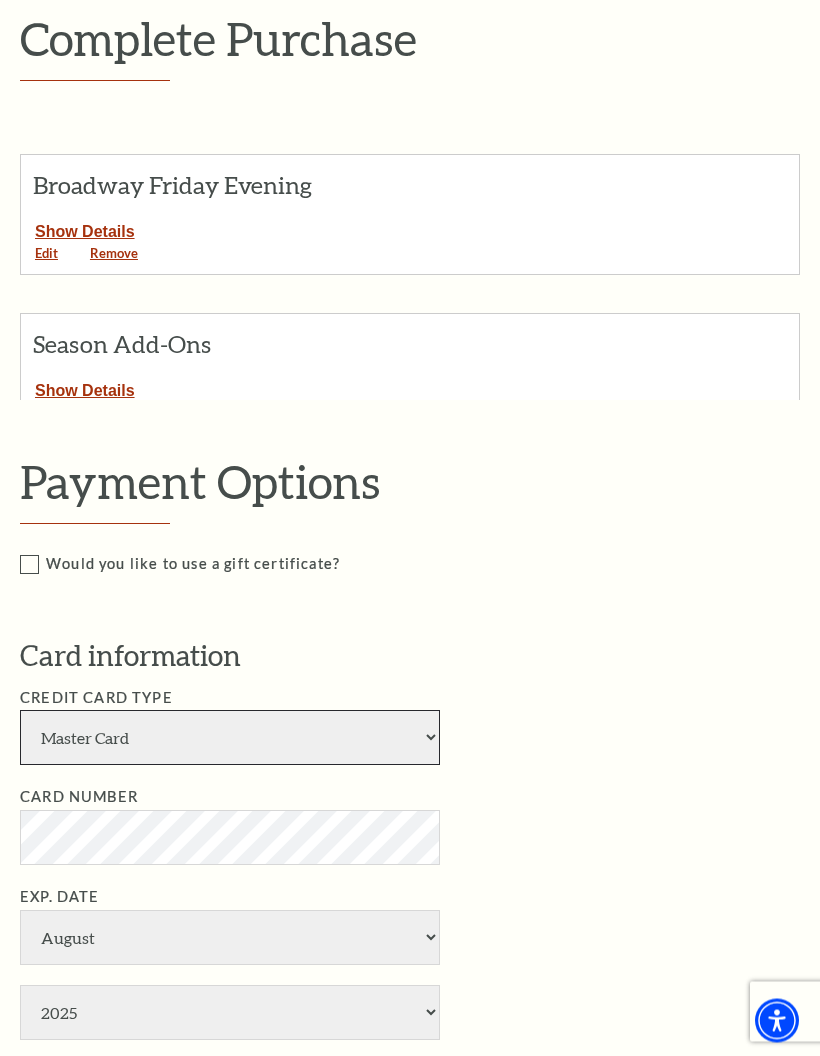 scroll, scrollTop: 318, scrollLeft: 0, axis: vertical 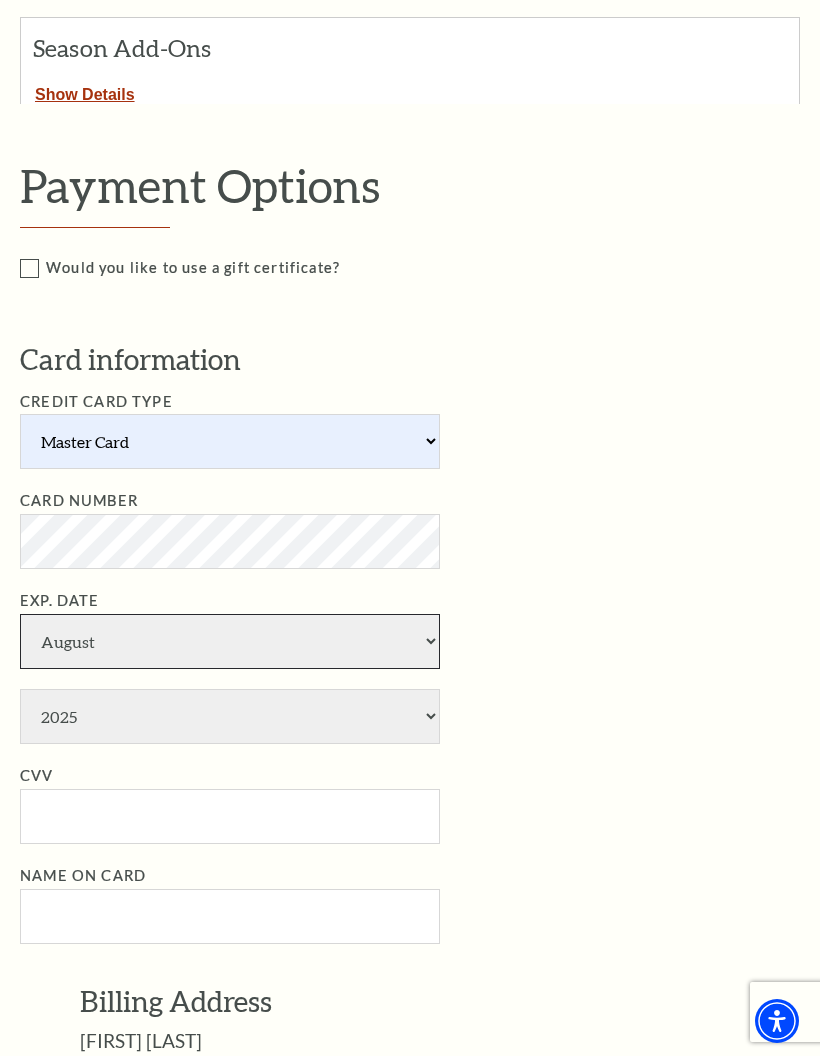 select on "9" 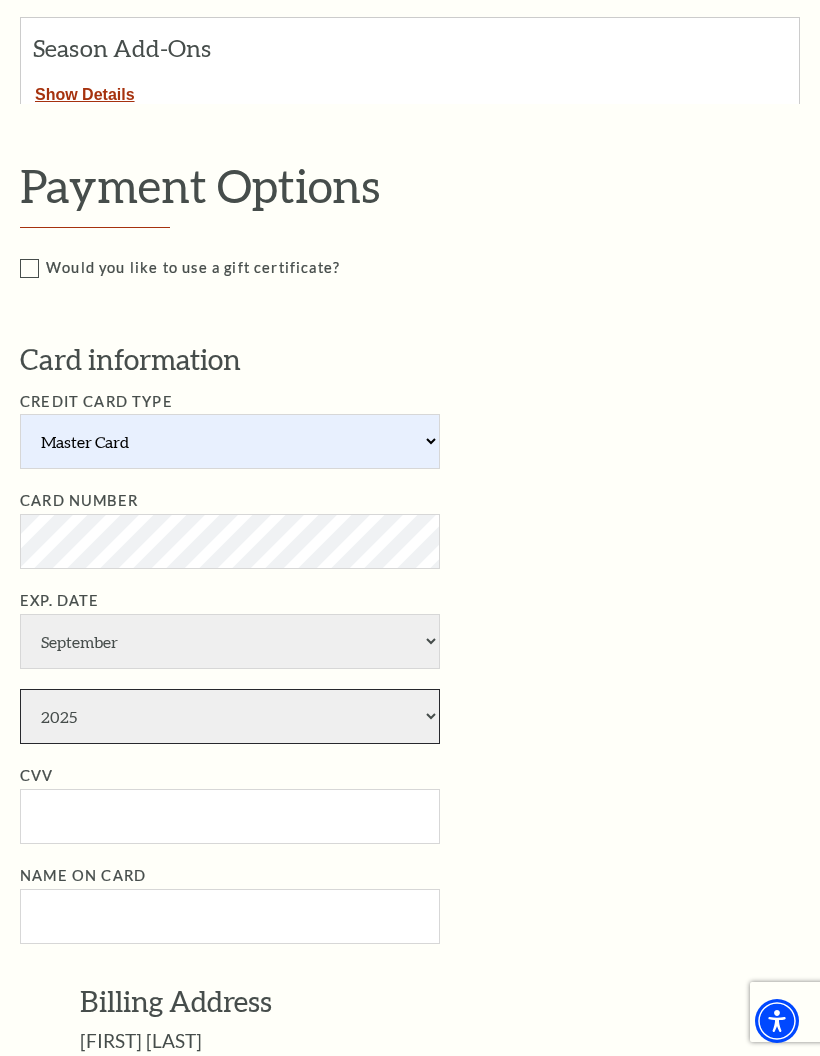 select on "2026" 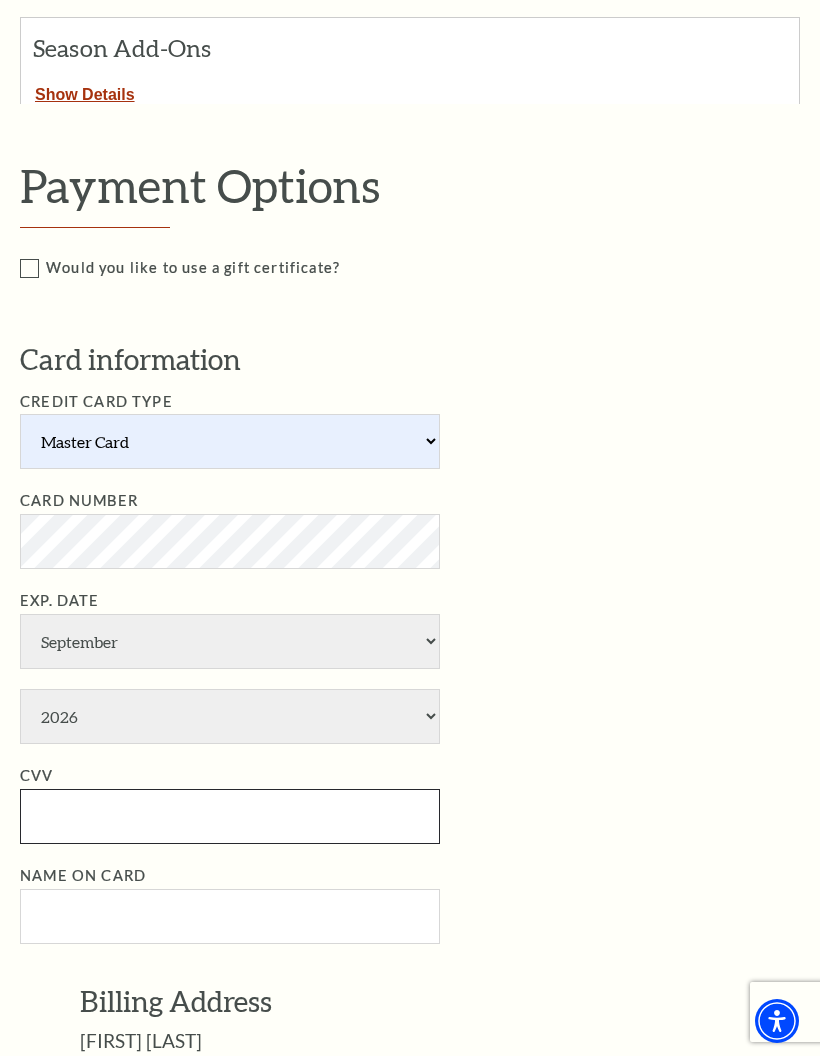 type on "325" 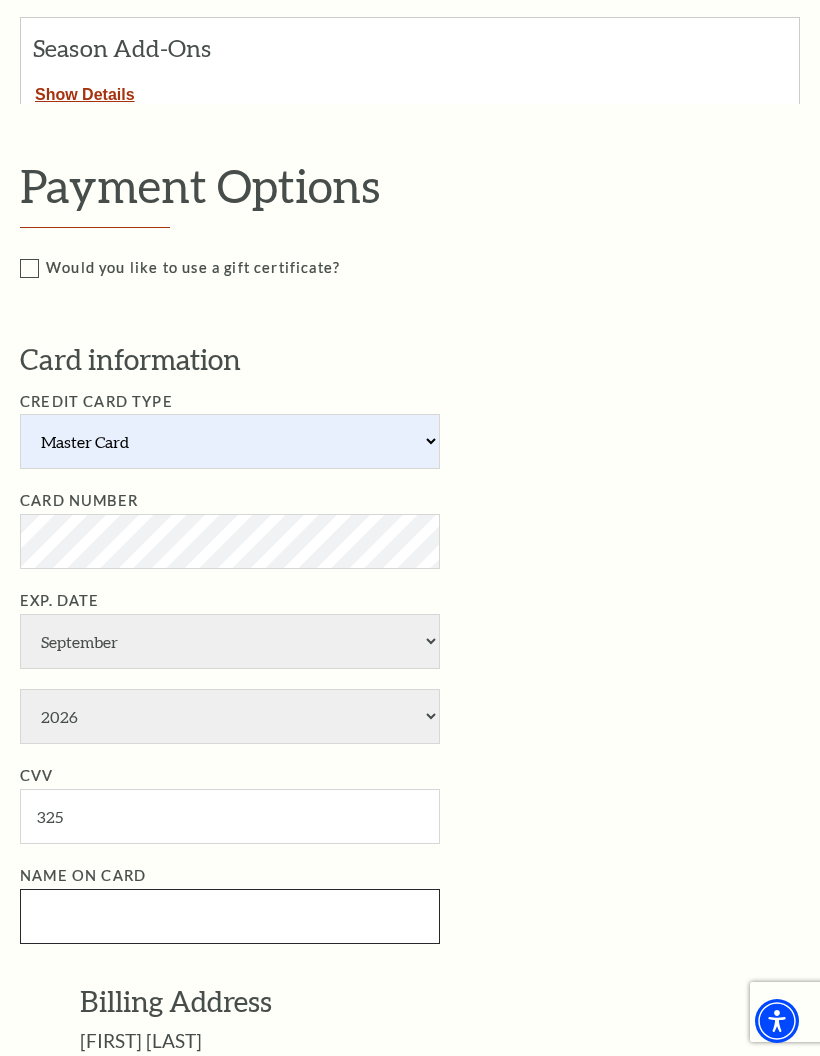 type on "[FIRST] [LAST]" 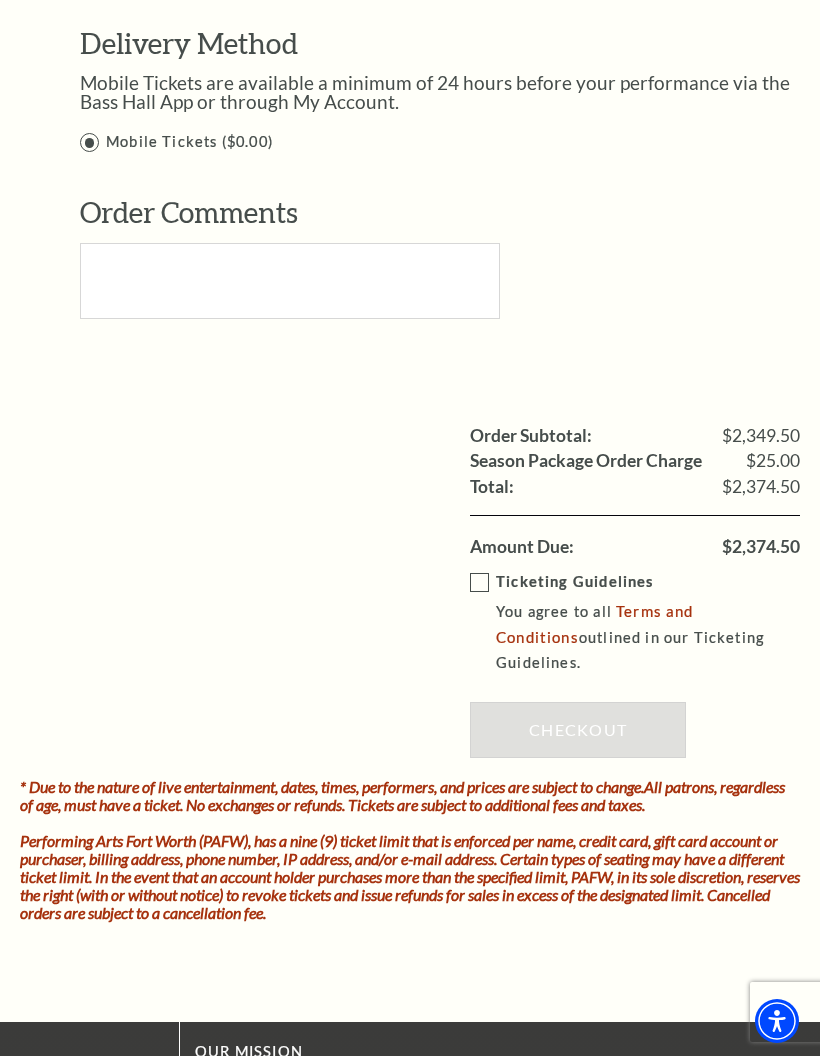scroll, scrollTop: 1841, scrollLeft: 0, axis: vertical 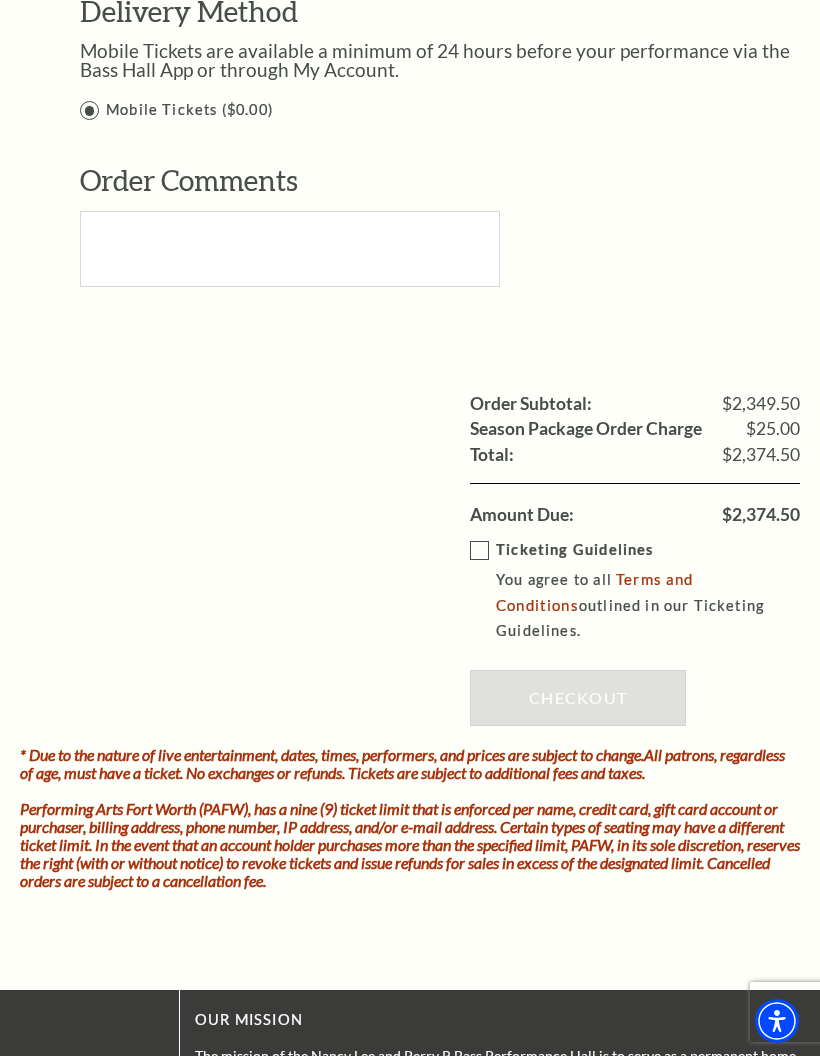 click on "Ticketing Guidelines
You agree to all   Terms and Conditions  outlined in our Ticketing Guidelines." at bounding box center [649, 591] 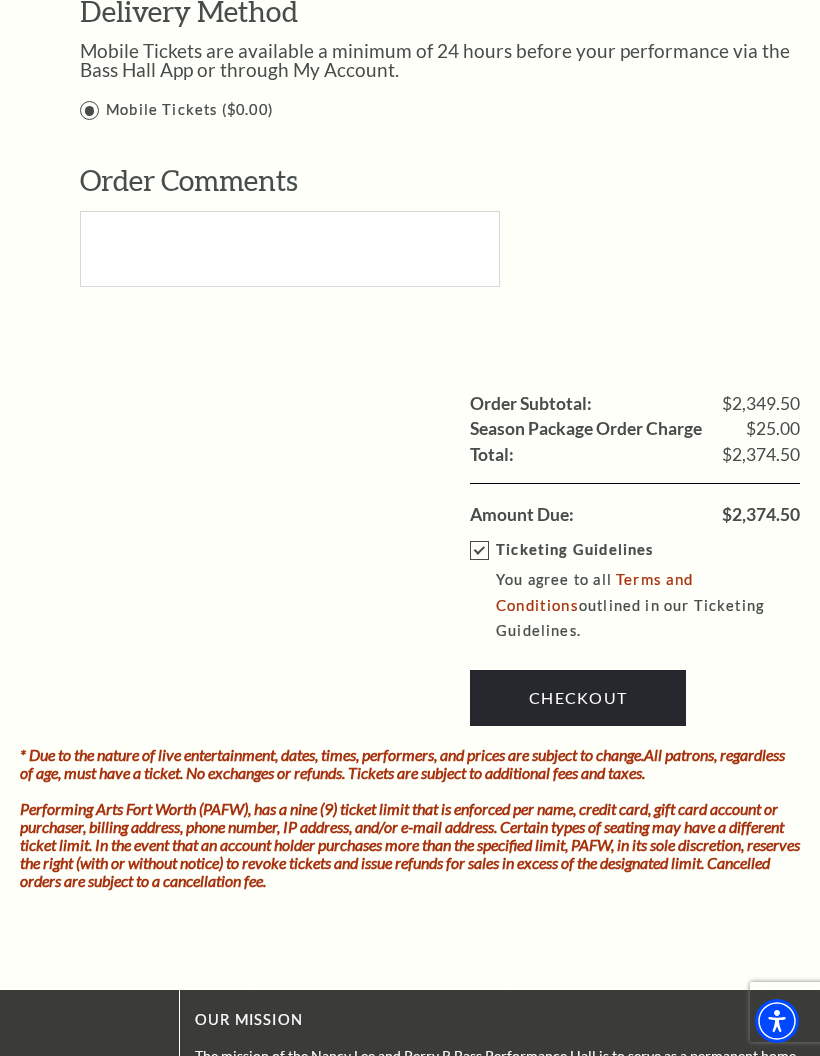 click on "Checkout" at bounding box center [578, 698] 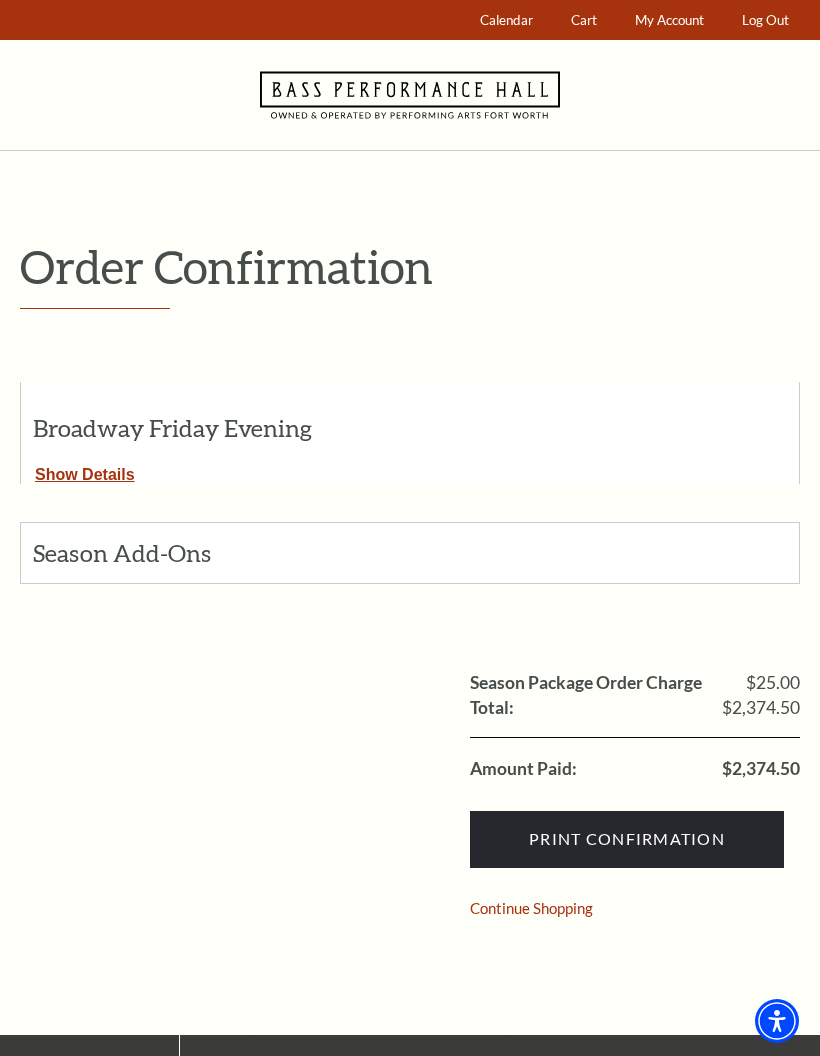 scroll, scrollTop: 0, scrollLeft: 0, axis: both 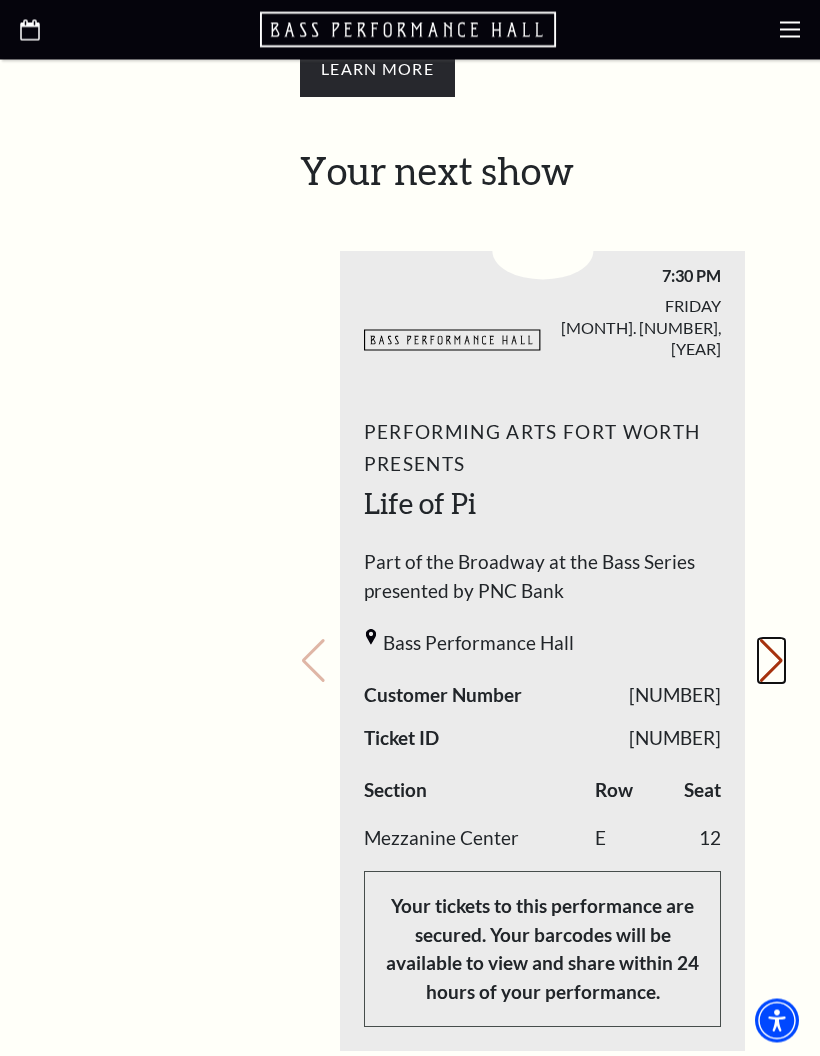 click on "Next slide." at bounding box center [771, 662] 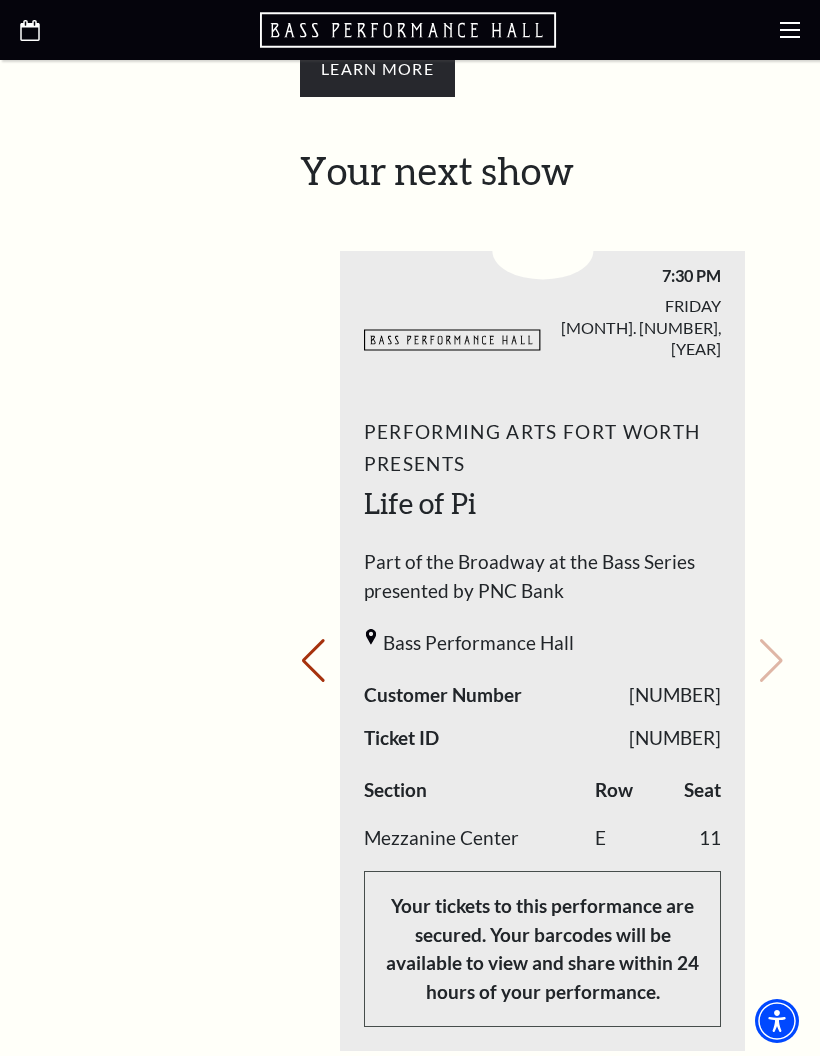 scroll, scrollTop: 958, scrollLeft: 0, axis: vertical 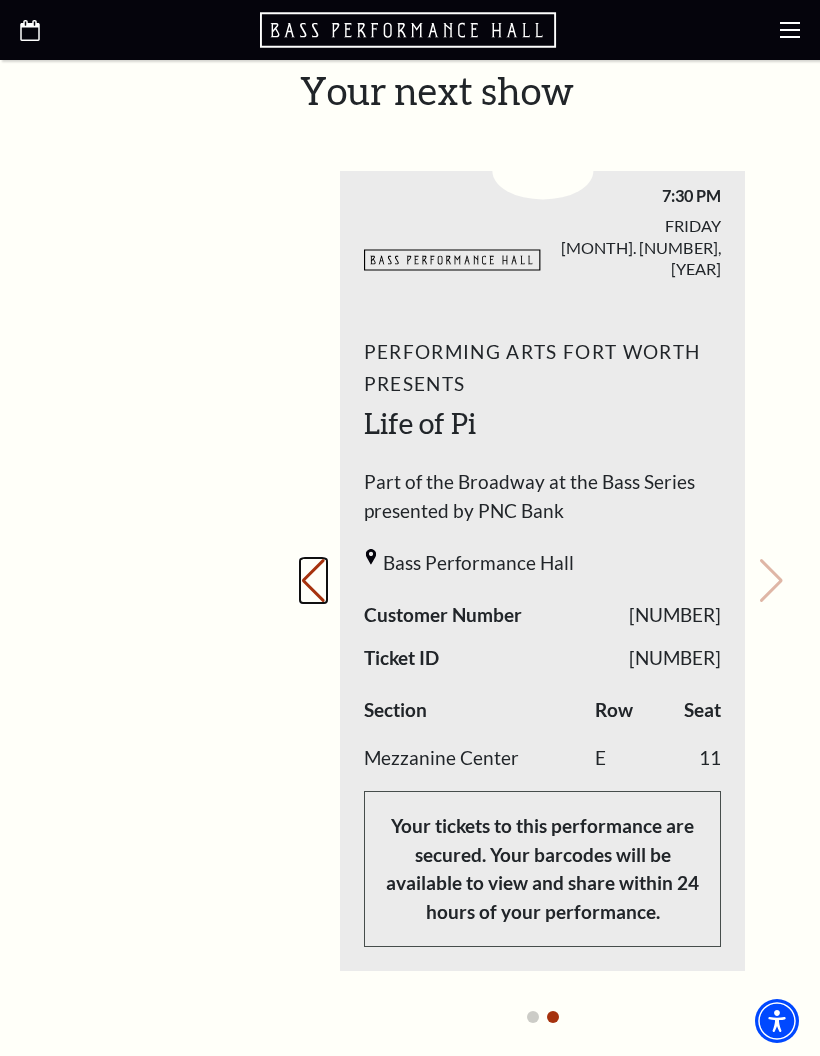 click on "Previous slide." at bounding box center (313, 581) 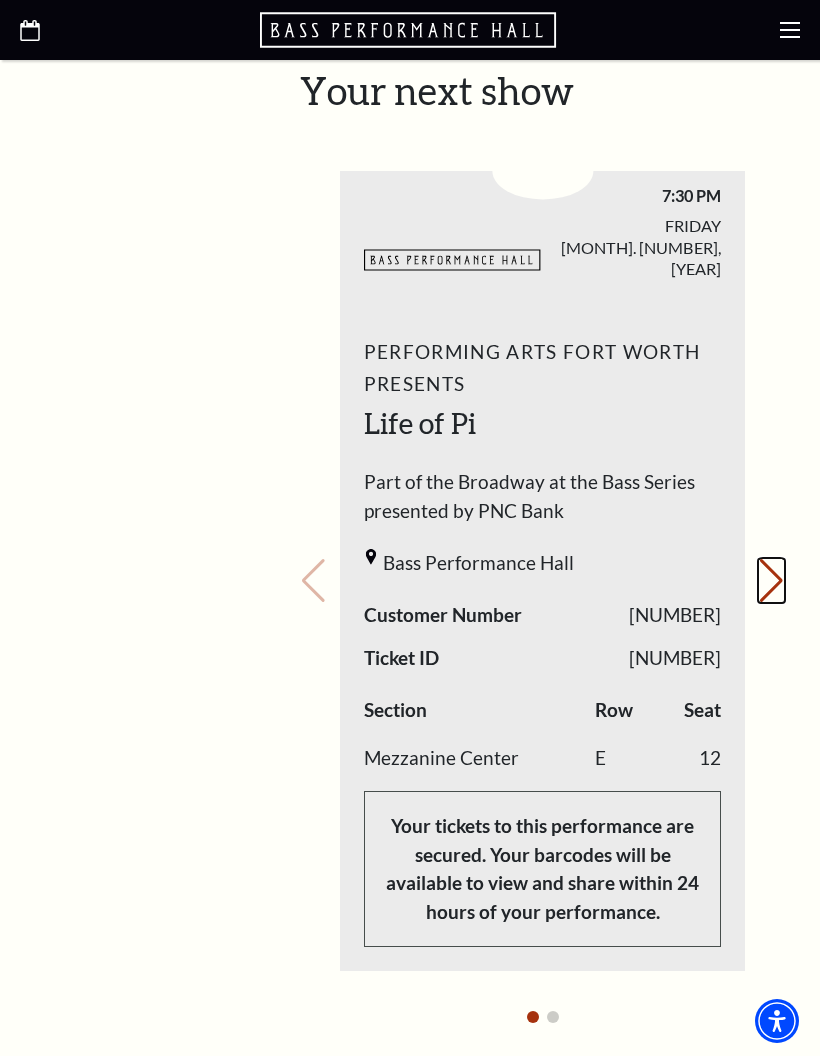 click on "Next slide." at bounding box center [771, 581] 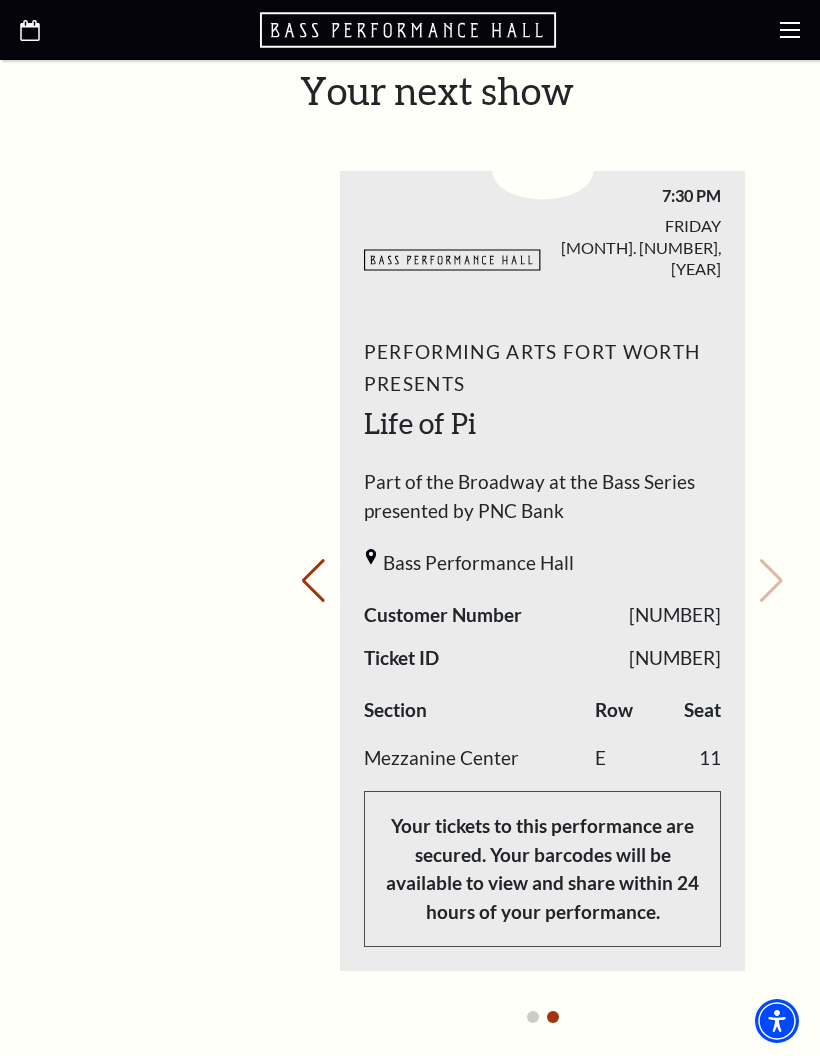 click on "Your next show
Previous slide.
Next slide." at bounding box center [542, 553] 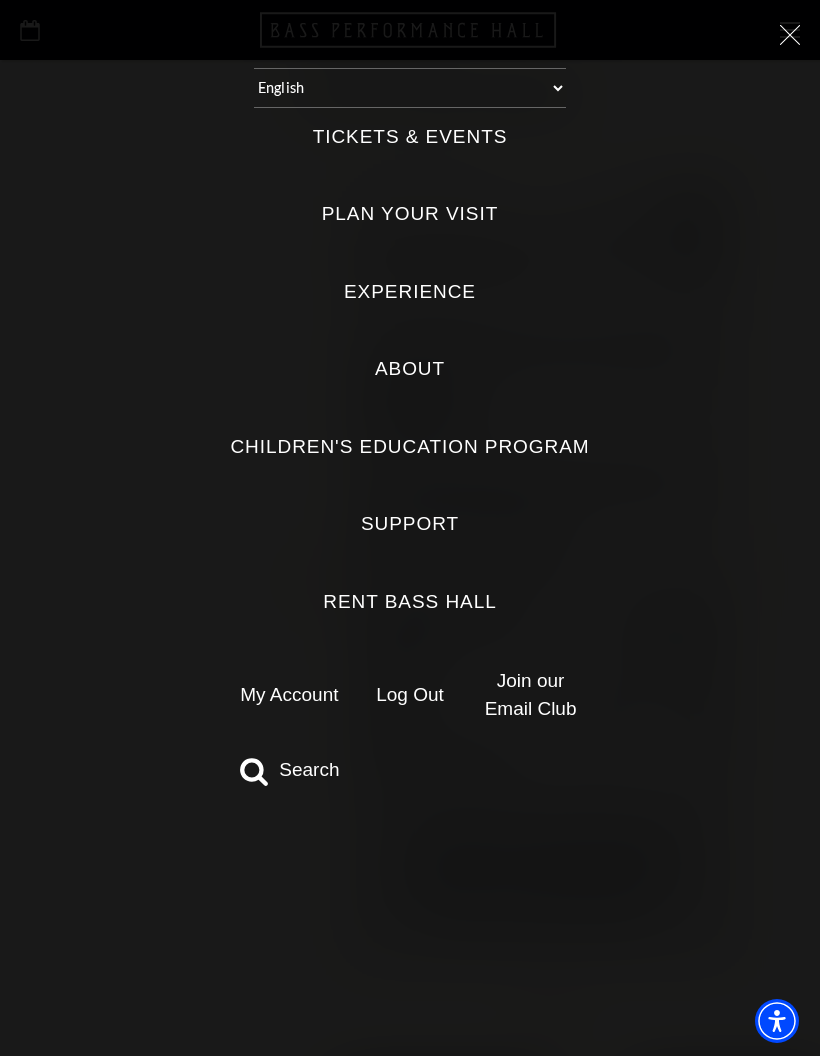 click 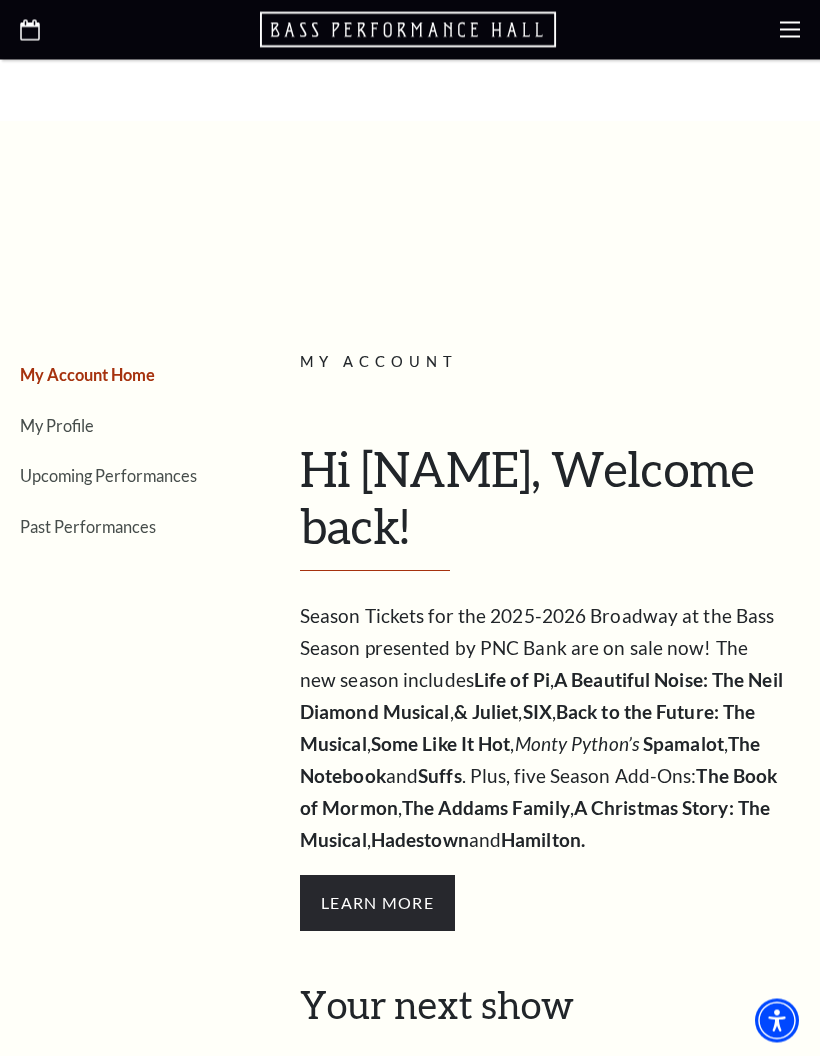 scroll, scrollTop: 49, scrollLeft: 0, axis: vertical 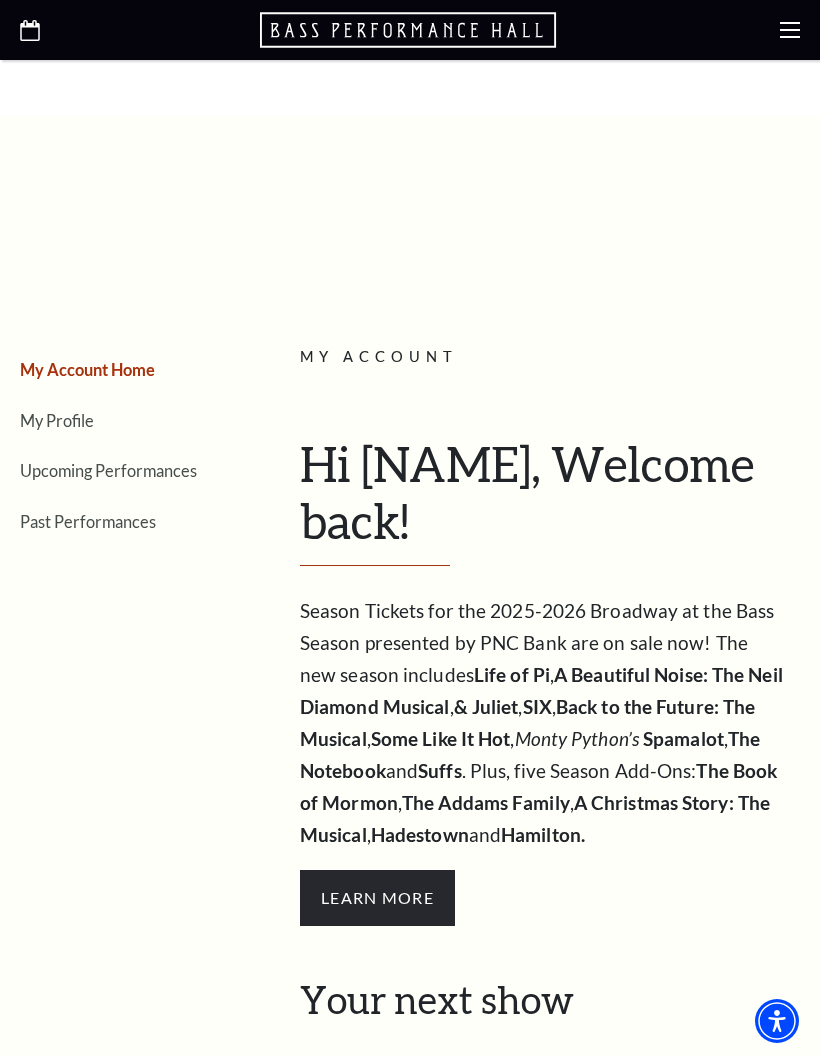 click on "Upcoming Performances" at bounding box center [108, 470] 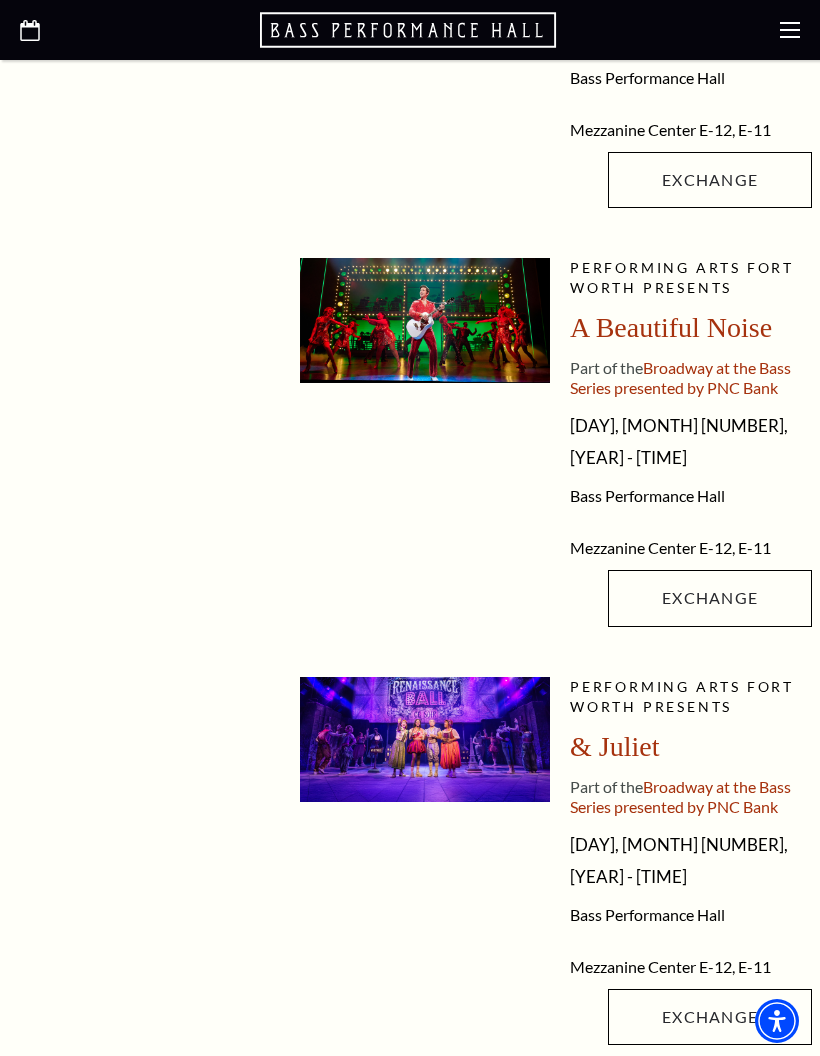 scroll, scrollTop: 841, scrollLeft: 0, axis: vertical 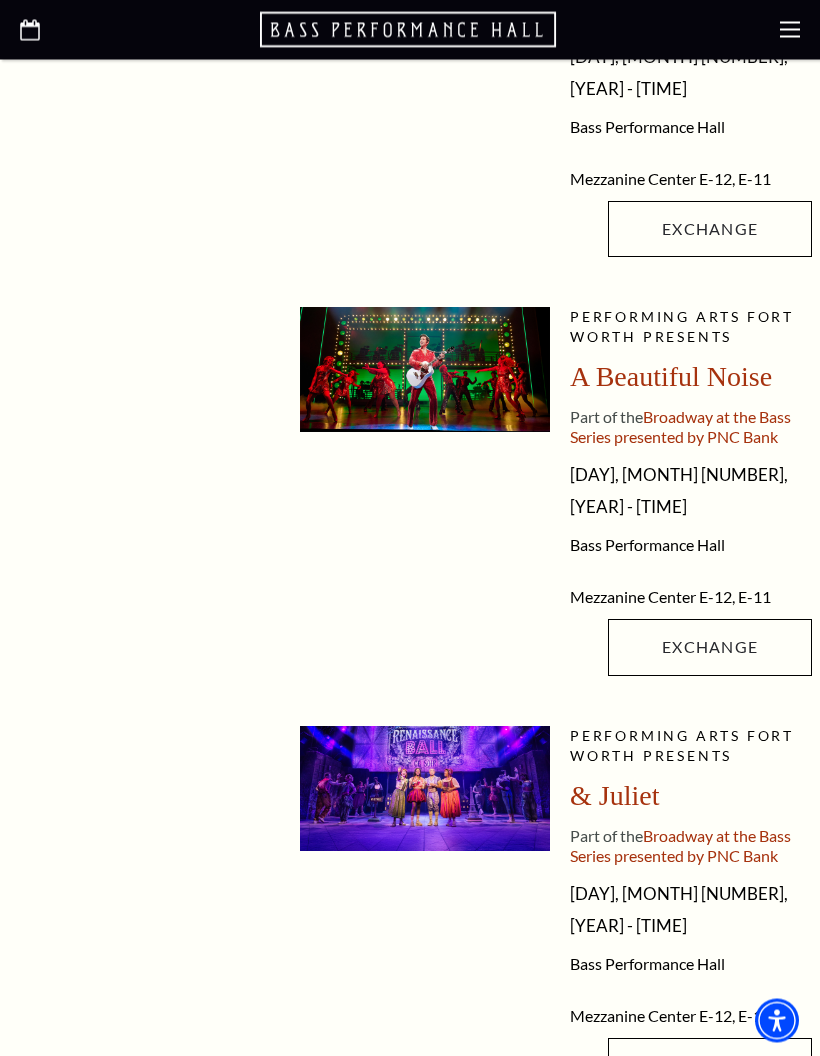 click on "A Beautiful Noise" at bounding box center [671, 377] 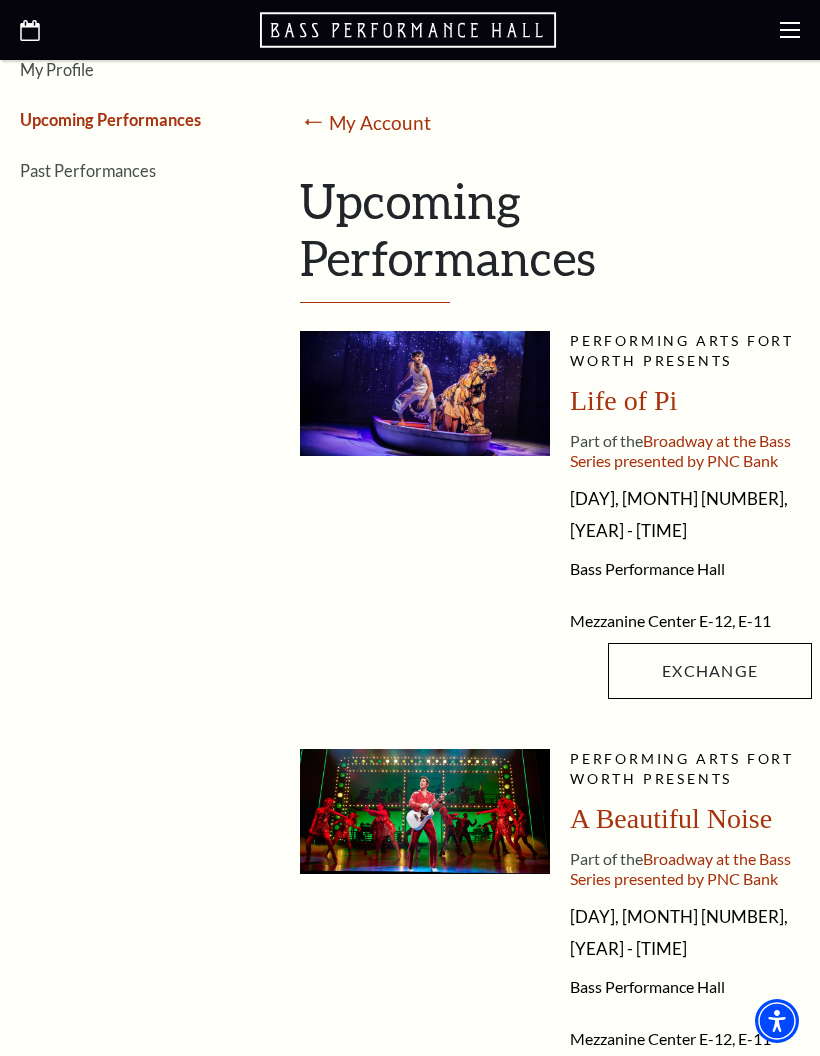 scroll, scrollTop: 0, scrollLeft: 0, axis: both 